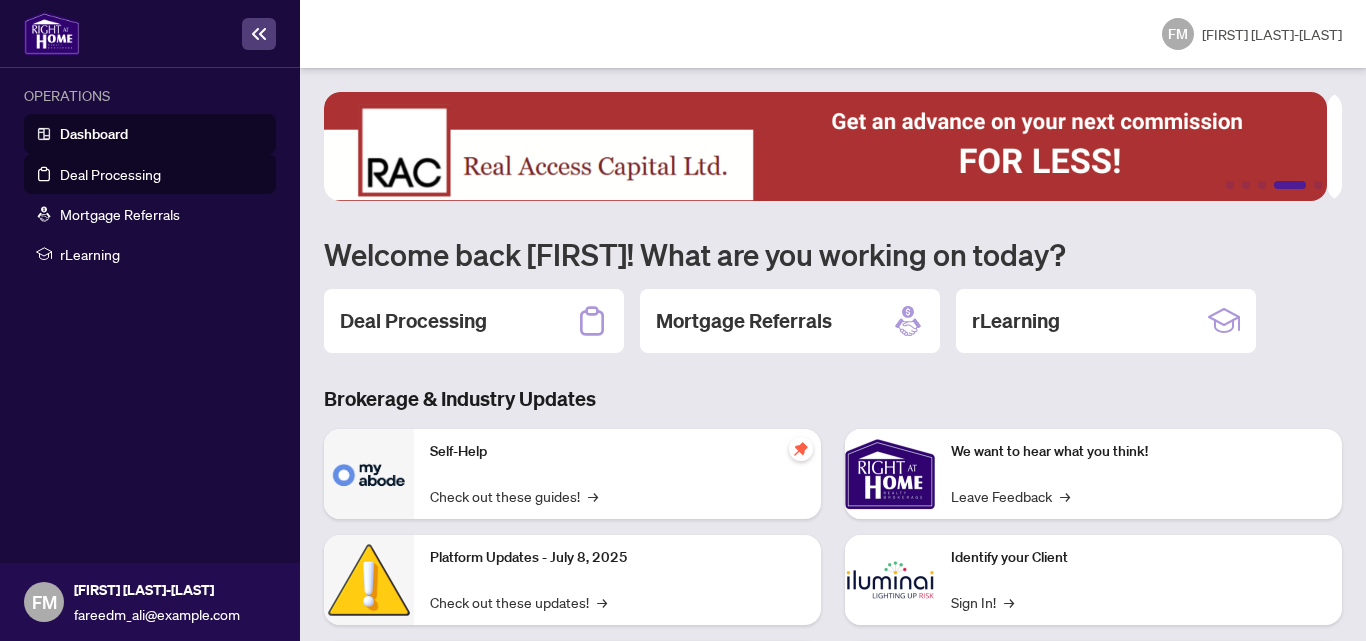 scroll, scrollTop: 0, scrollLeft: 0, axis: both 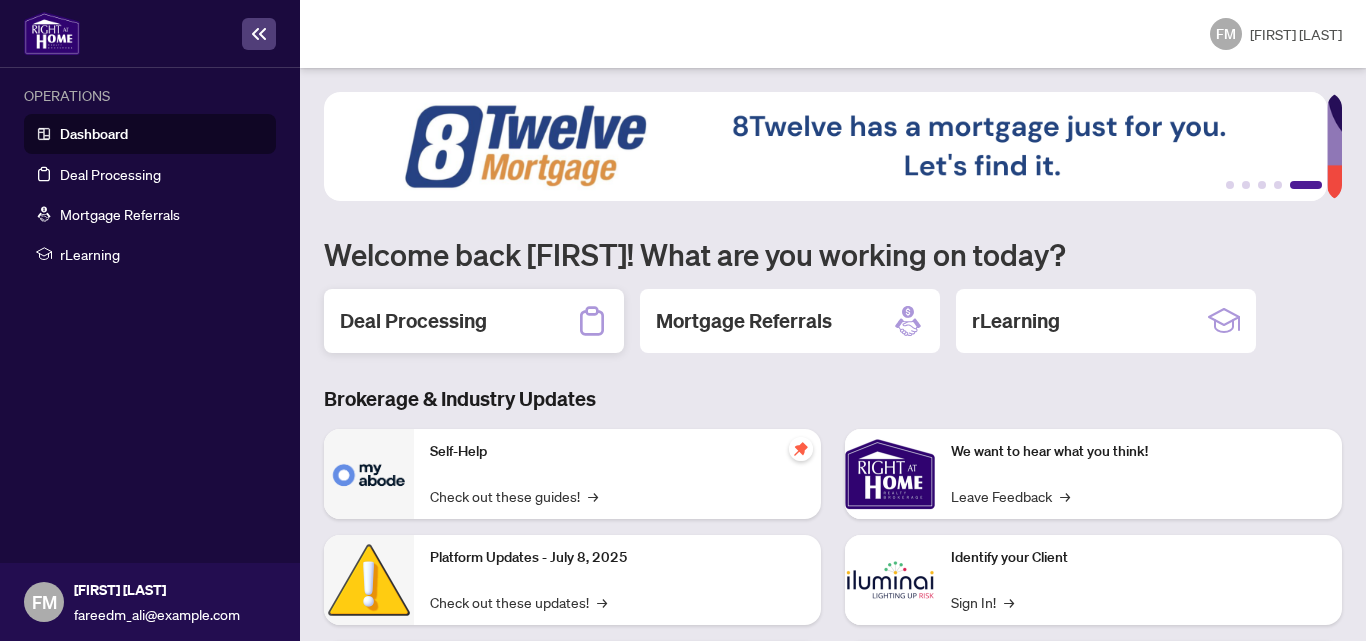 click on "Deal Processing" at bounding box center (474, 321) 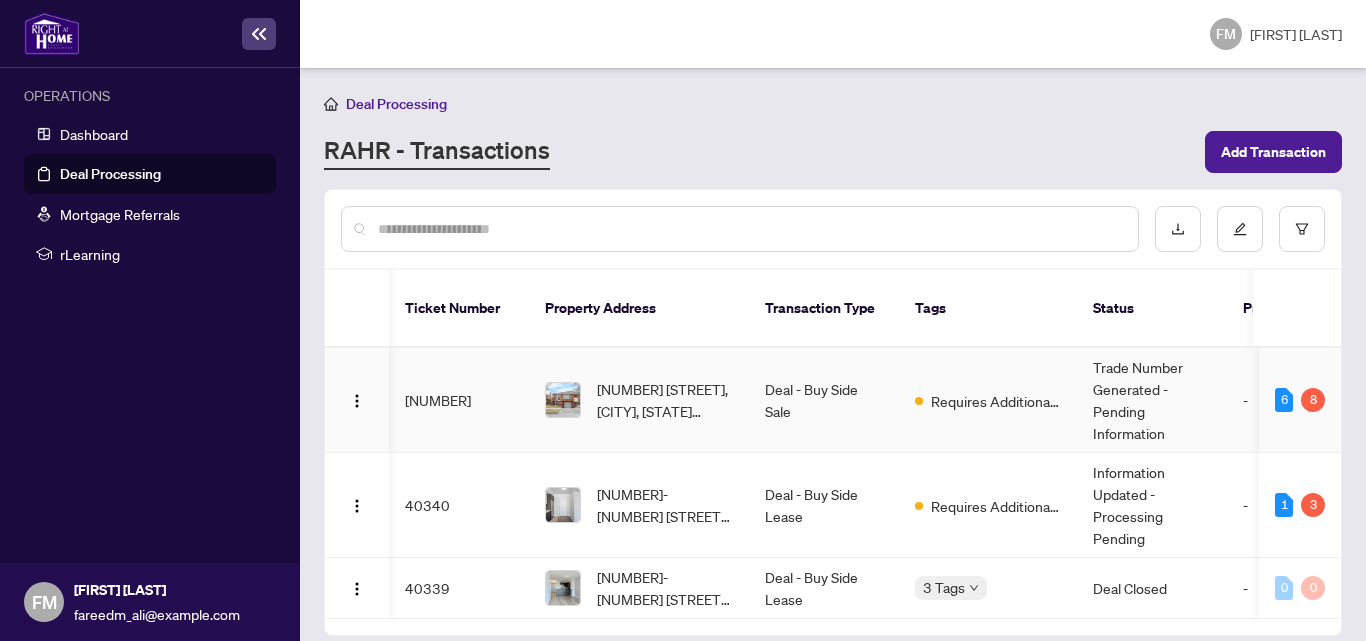 scroll, scrollTop: 23, scrollLeft: 5, axis: both 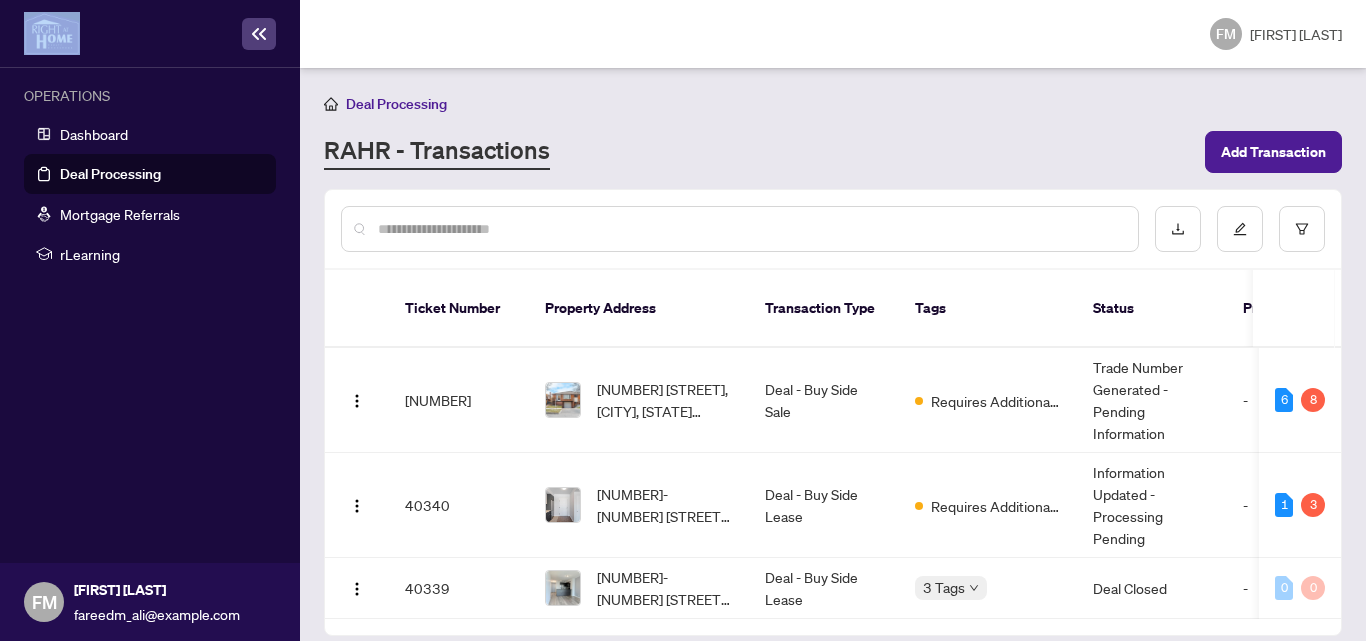 drag, startPoint x: 249, startPoint y: 13, endPoint x: 42, endPoint y: -87, distance: 229.8891 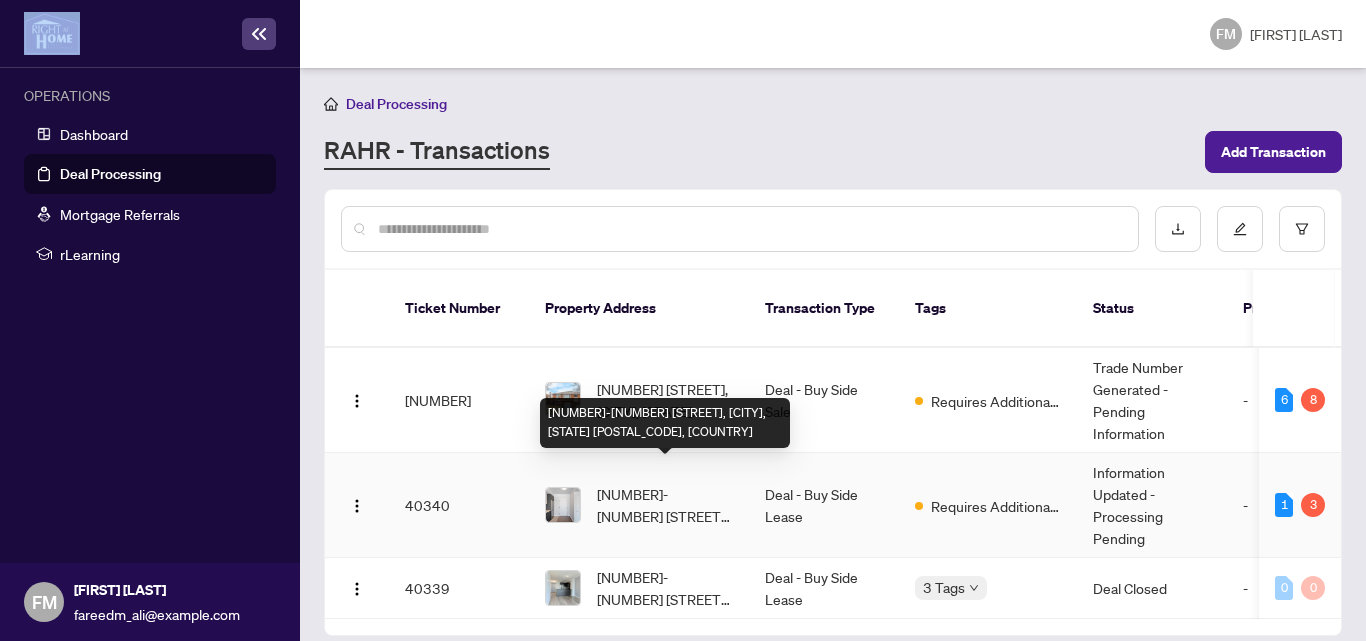 click on "[NUMBER]-[NUMBER] [STREET], [CITY], [STATE] [POSTAL_CODE], [COUNTRY]" at bounding box center [665, 505] 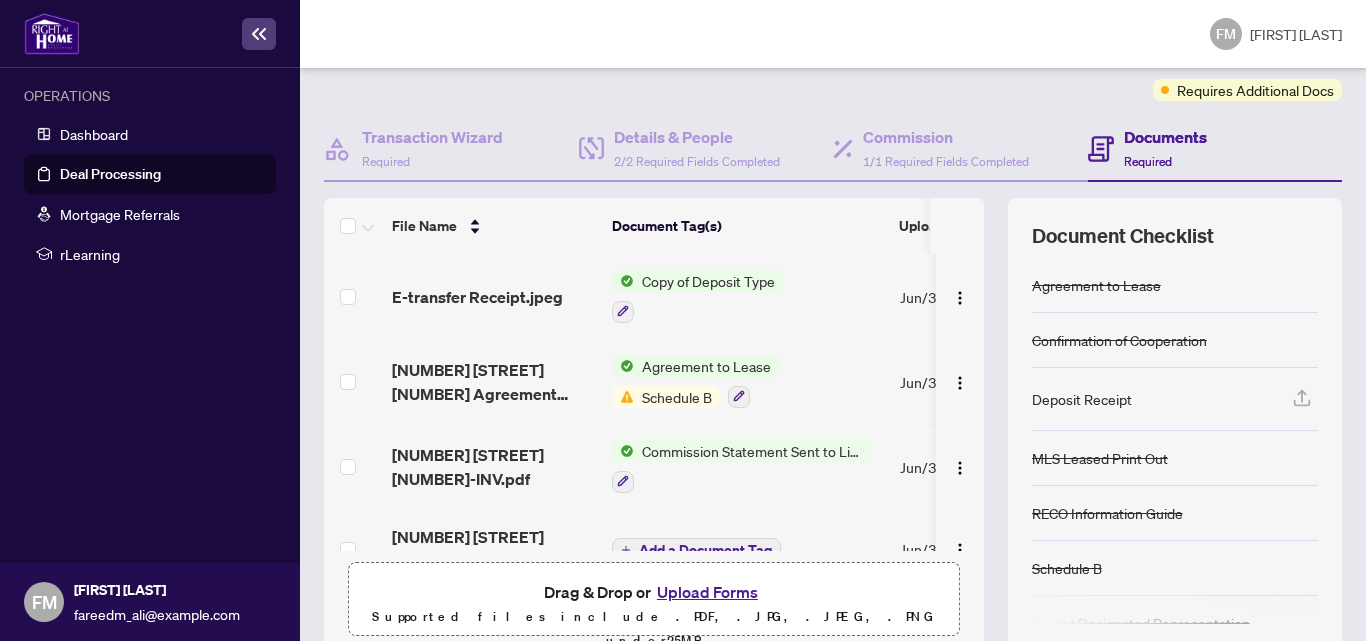 scroll, scrollTop: 215, scrollLeft: 0, axis: vertical 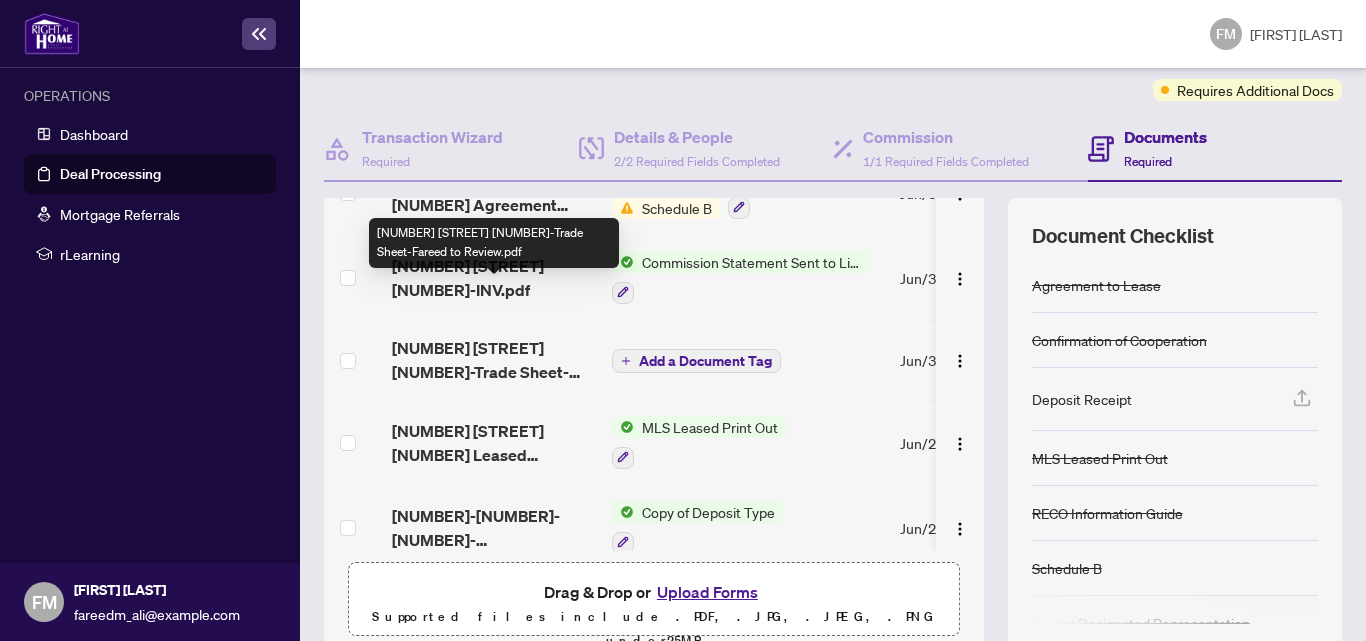 click on "[NUMBER] [STREET] [NUMBER]-Trade Sheet-Fareed to Review.pdf" at bounding box center (494, 360) 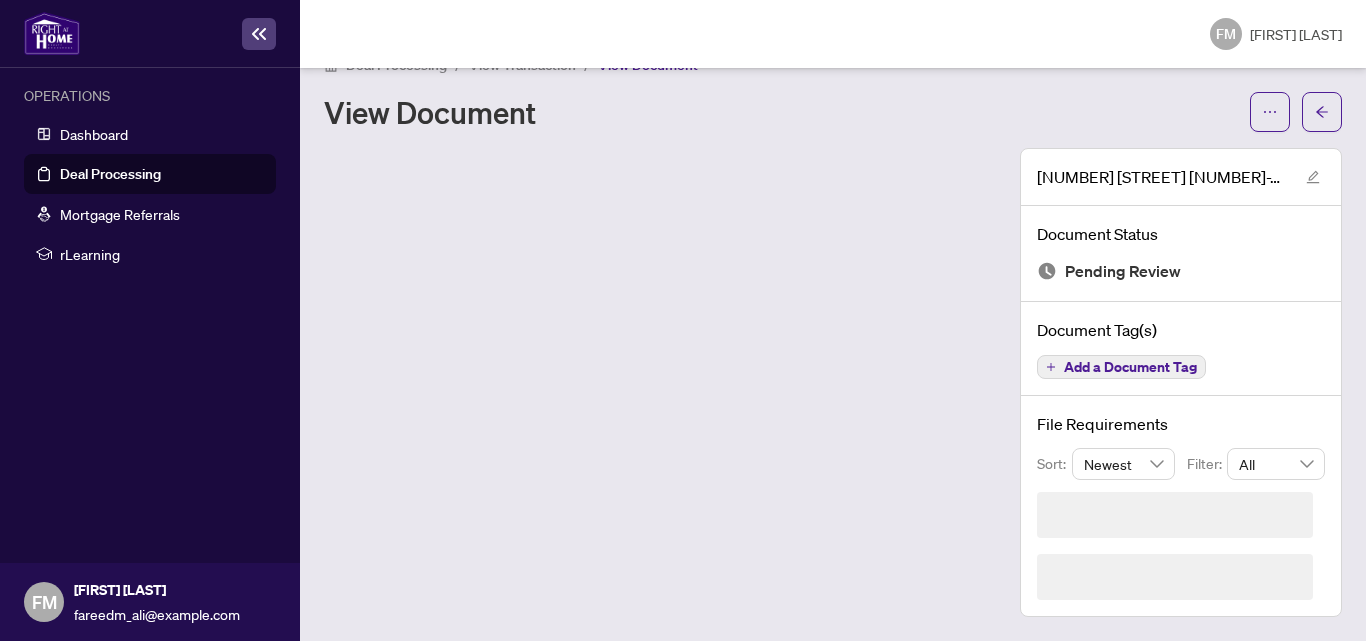 scroll, scrollTop: 0, scrollLeft: 0, axis: both 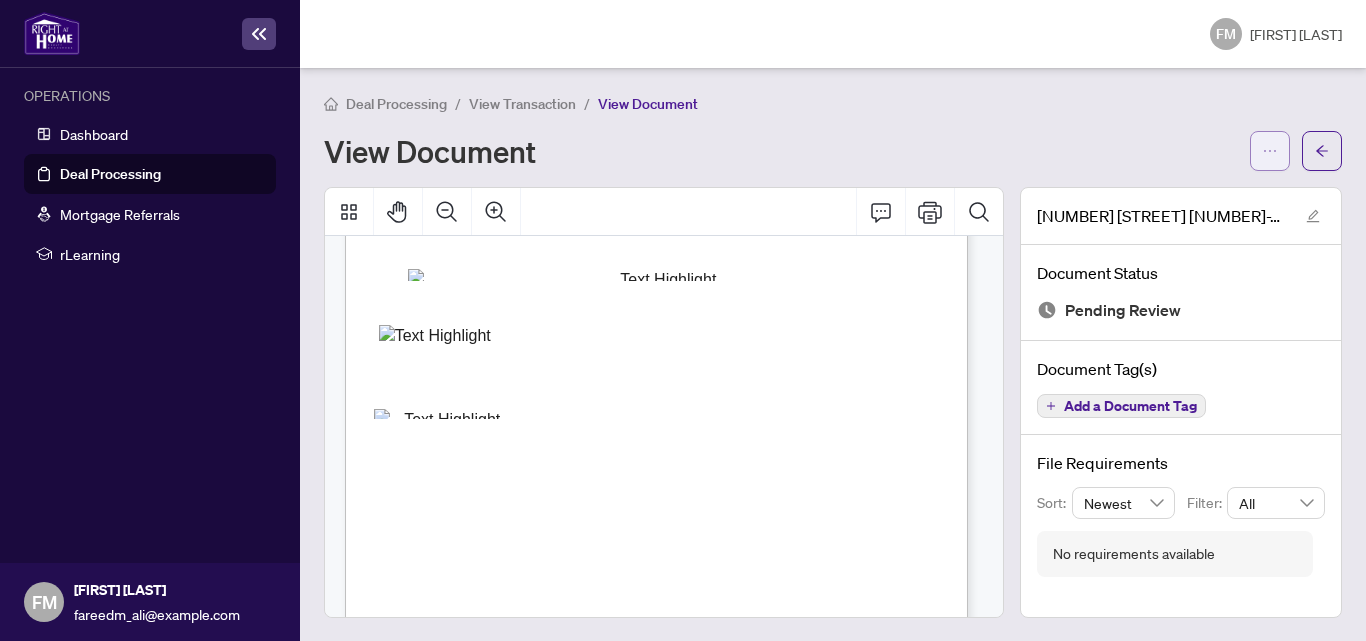 click 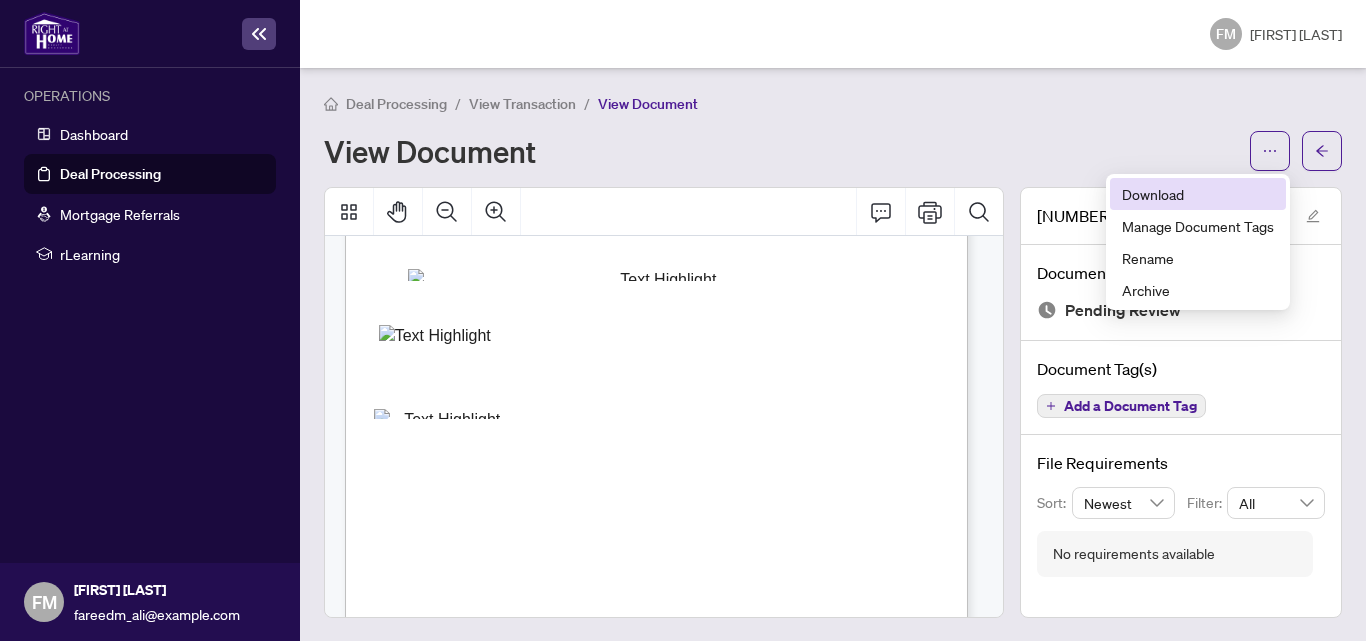 click on "Download" at bounding box center (1198, 194) 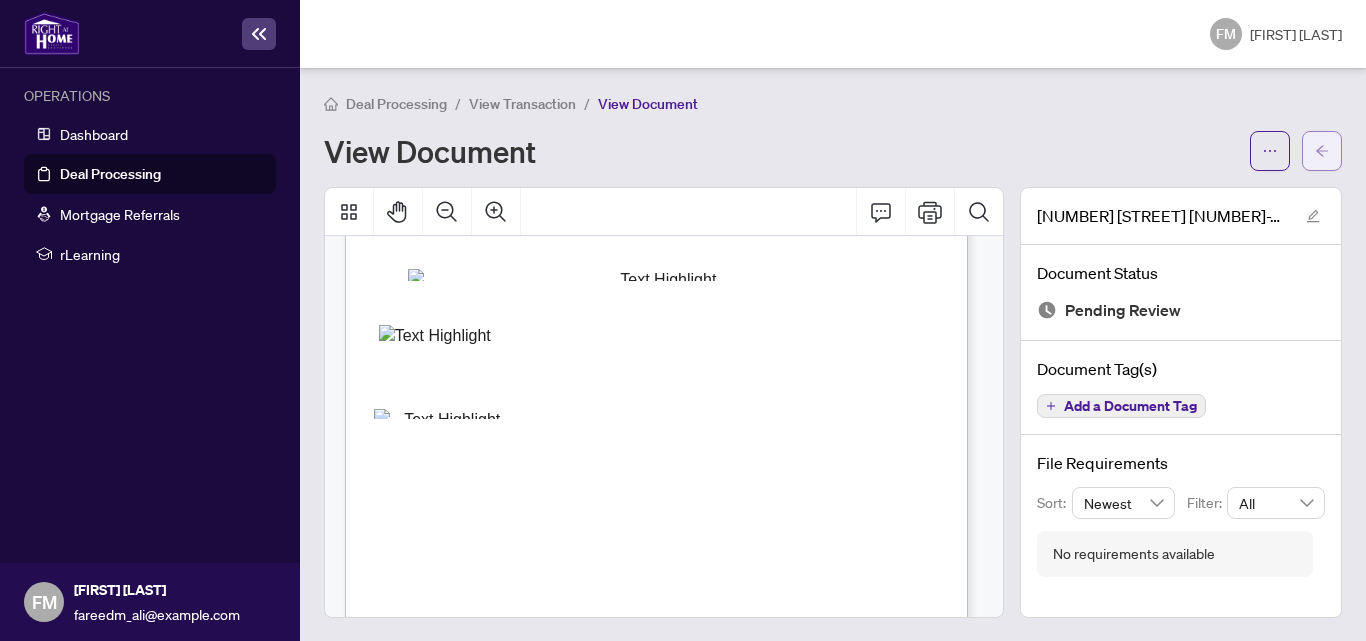 click at bounding box center (1322, 151) 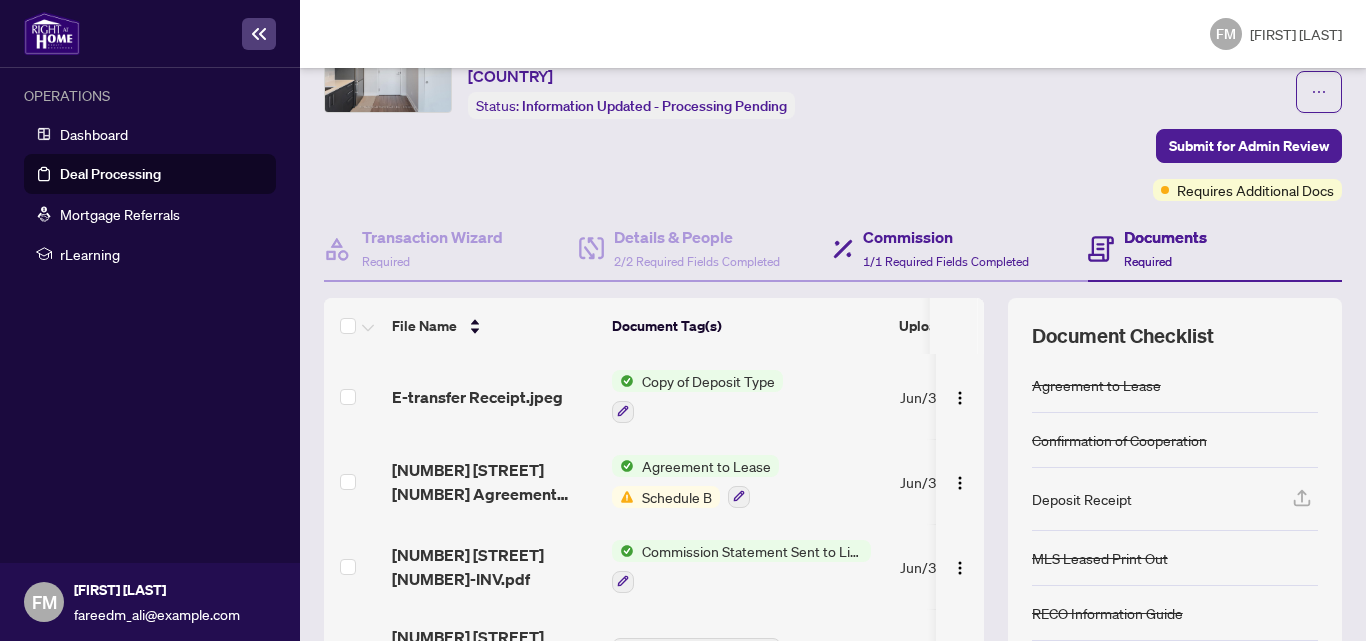 scroll, scrollTop: 0, scrollLeft: 0, axis: both 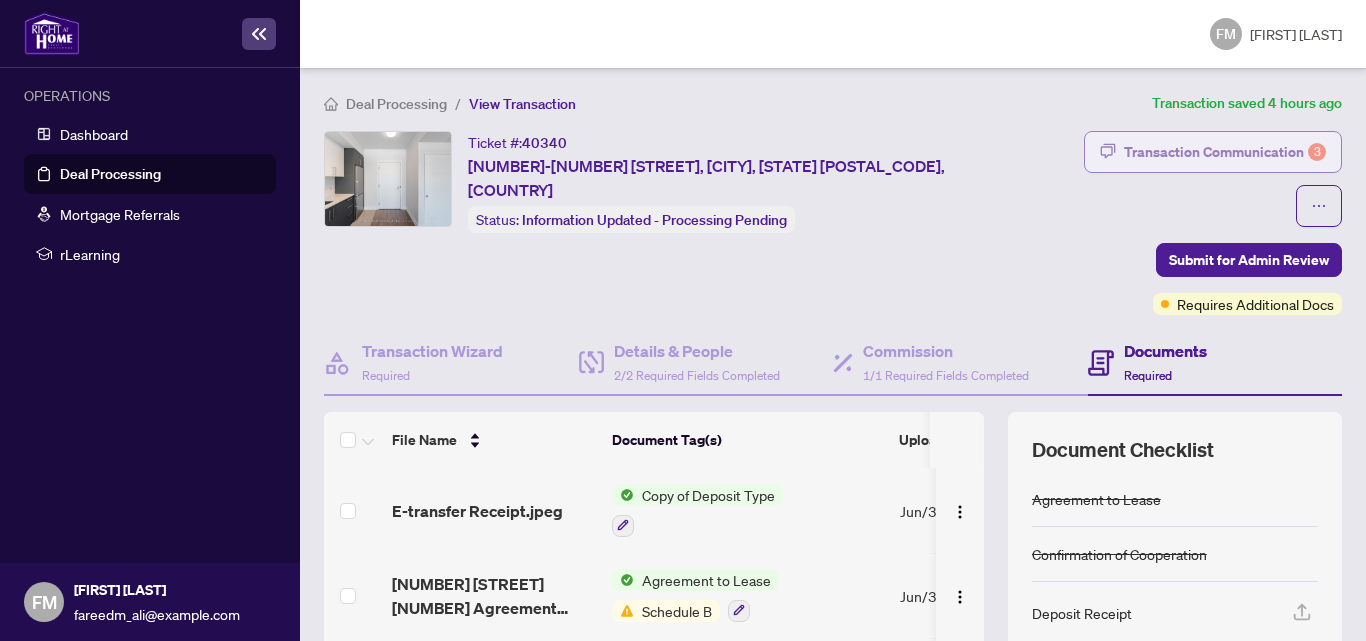 click on "Transaction Communication 3" at bounding box center (1225, 152) 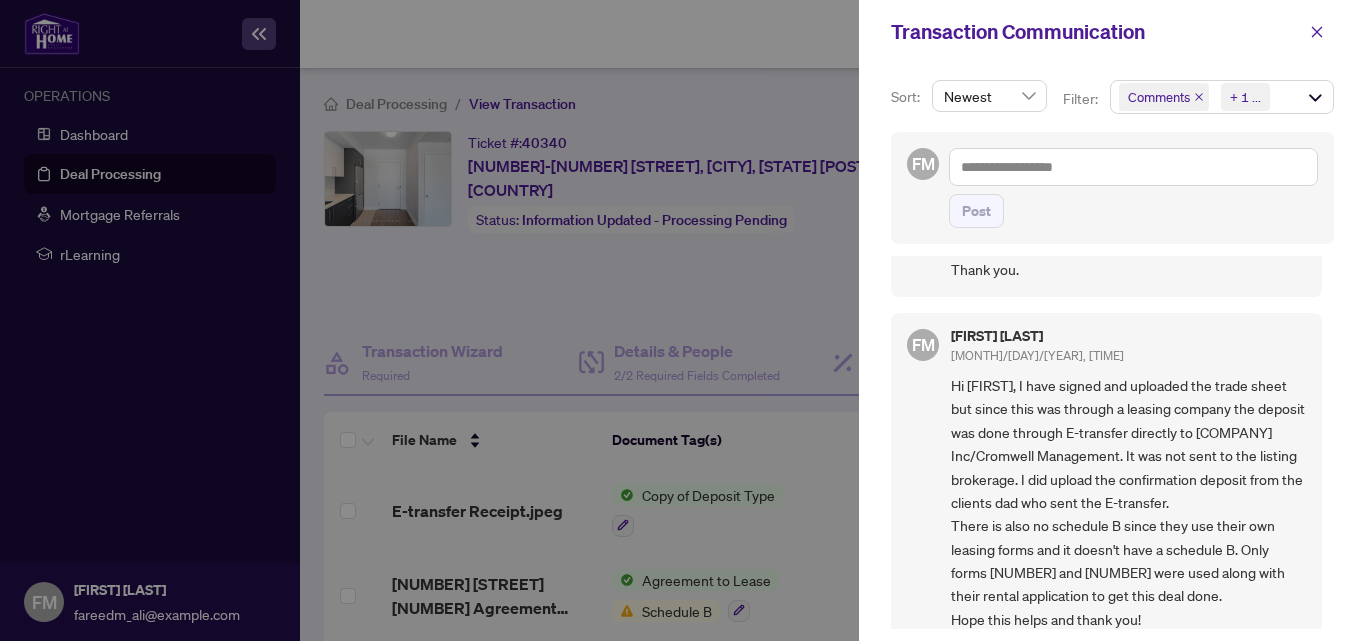scroll, scrollTop: 231, scrollLeft: 0, axis: vertical 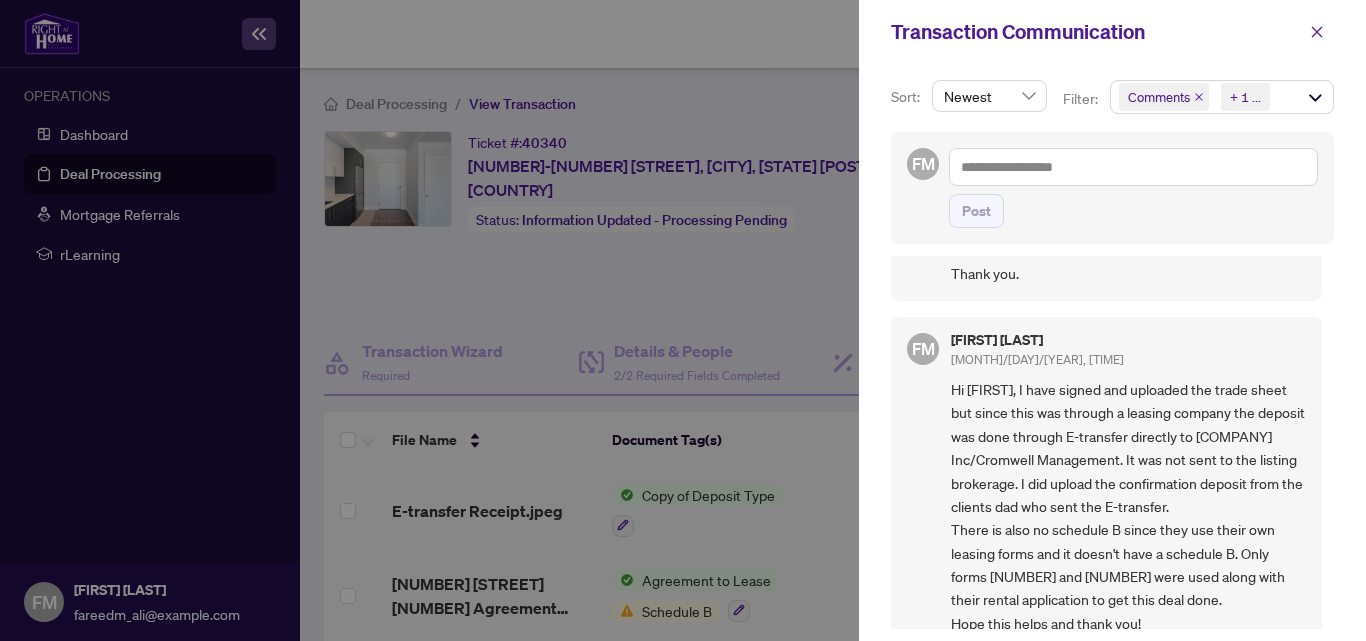 click at bounding box center (683, 320) 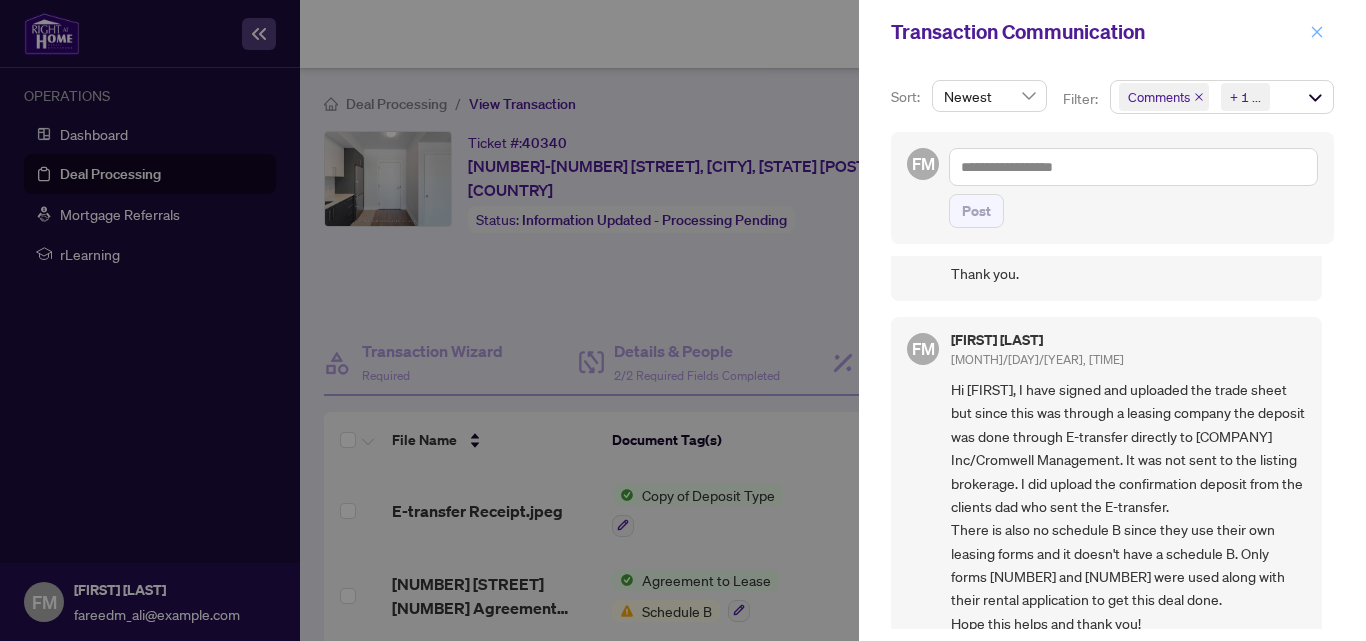 click 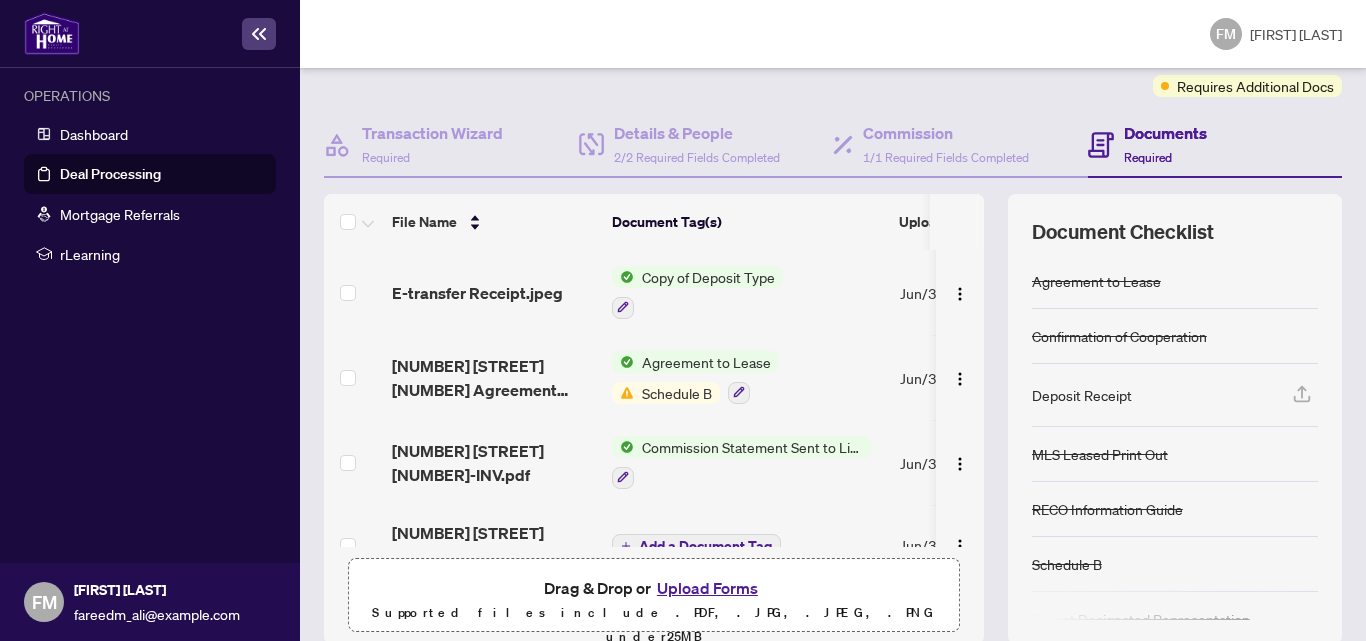 scroll, scrollTop: 219, scrollLeft: 0, axis: vertical 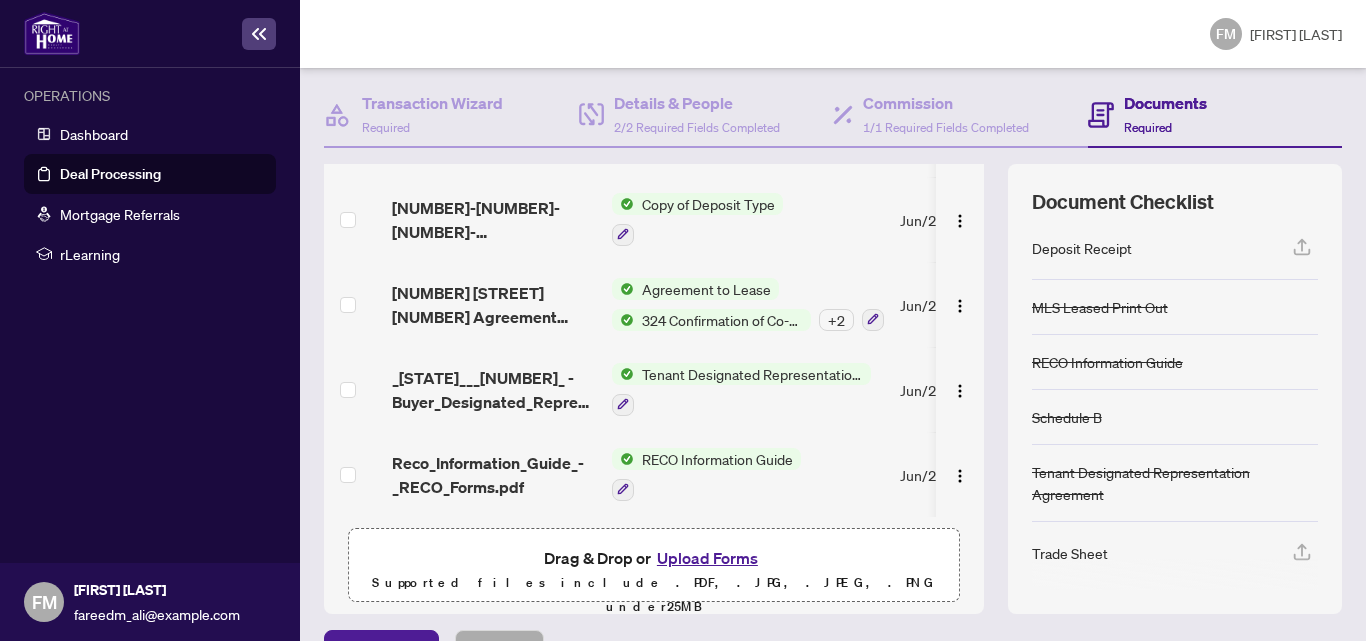 click 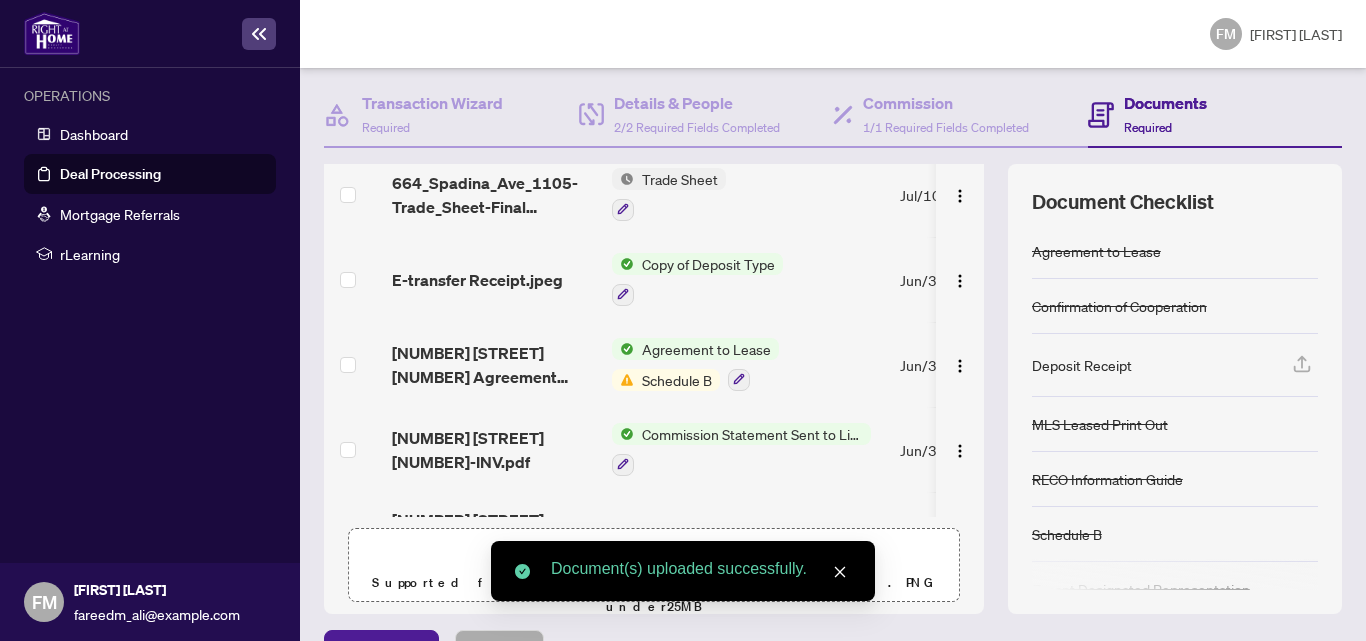 scroll, scrollTop: 0, scrollLeft: 0, axis: both 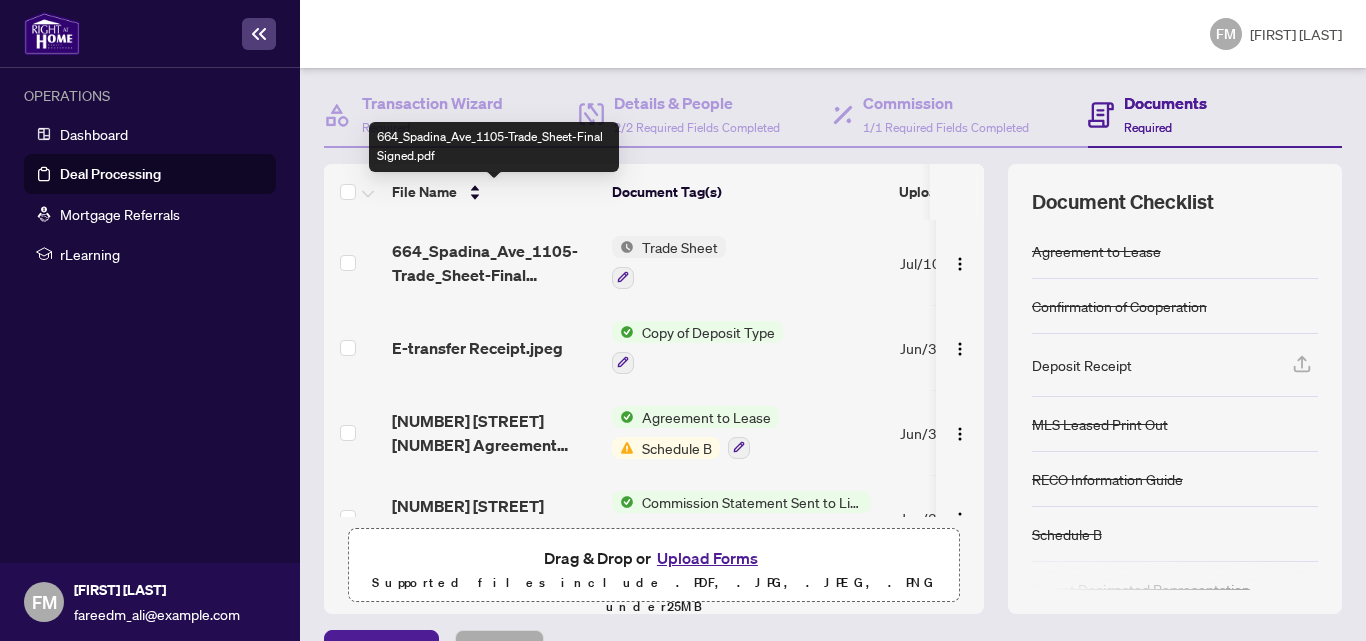 click on "664_Spadina_Ave_1105-Trade_Sheet-Final Signed.pdf" at bounding box center (494, 263) 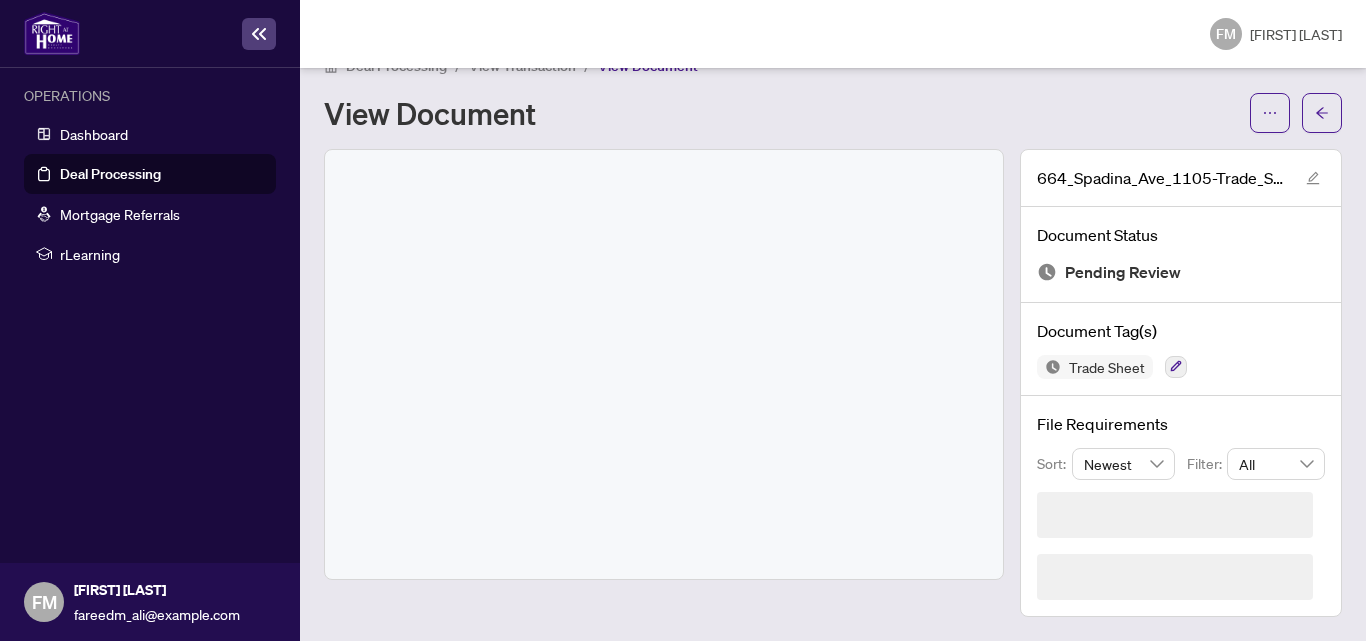 scroll, scrollTop: 0, scrollLeft: 0, axis: both 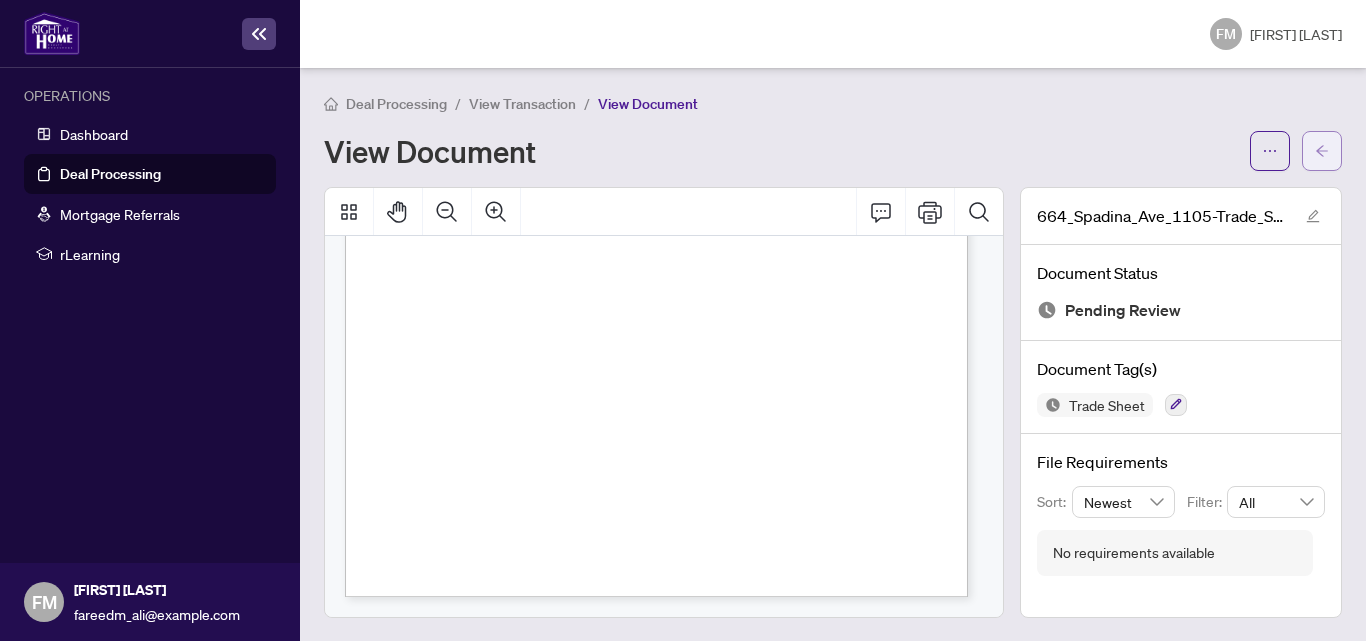 click 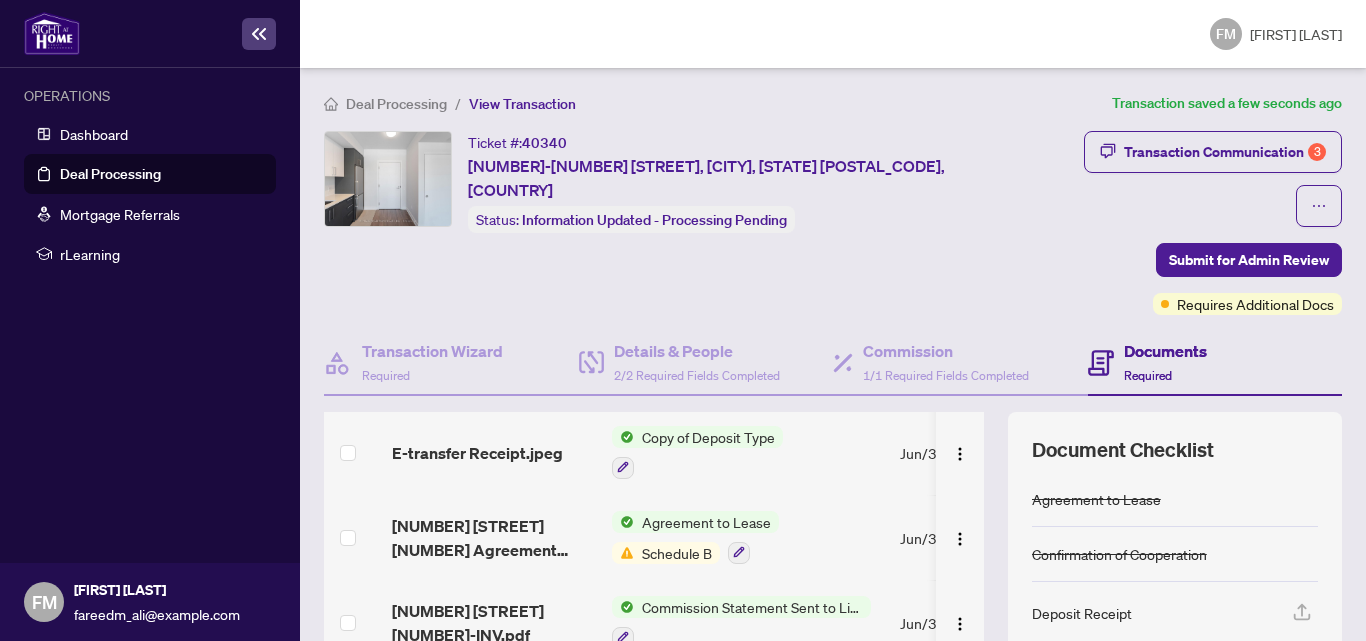 scroll, scrollTop: 144, scrollLeft: 0, axis: vertical 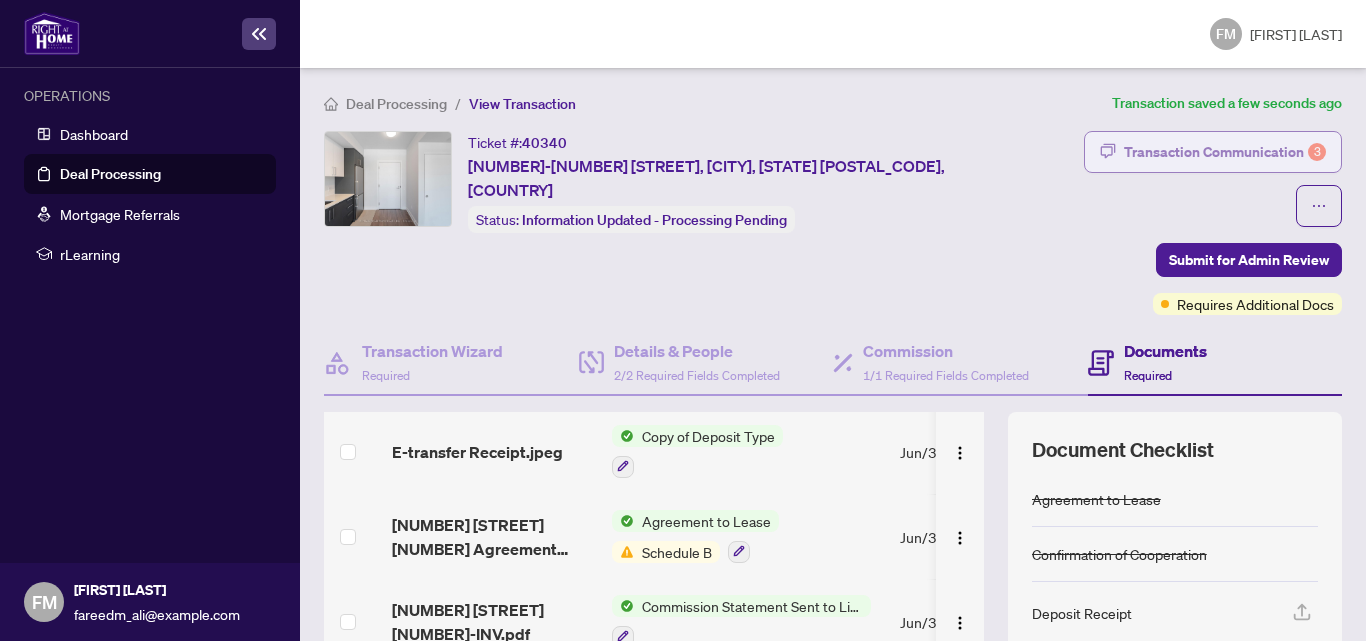 click on "Transaction Communication 3" at bounding box center (1225, 152) 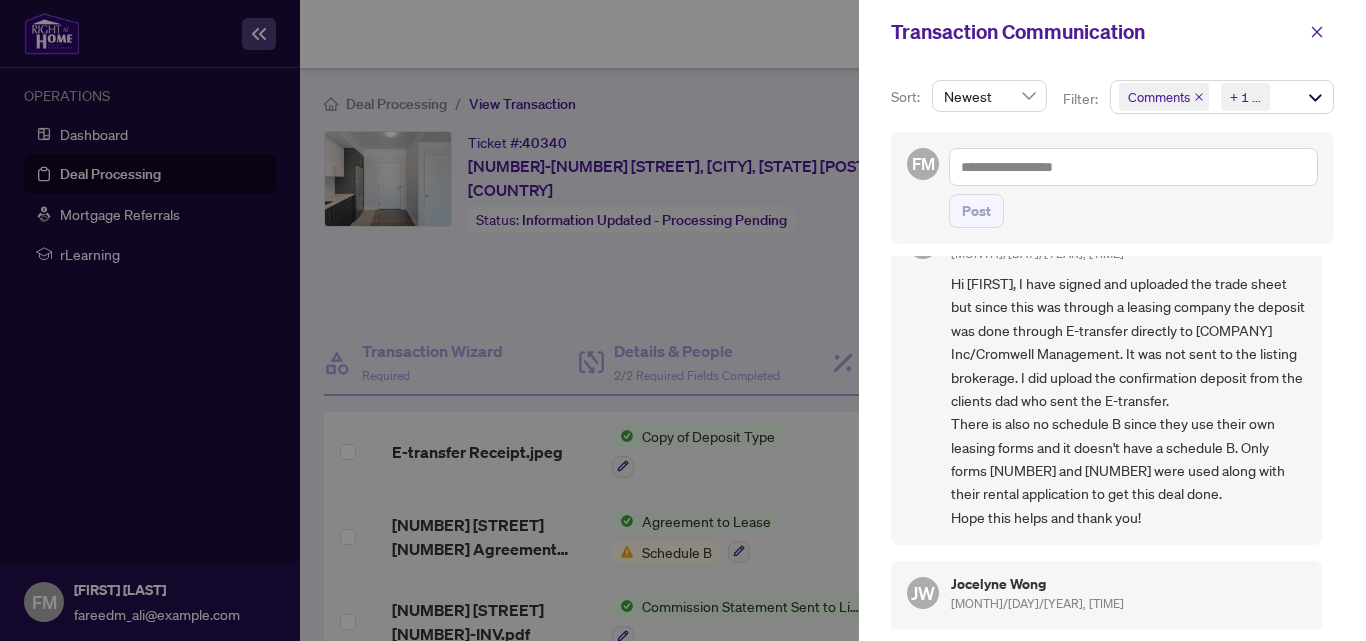scroll, scrollTop: 336, scrollLeft: 0, axis: vertical 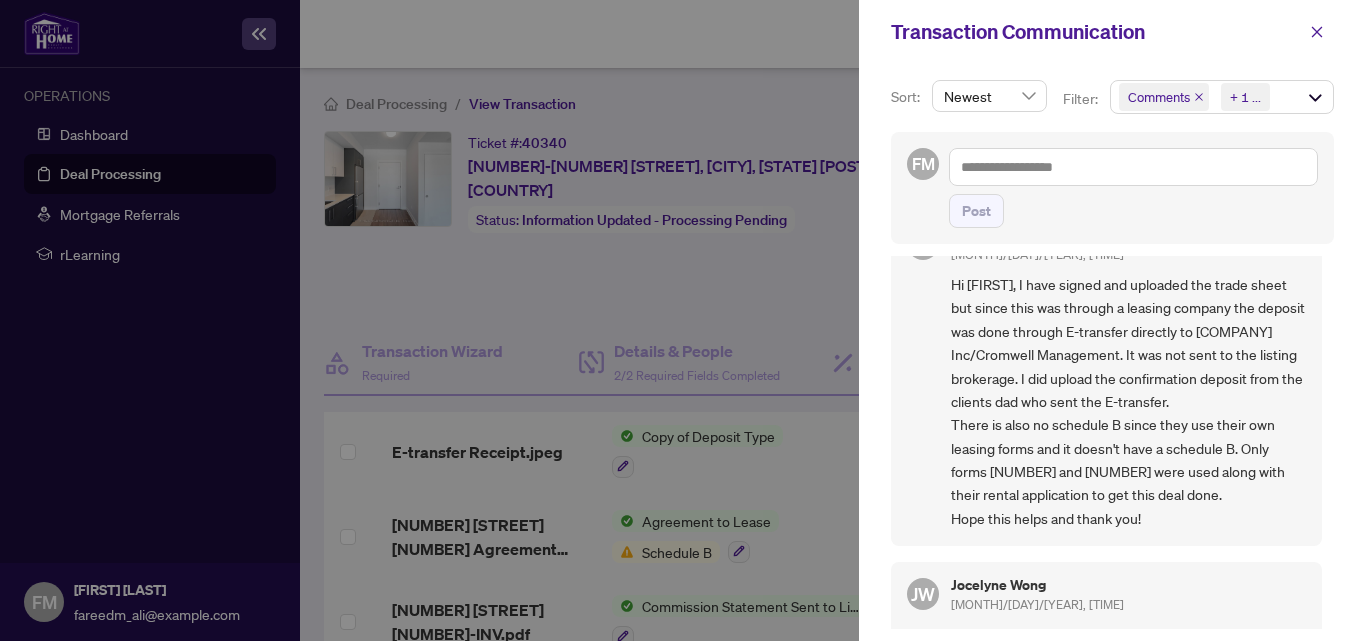 click at bounding box center [683, 320] 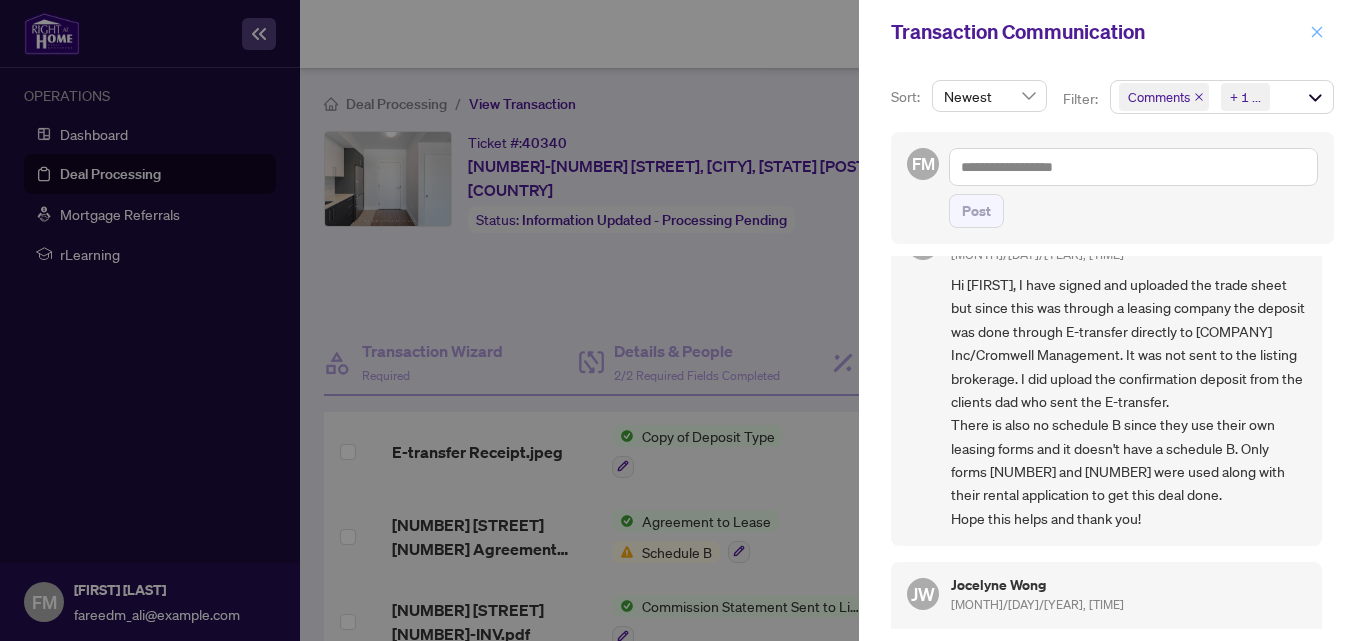 click at bounding box center [1317, 32] 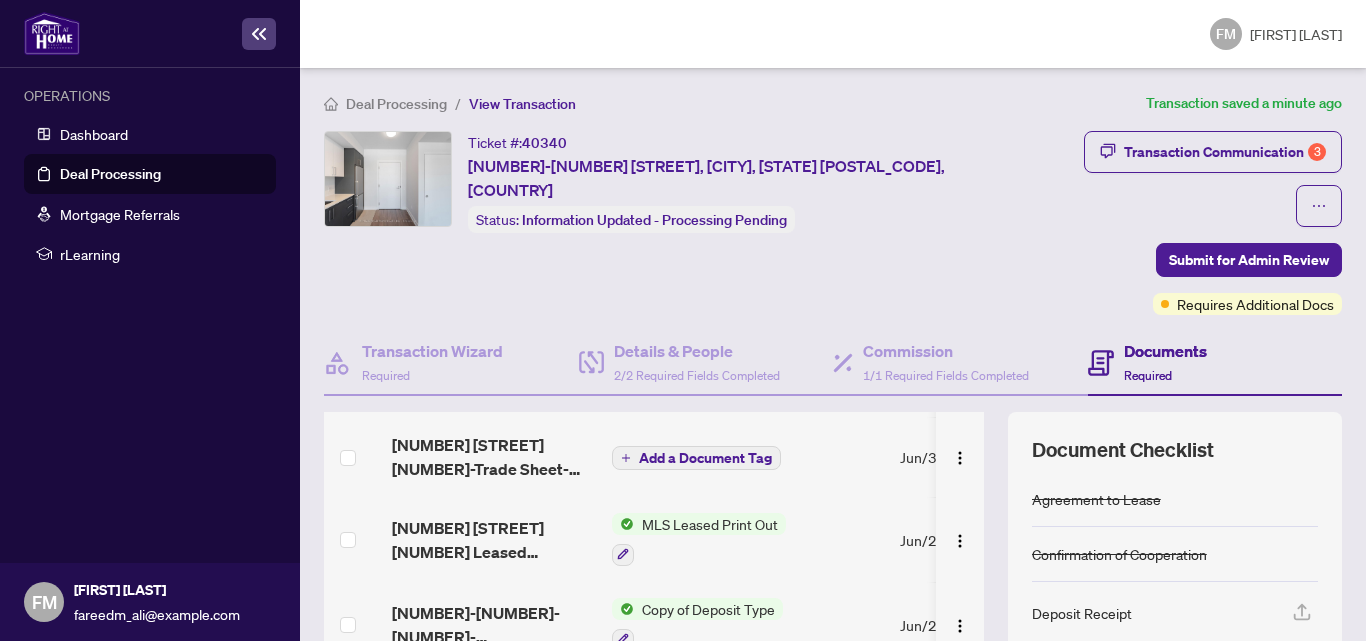 scroll, scrollTop: 392, scrollLeft: 0, axis: vertical 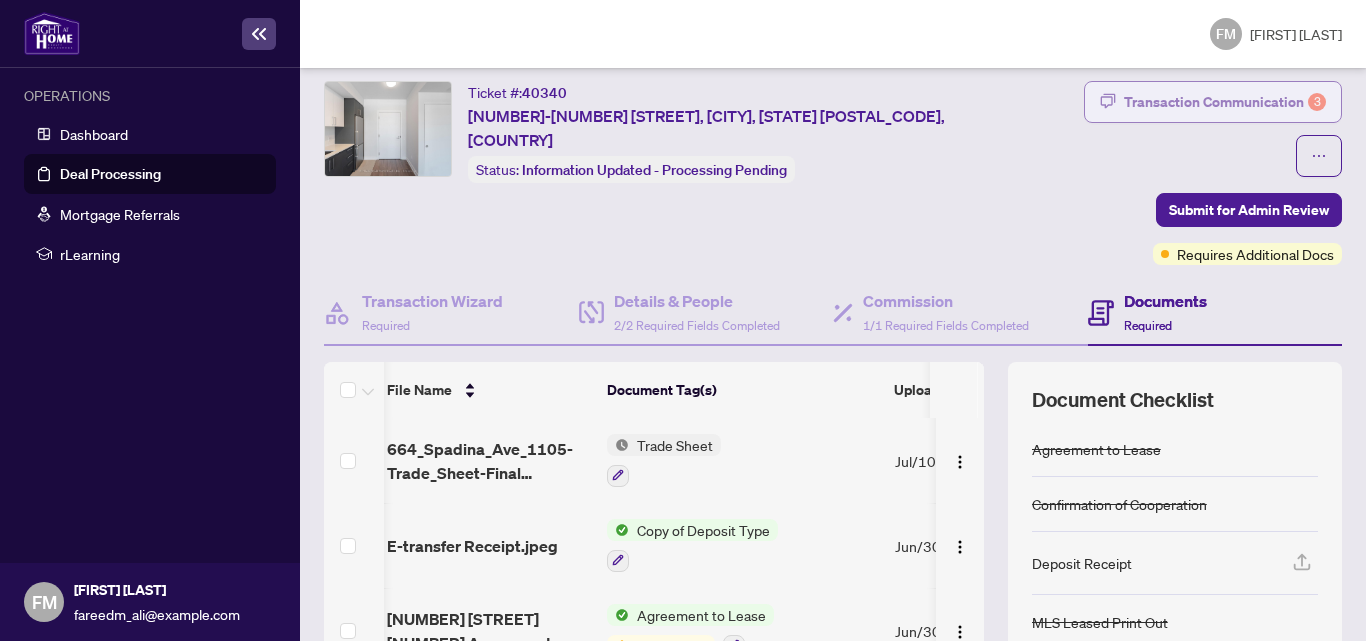 click on "Transaction Communication 3" at bounding box center [1225, 102] 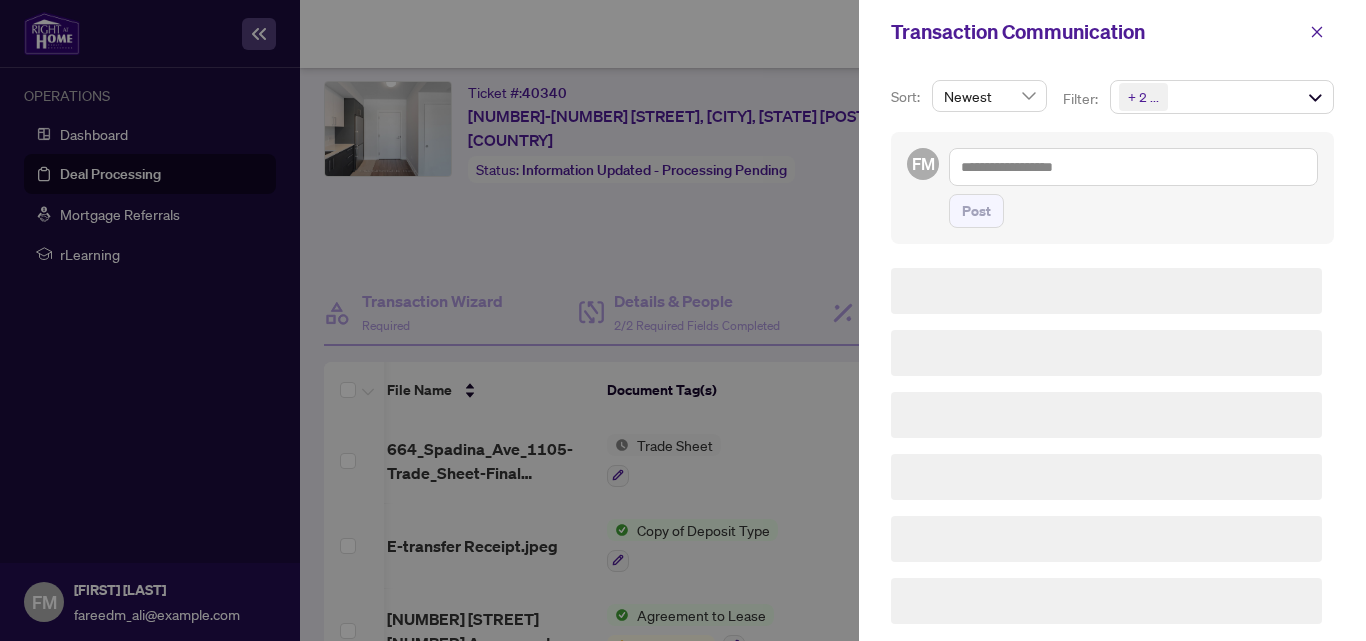 scroll, scrollTop: 0, scrollLeft: 0, axis: both 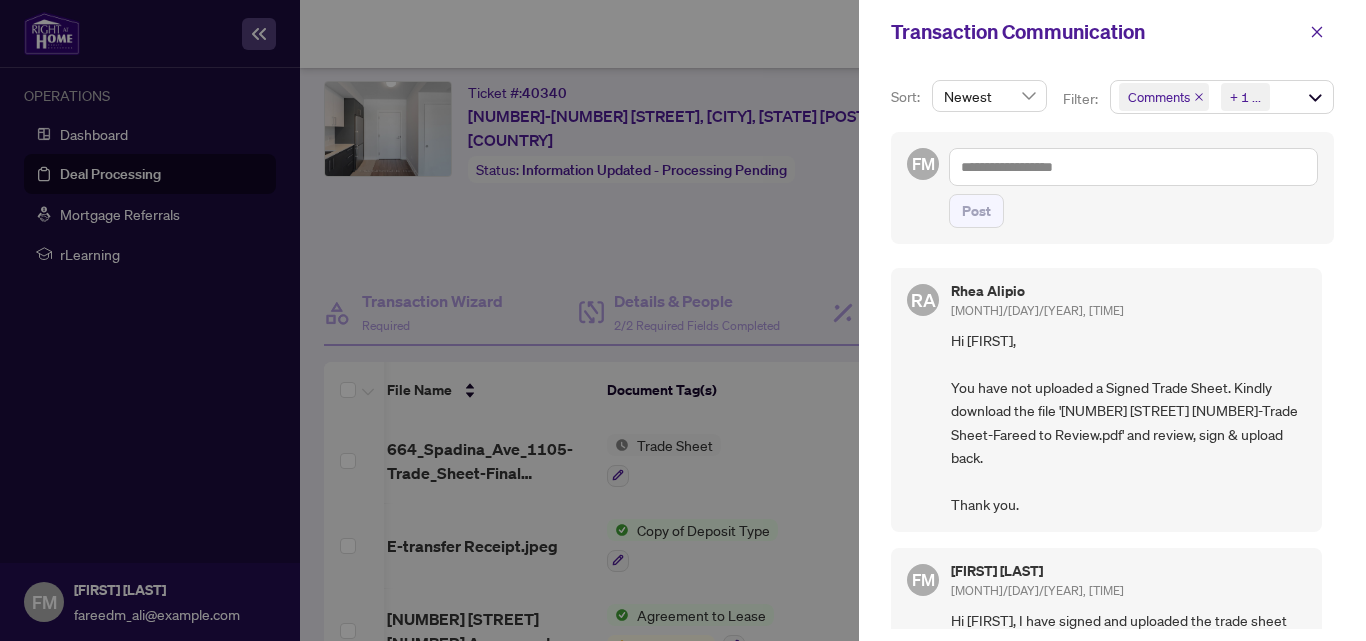 click at bounding box center (683, 320) 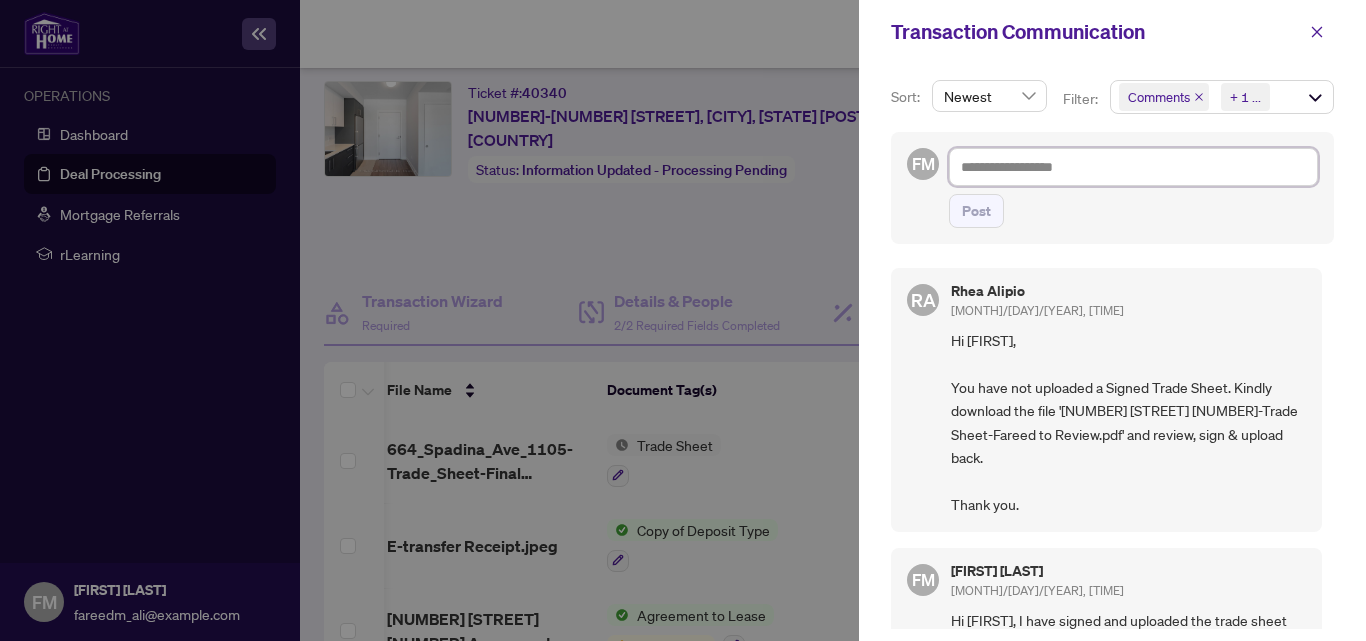 click at bounding box center [1133, 167] 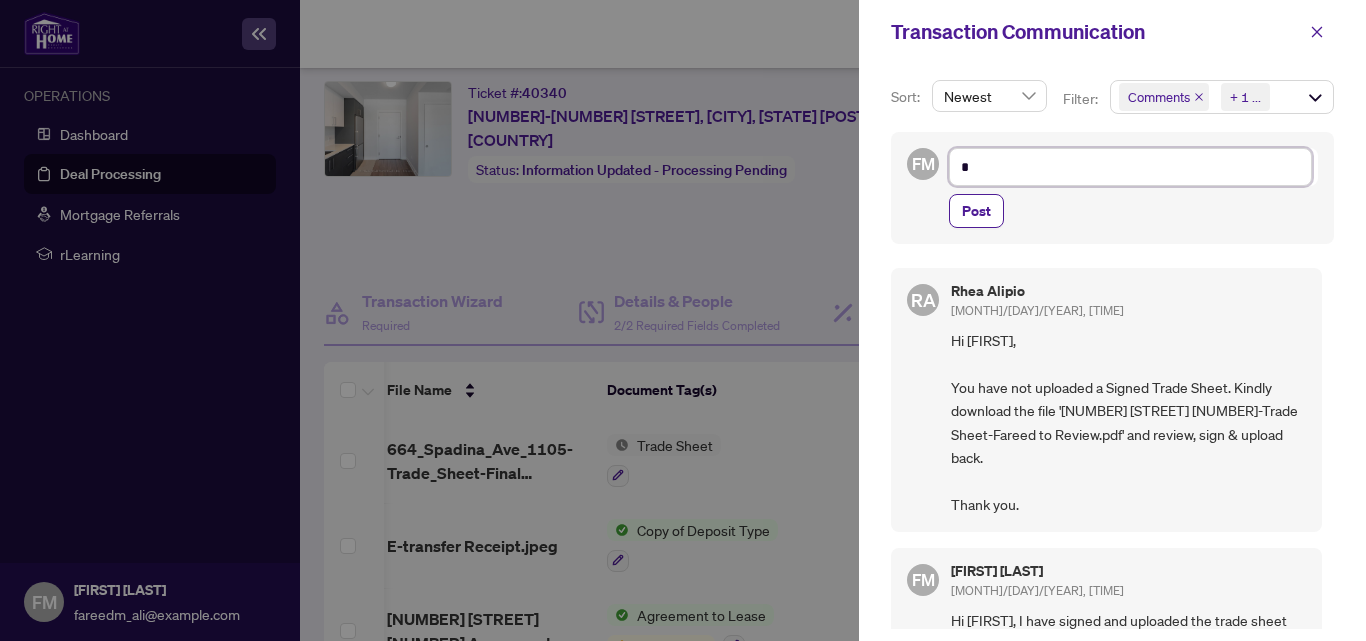 type on "**" 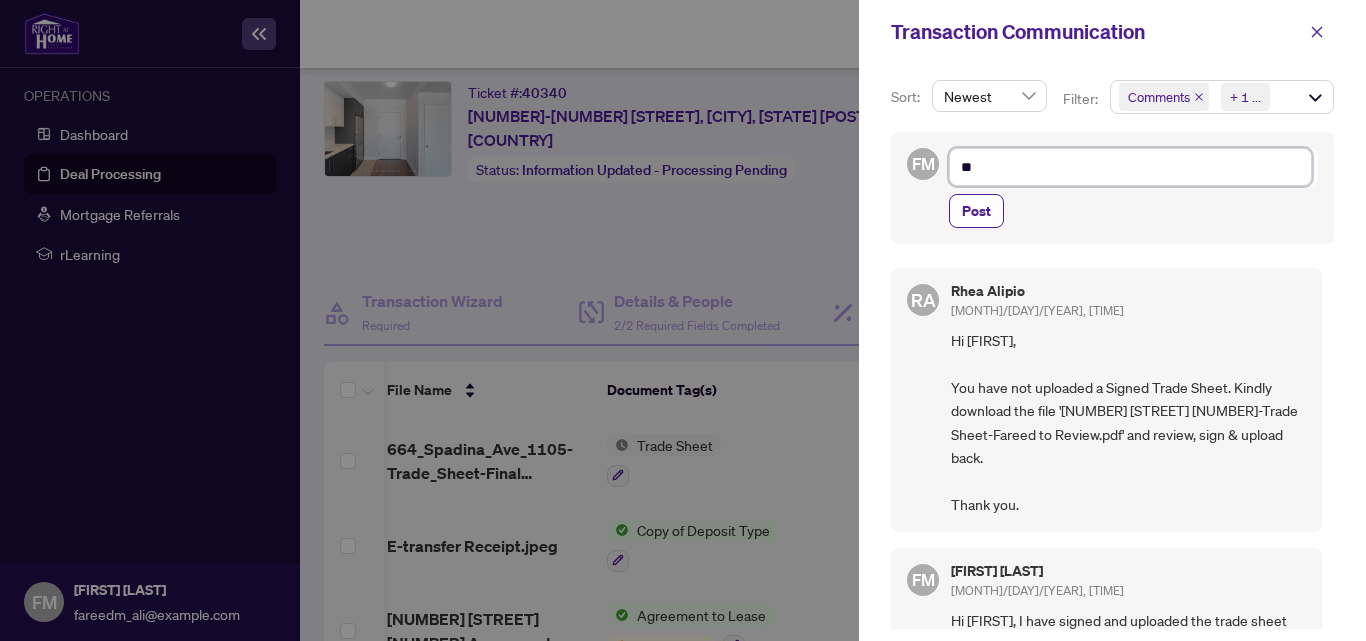 type on "***" 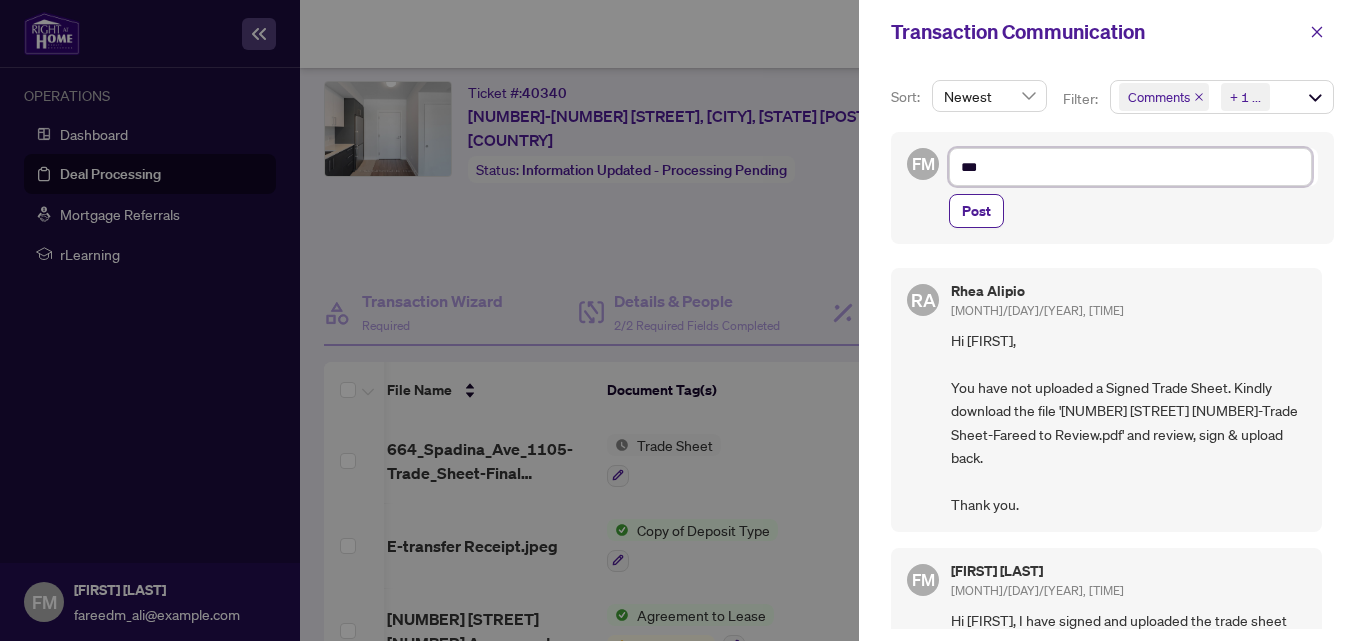 type on "****" 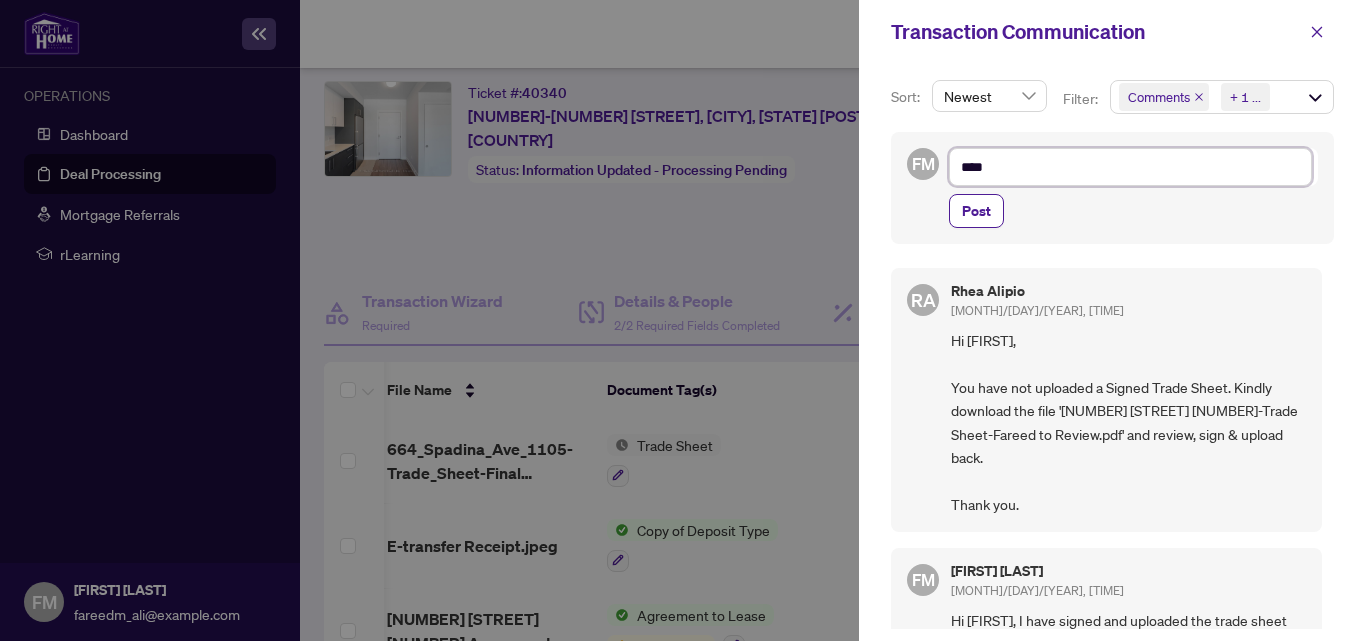 type on "*****" 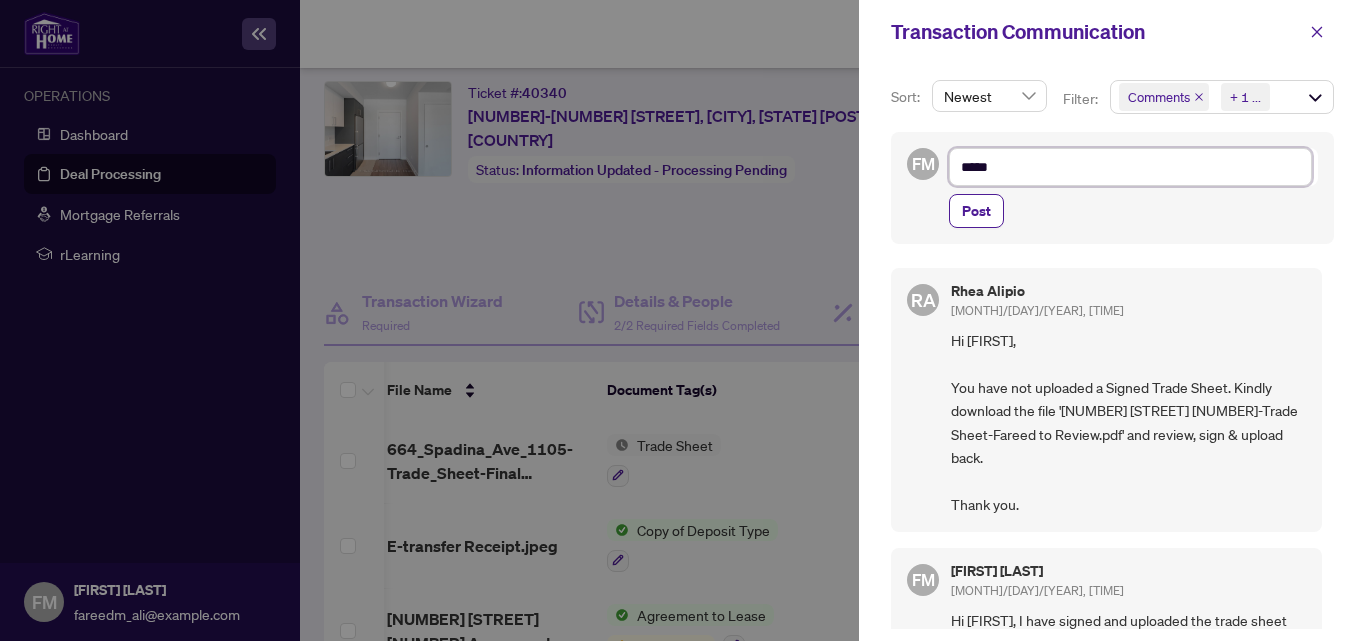 type on "*****" 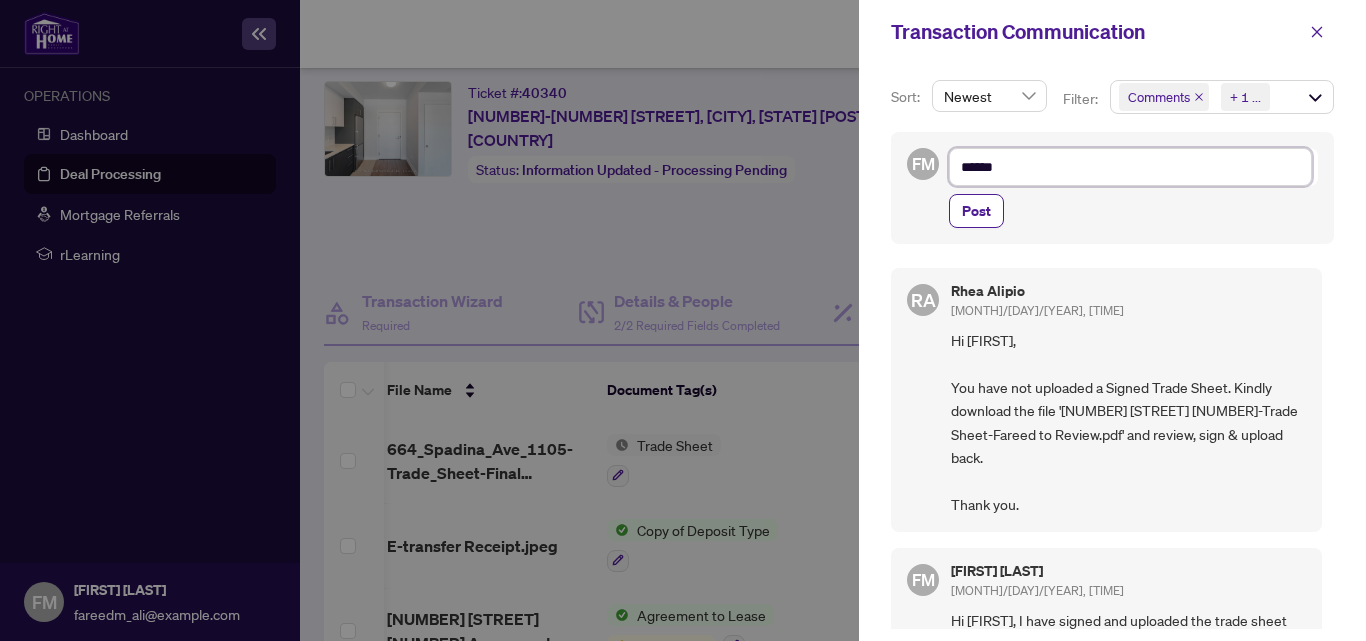 type on "*******" 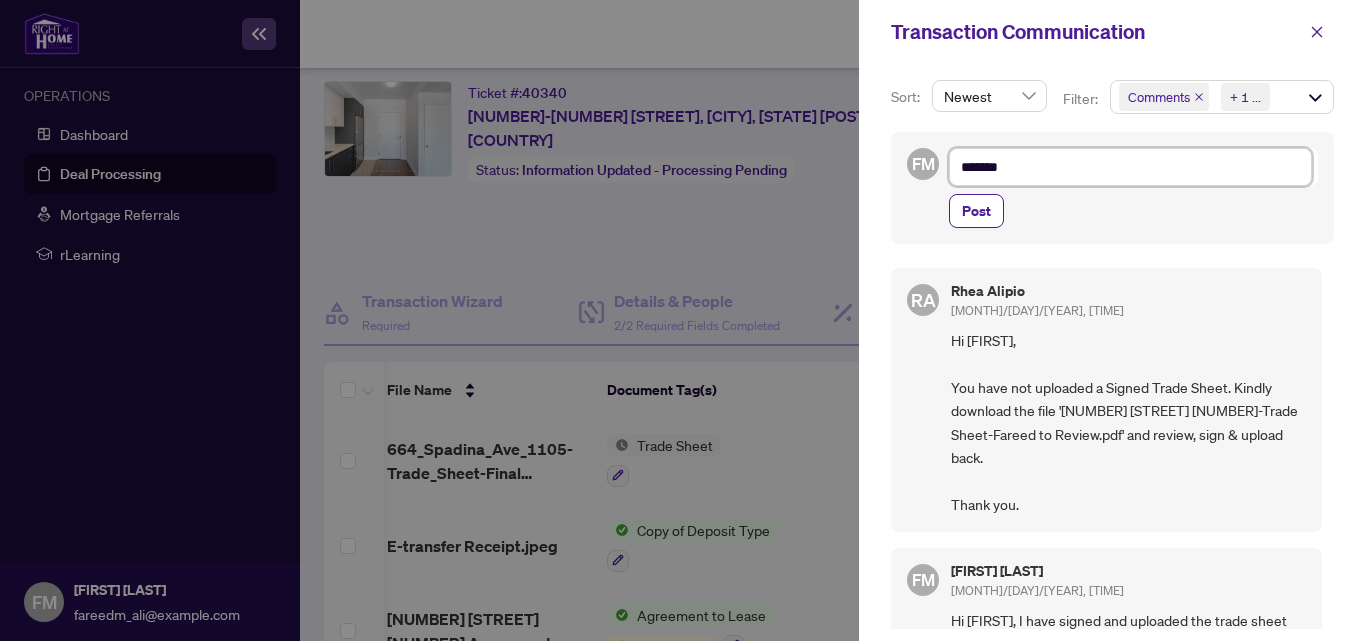 type on "********" 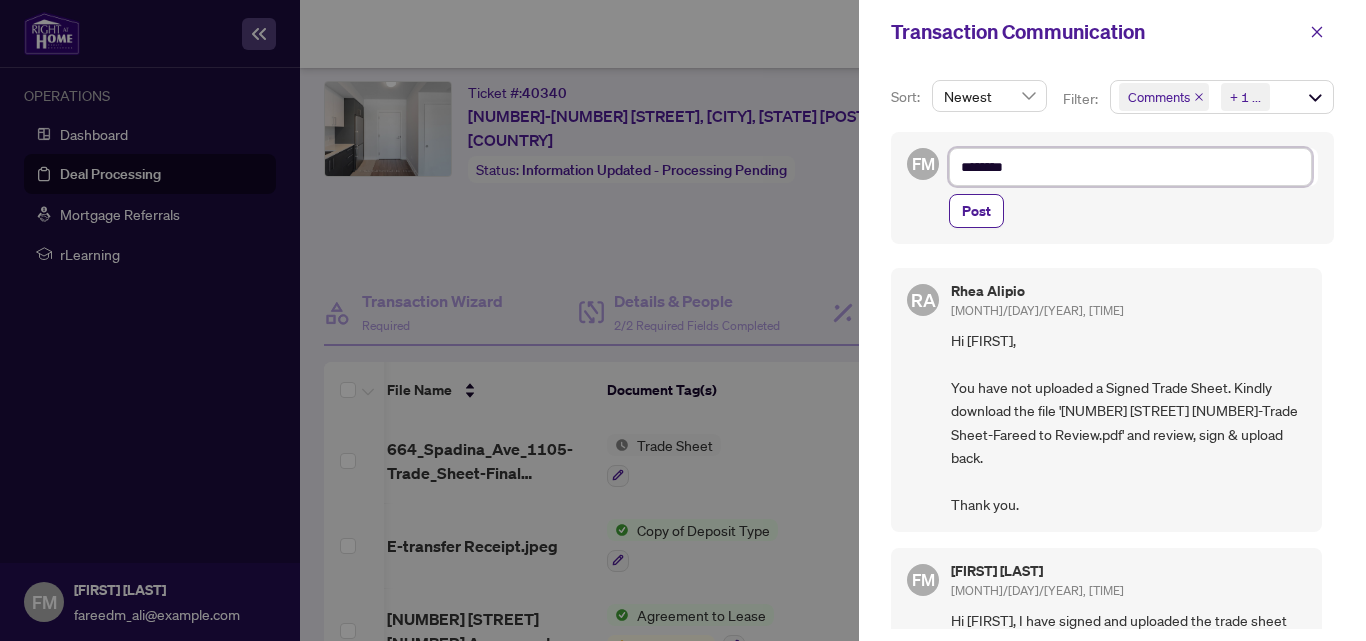 type on "*********" 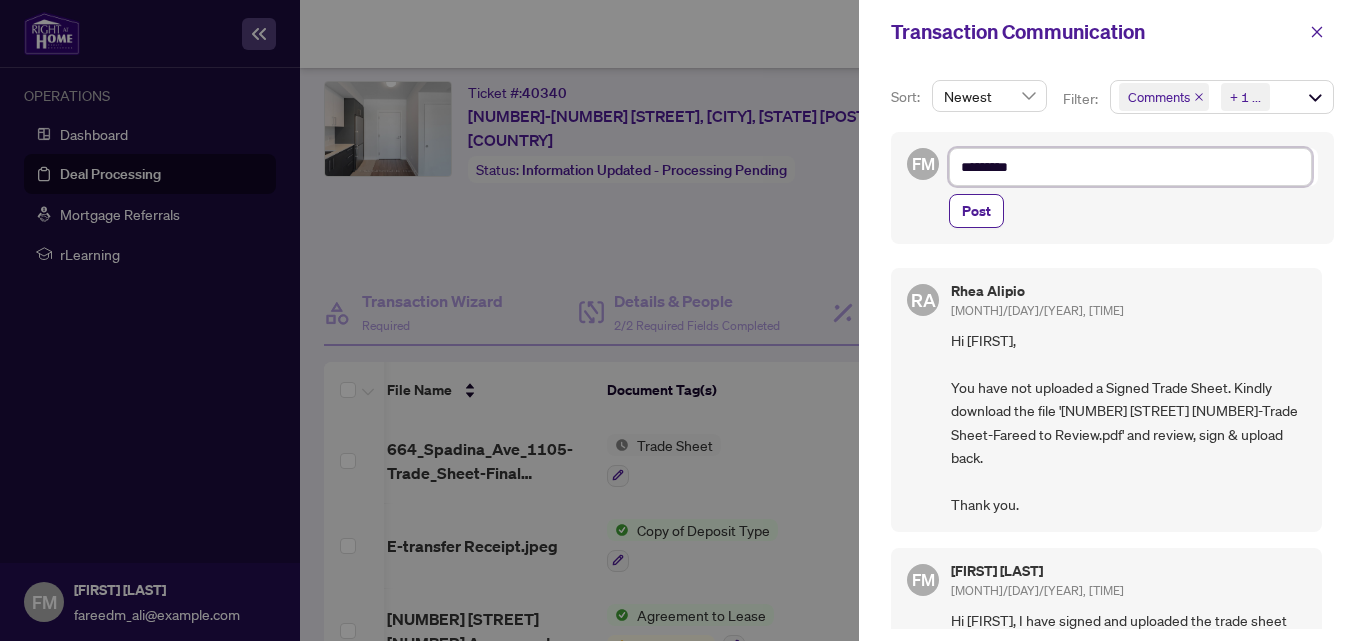 type on "**********" 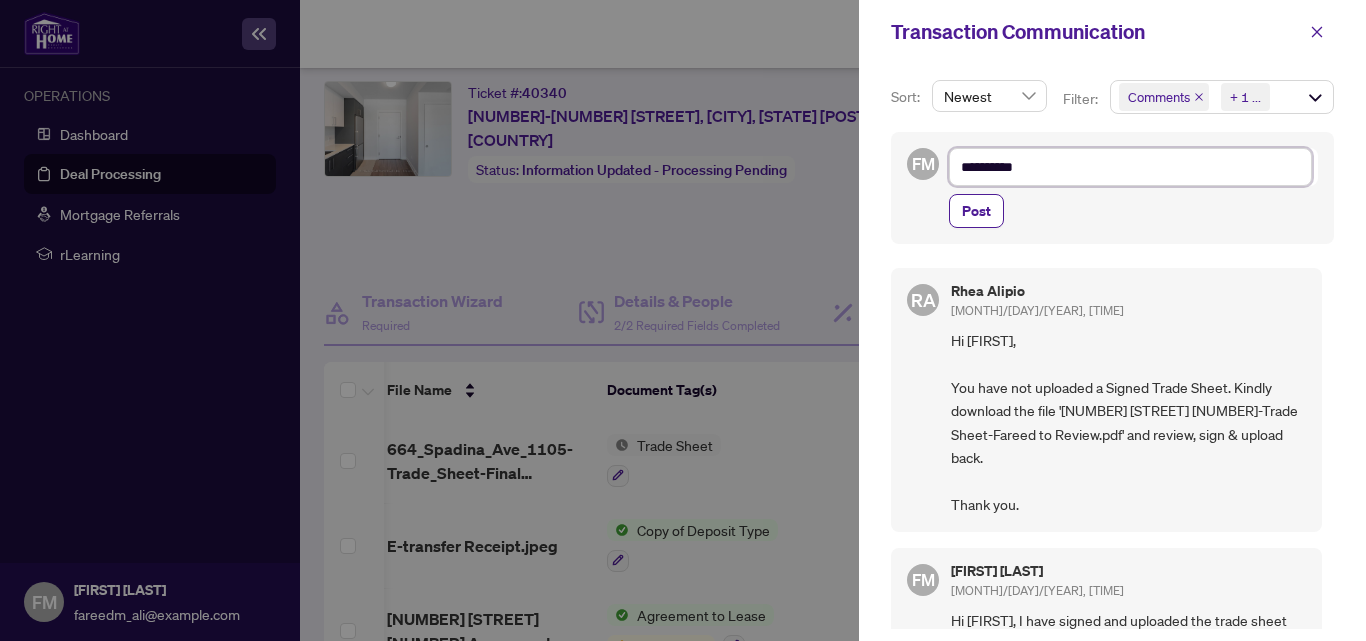type on "**********" 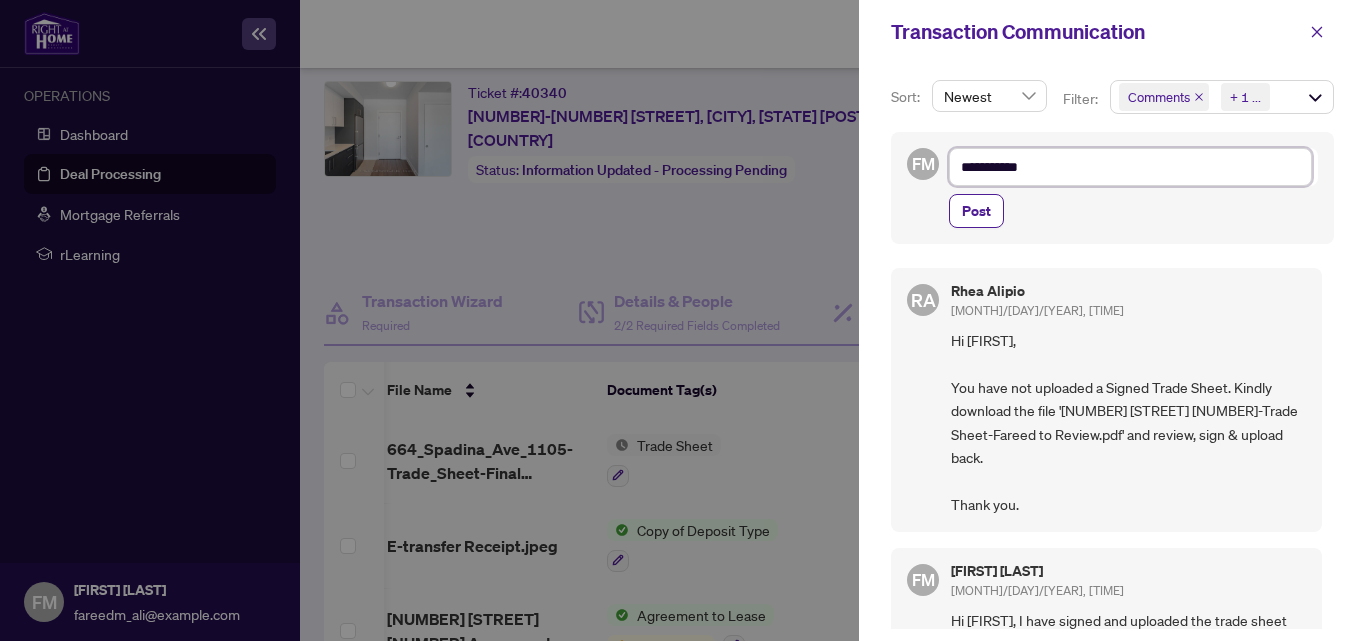 type on "**********" 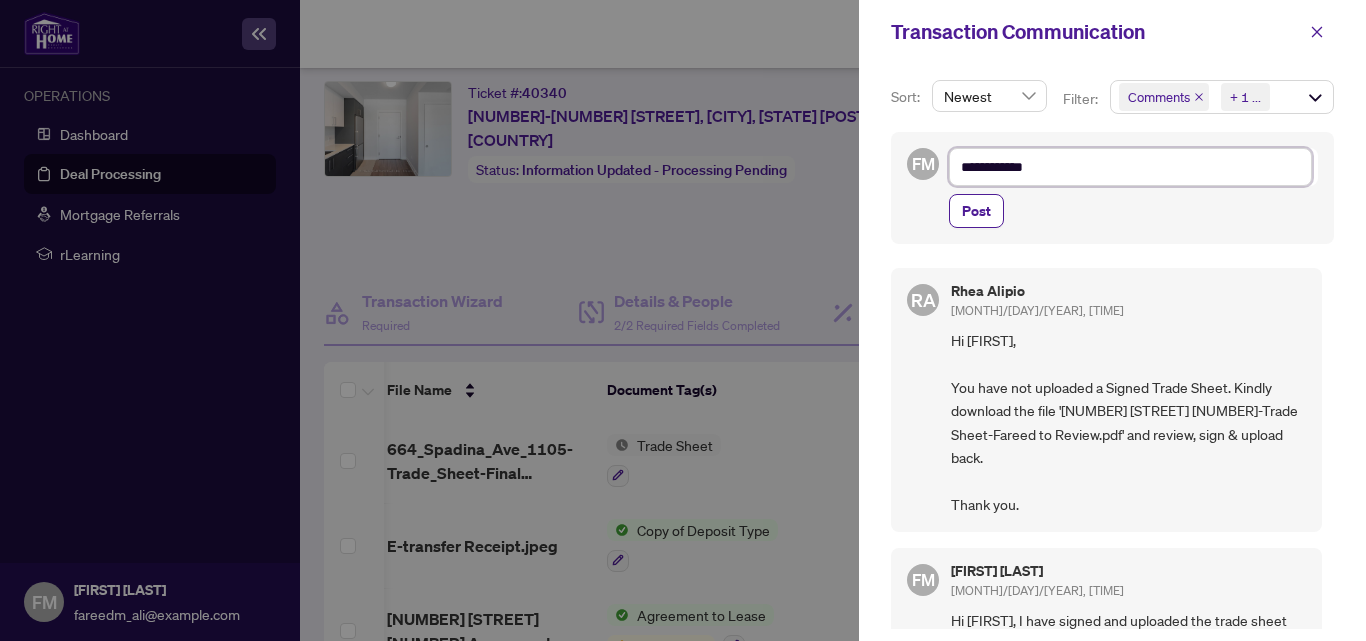 type on "**********" 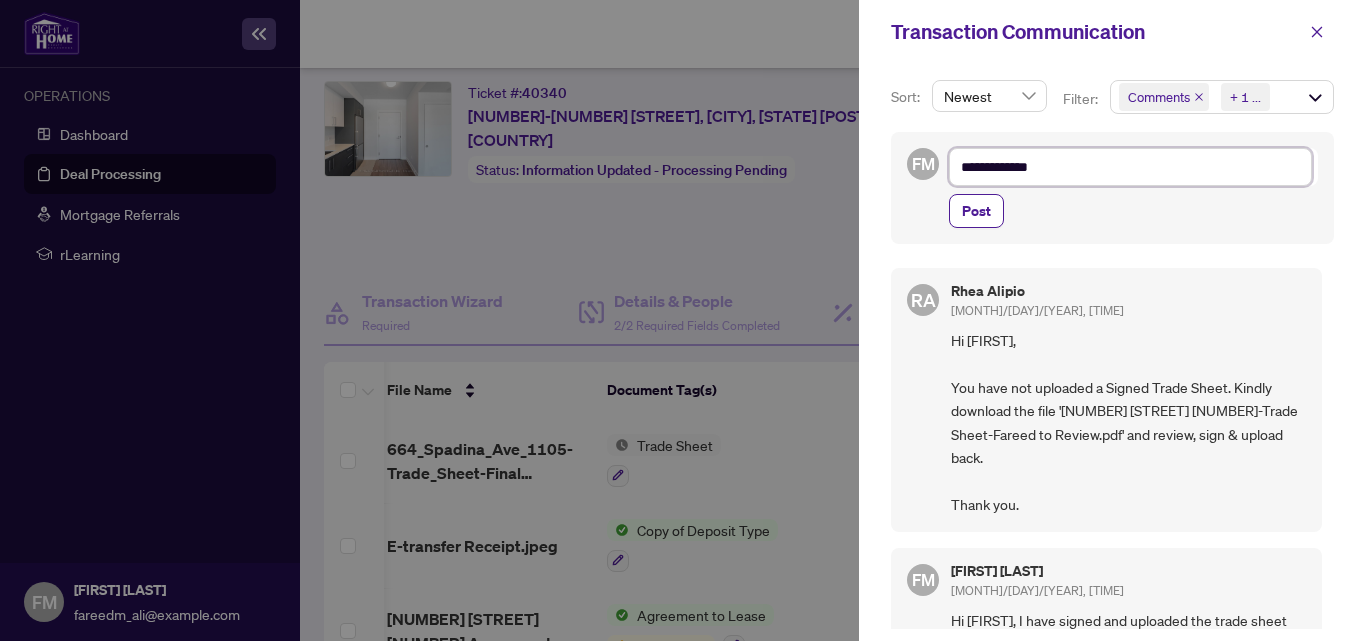 type on "**********" 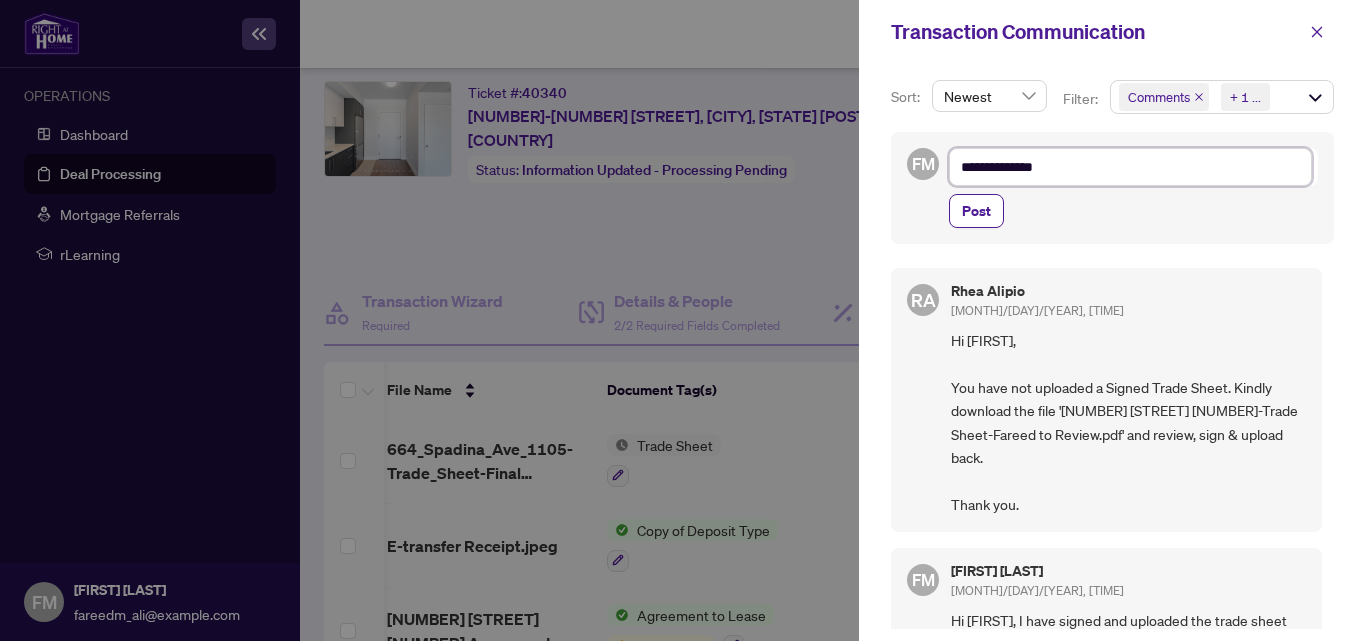 type on "**********" 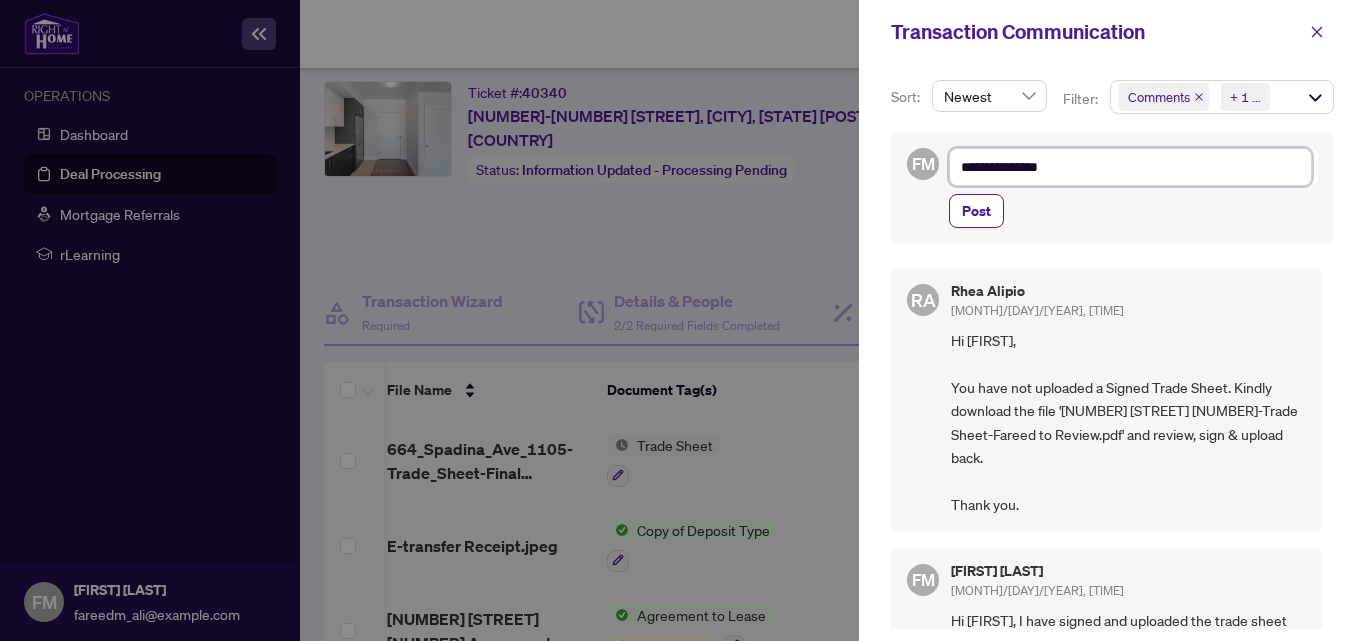 type on "**********" 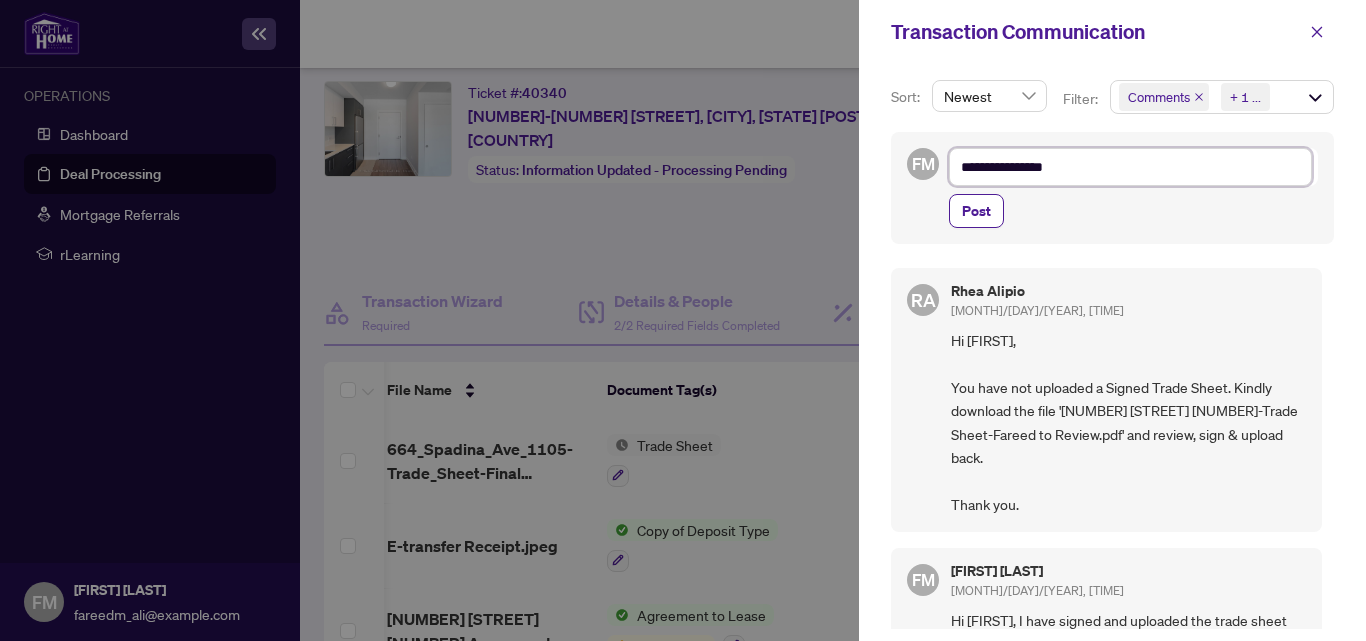 type on "**********" 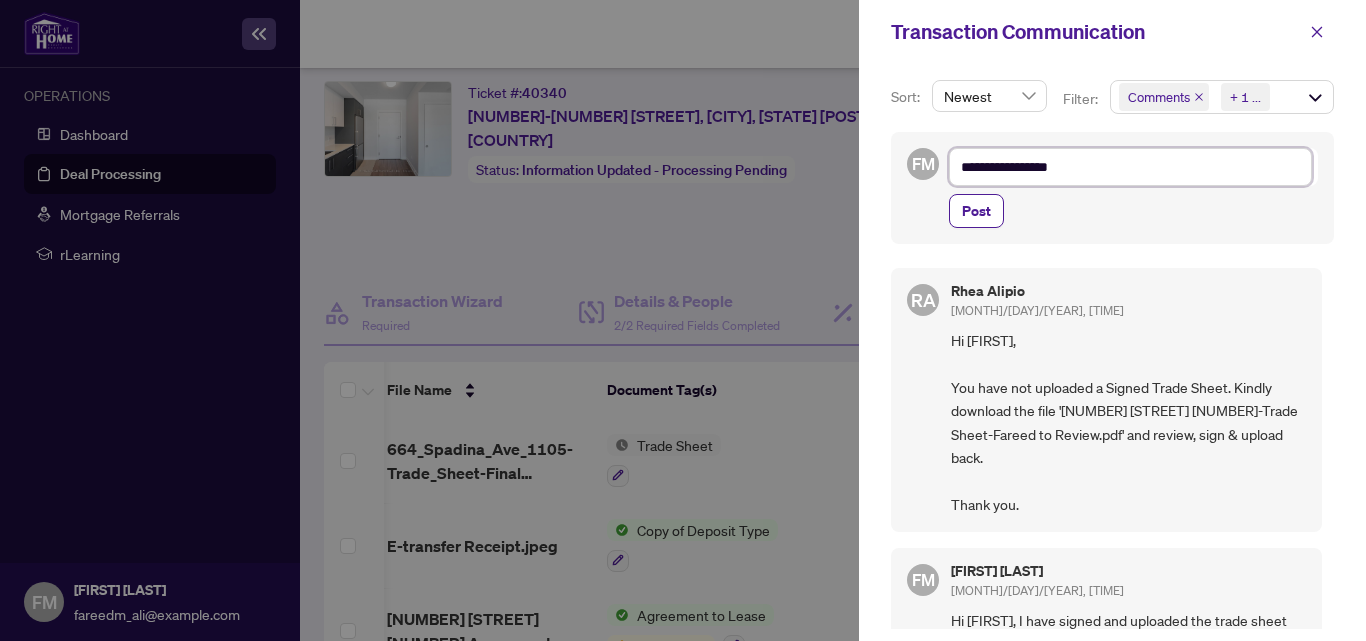 type on "**********" 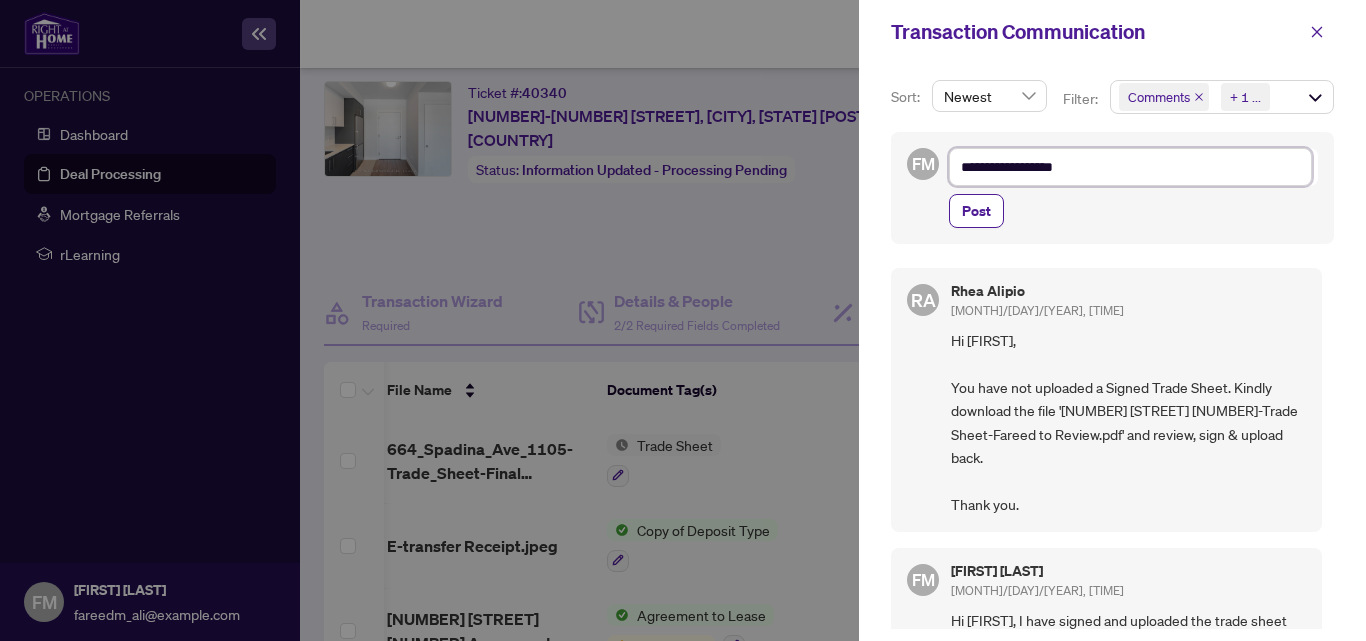 type on "**********" 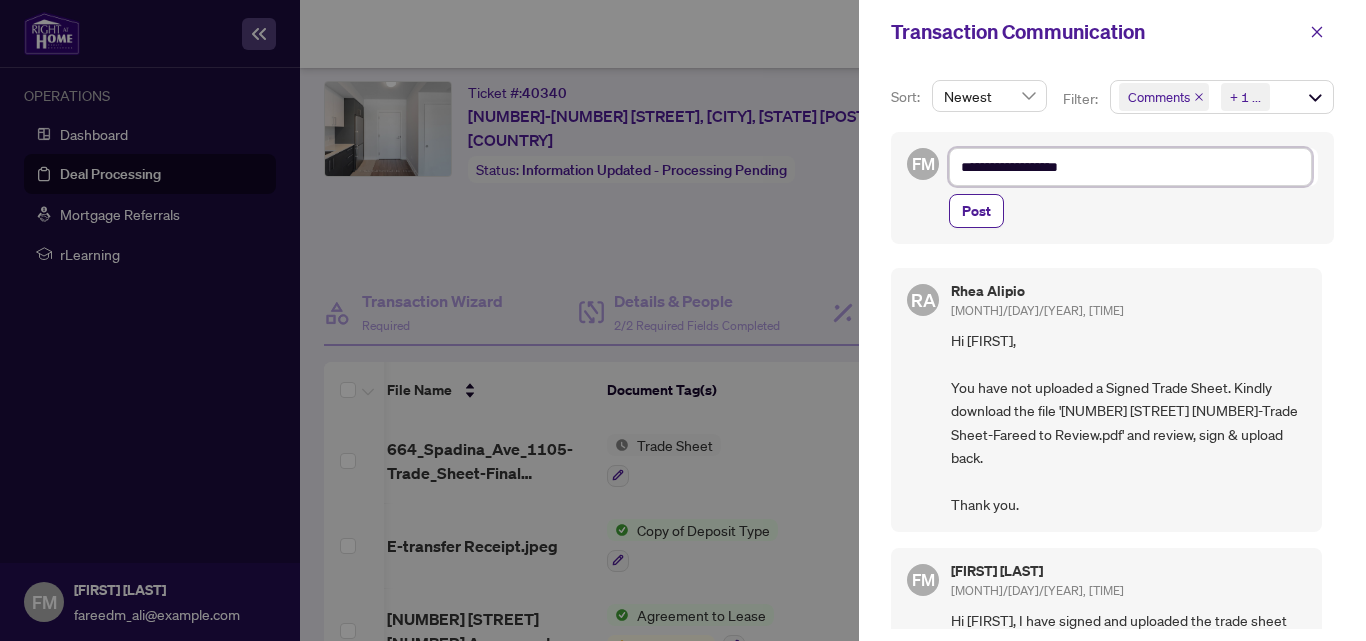 type on "**********" 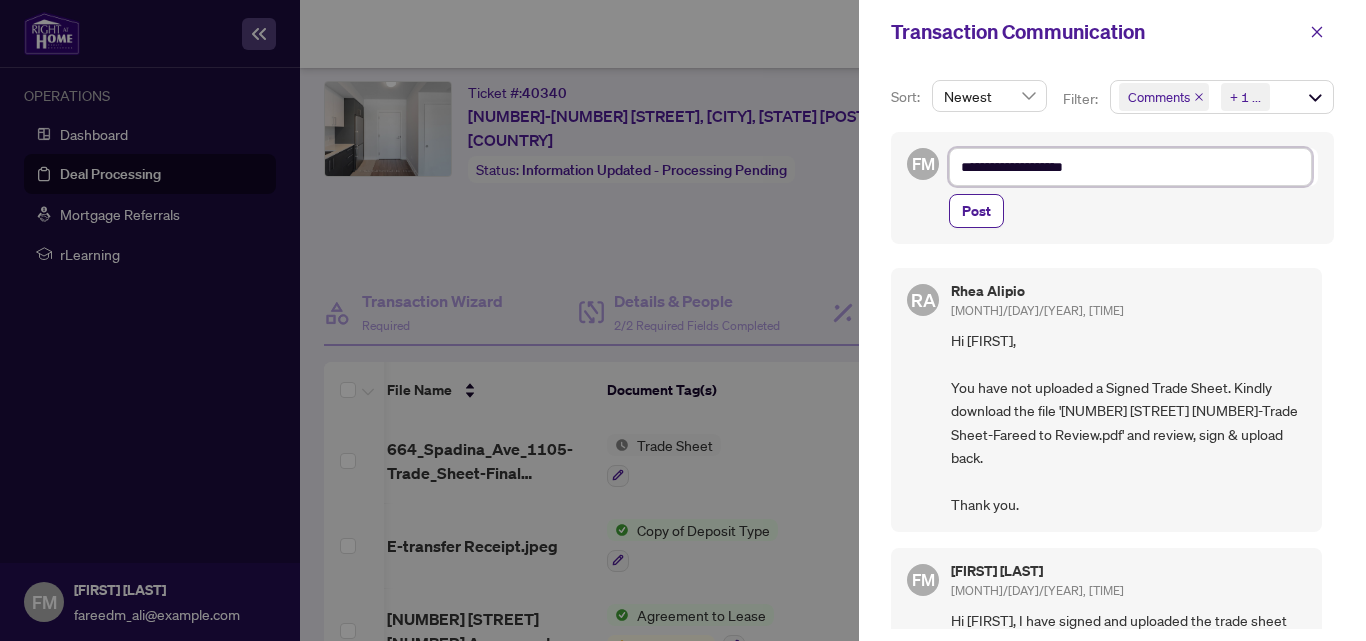 type on "**********" 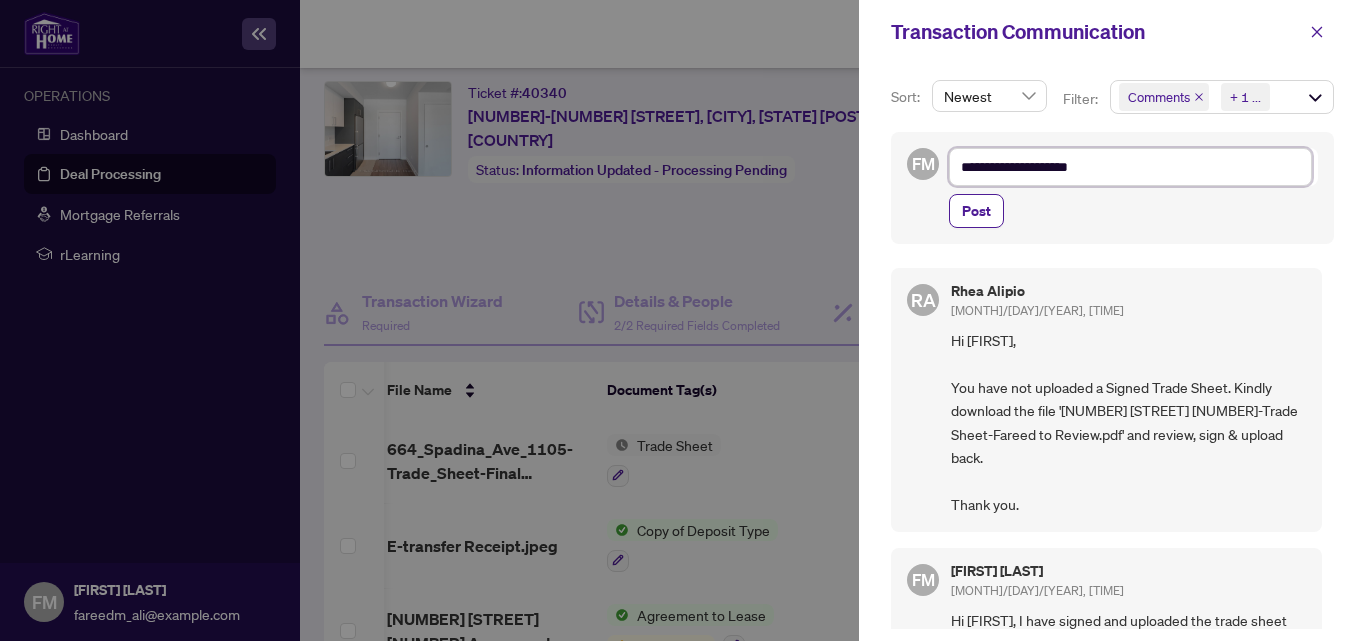 type on "**********" 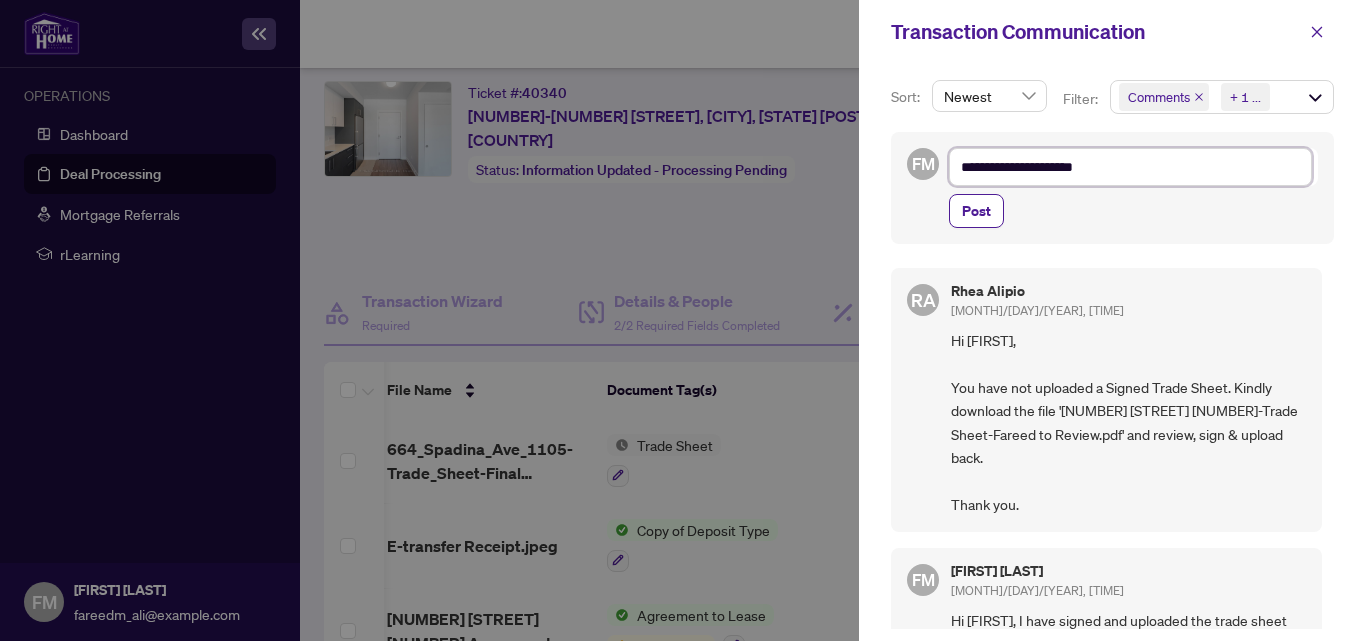 type on "**********" 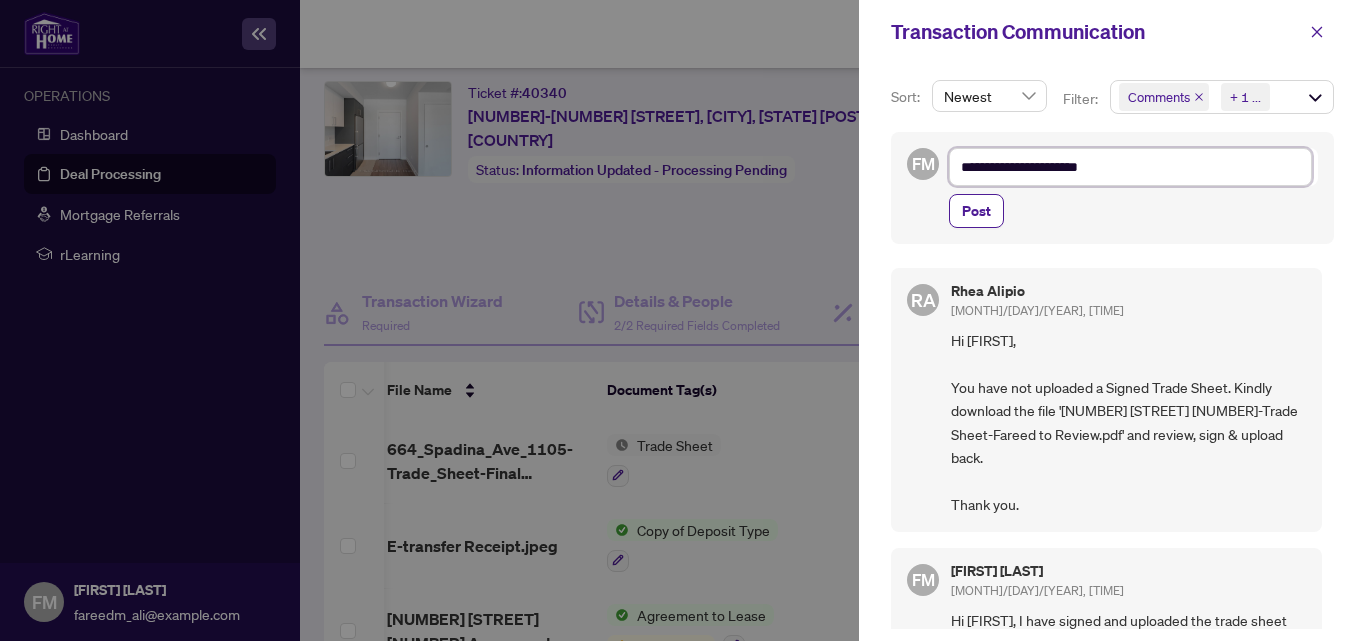 type on "**********" 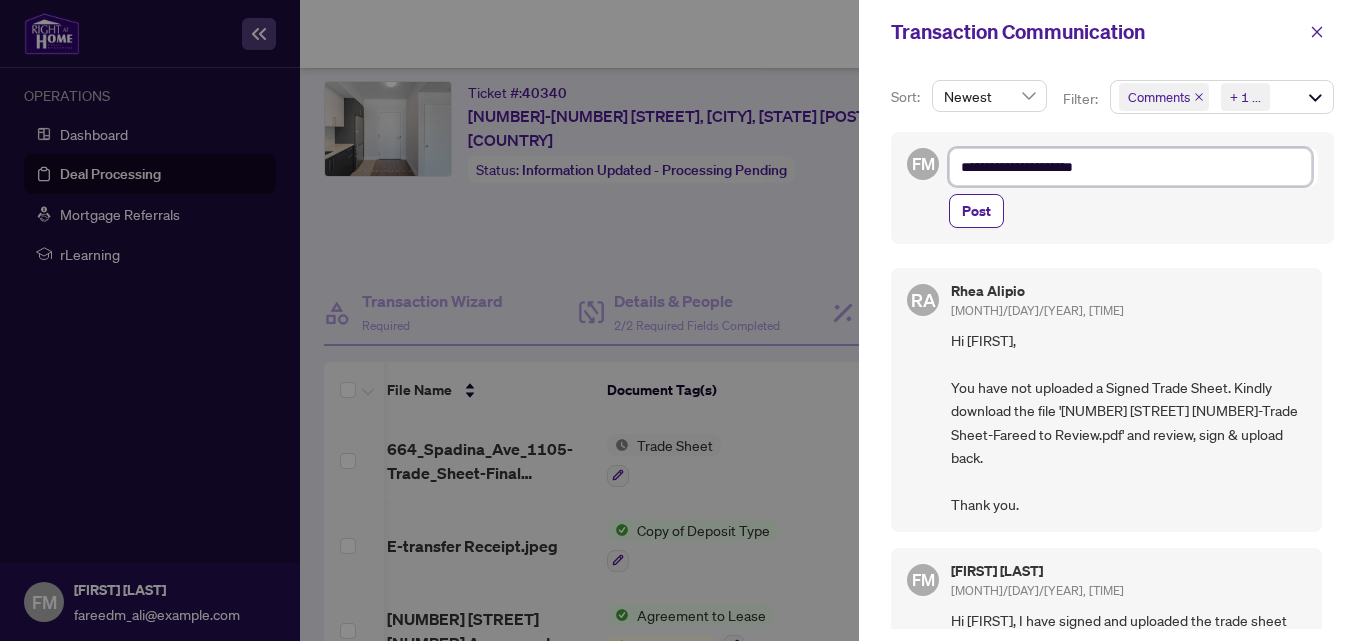 type on "**********" 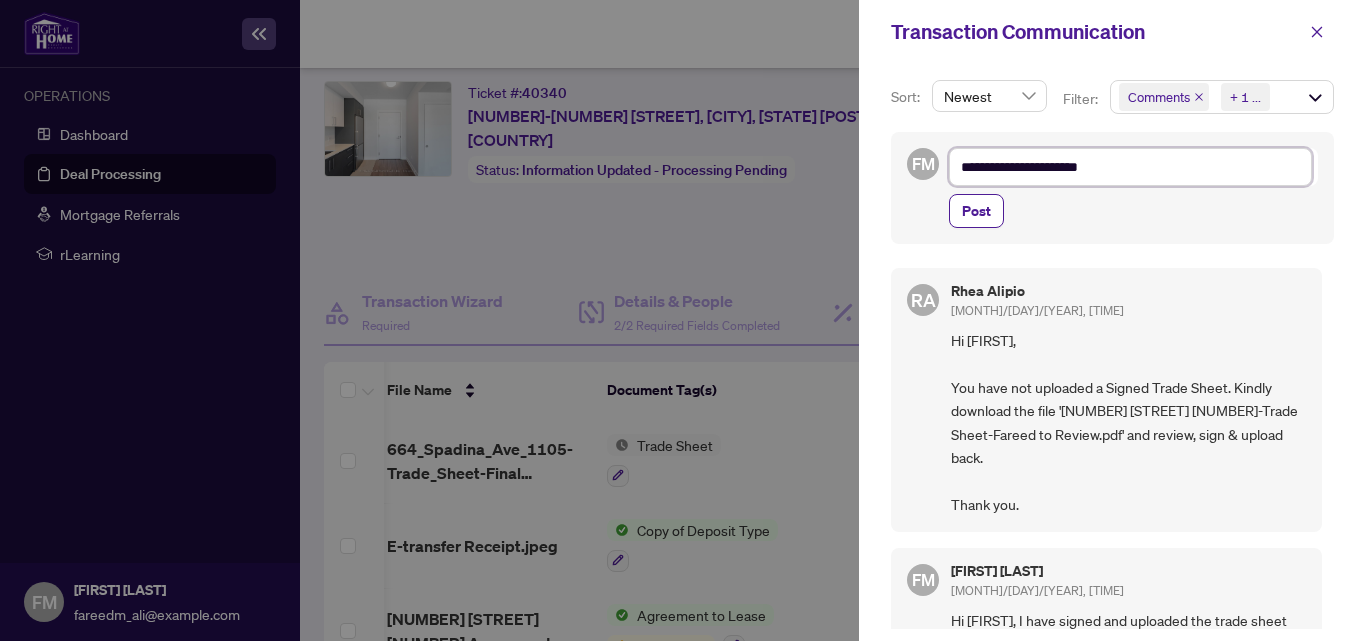 type on "**********" 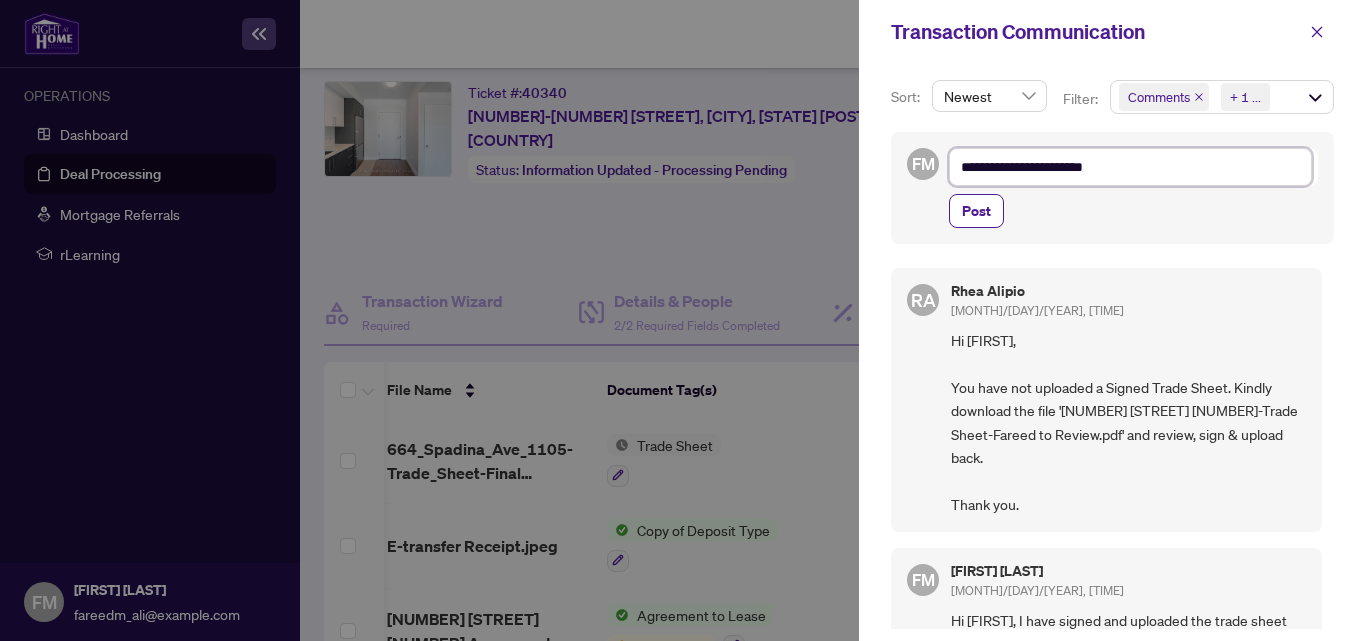 type on "**********" 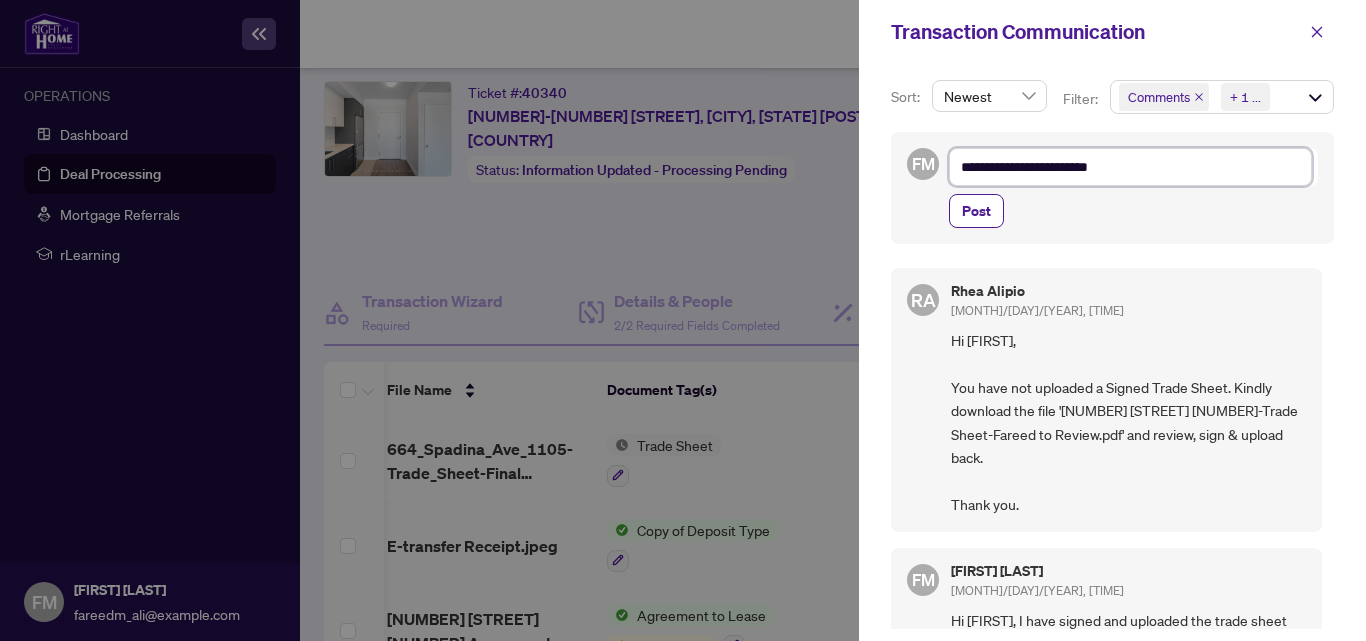 type on "**********" 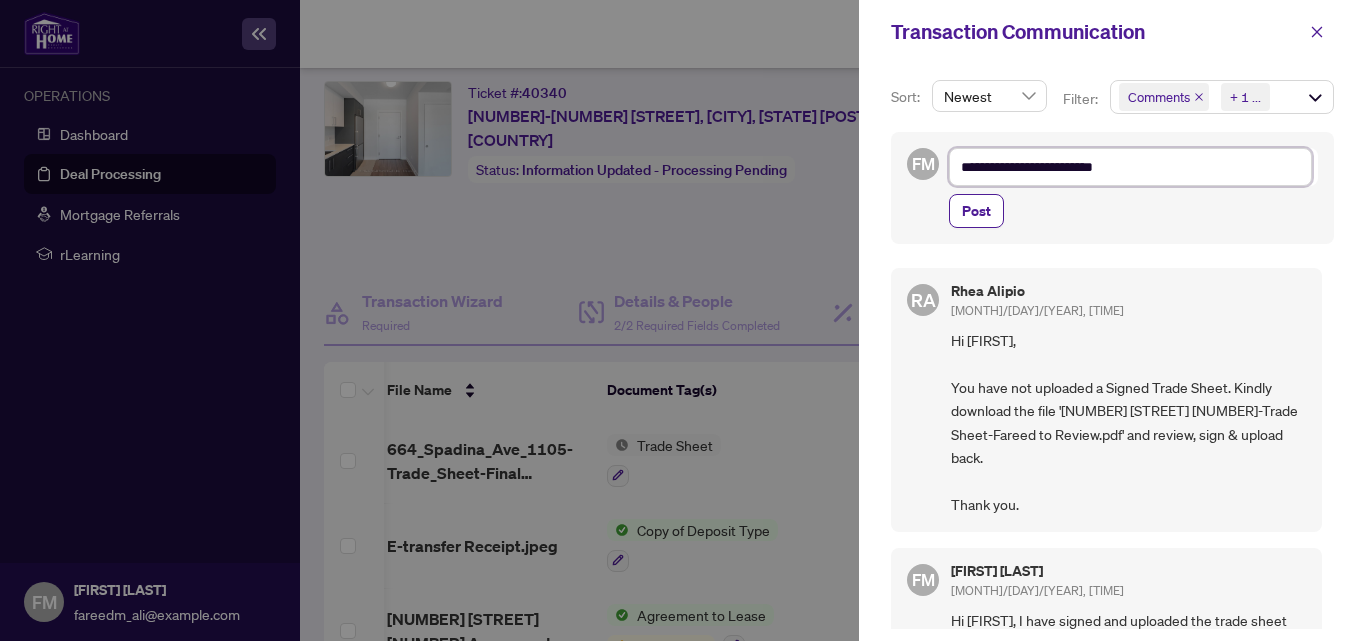 type on "**********" 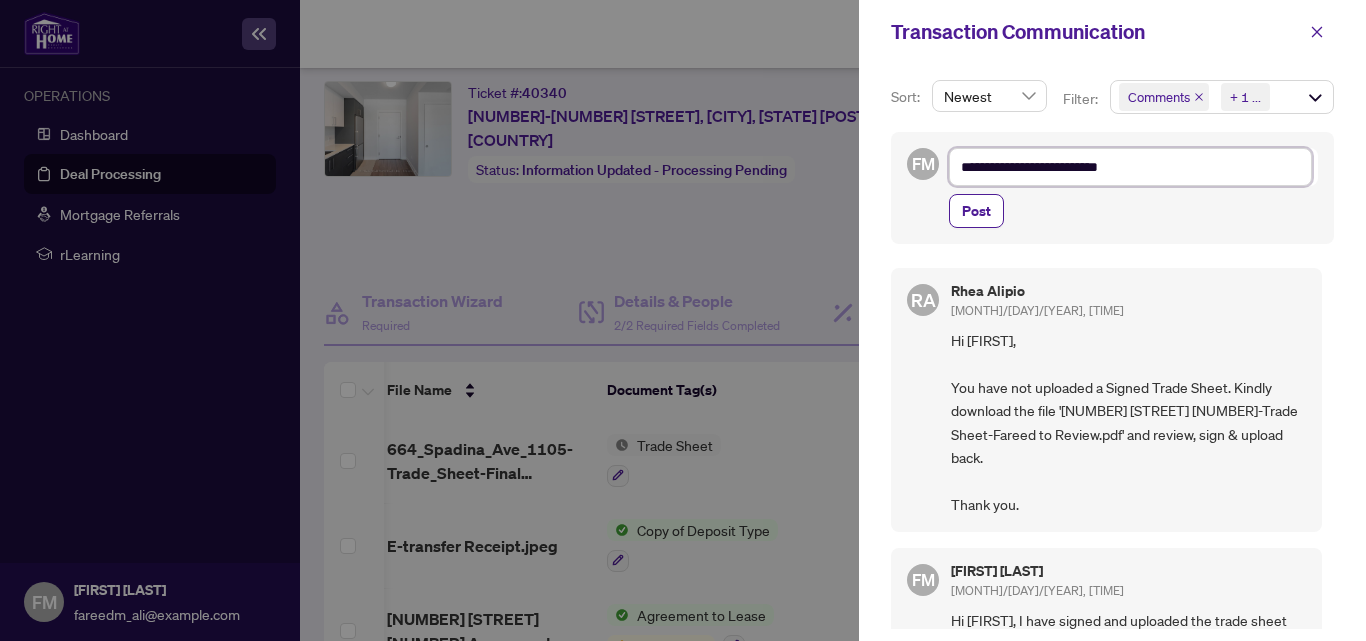 type on "**********" 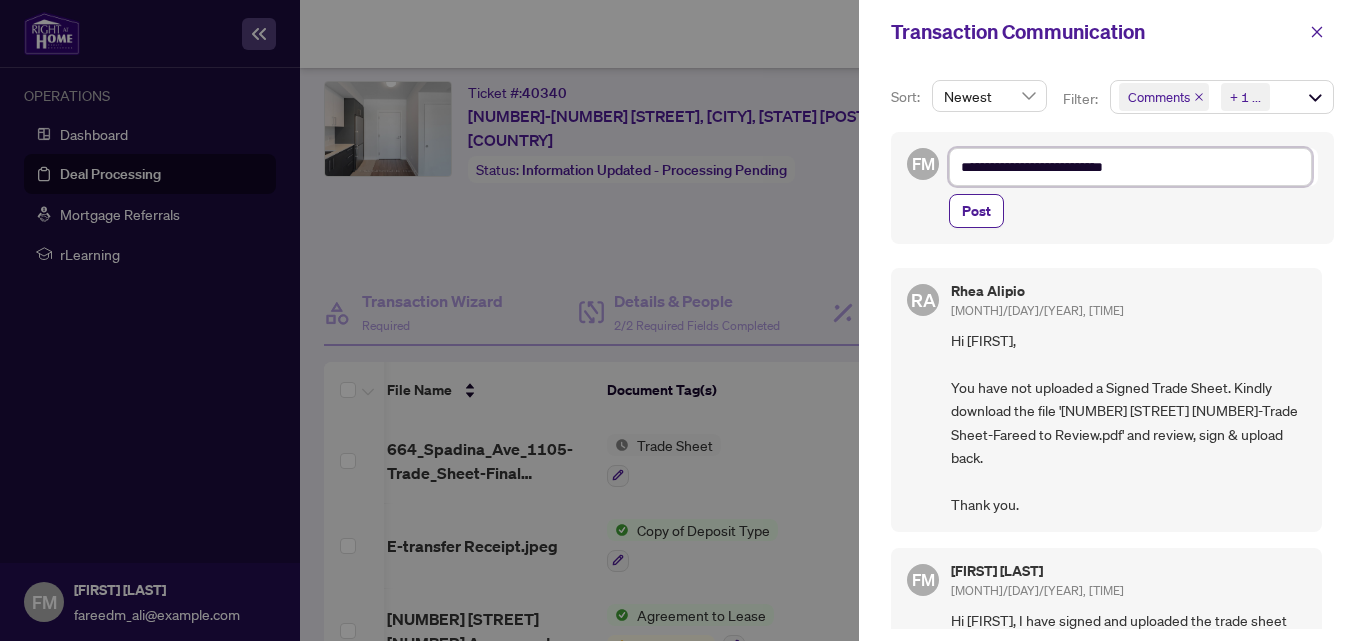 type on "**********" 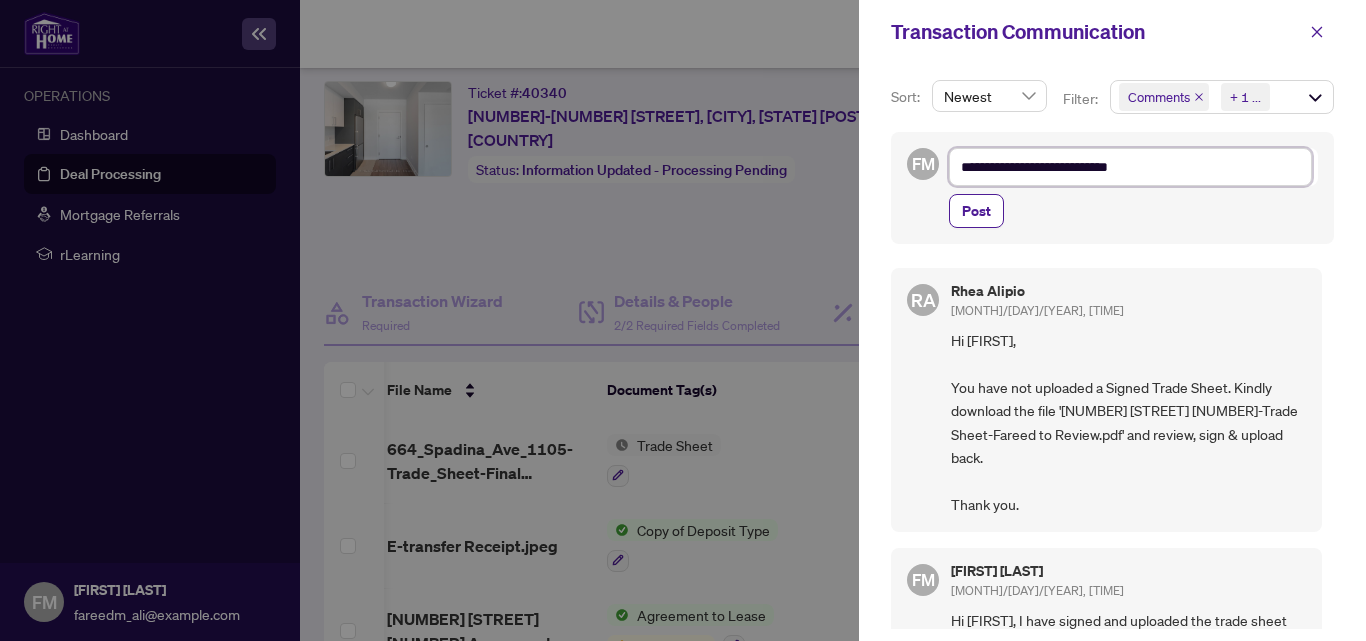 type on "**********" 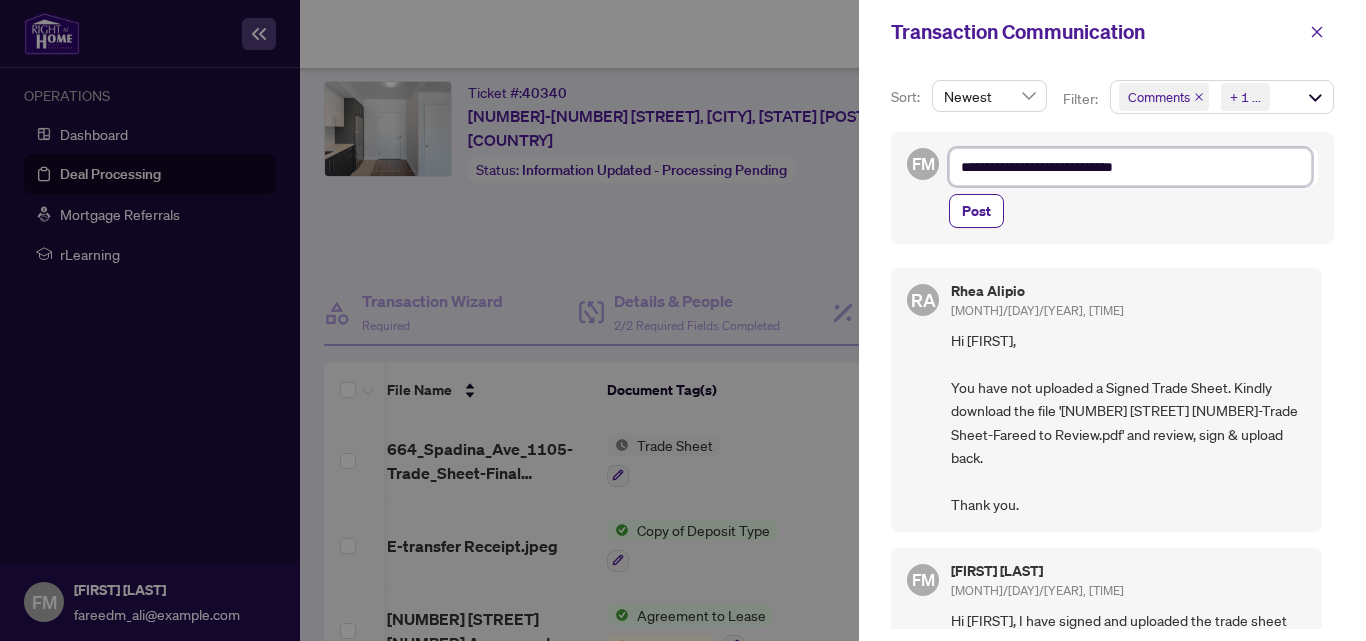 type on "**********" 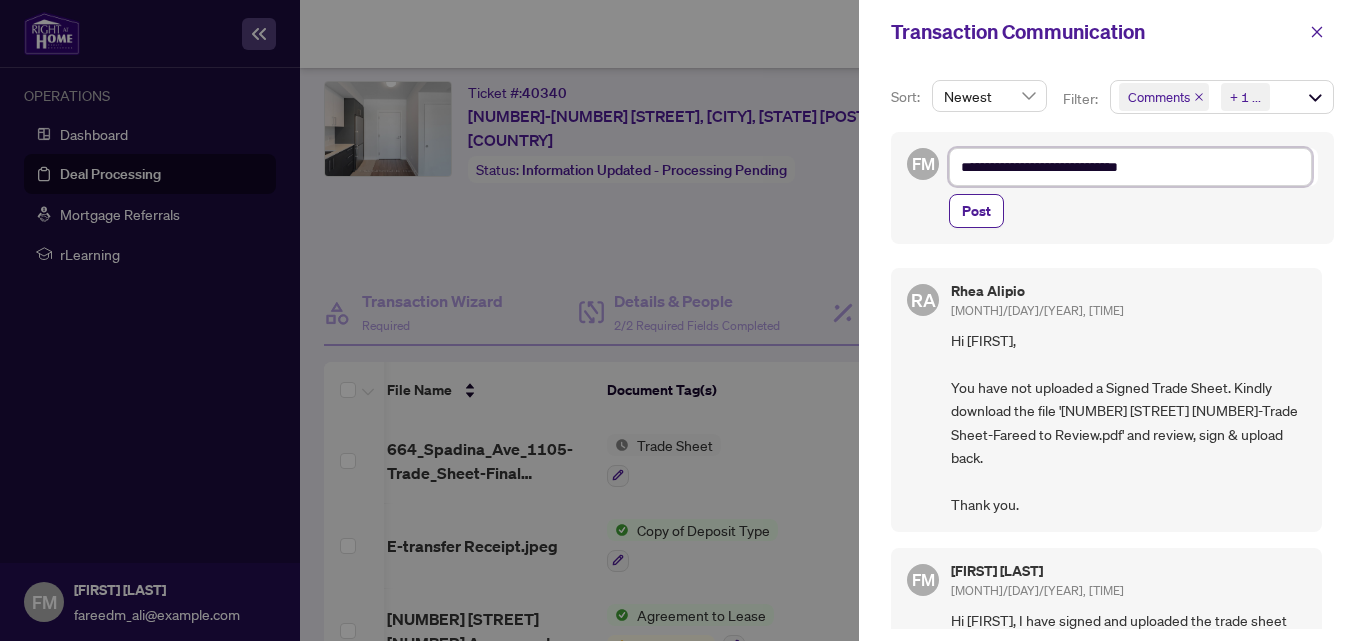 type on "**********" 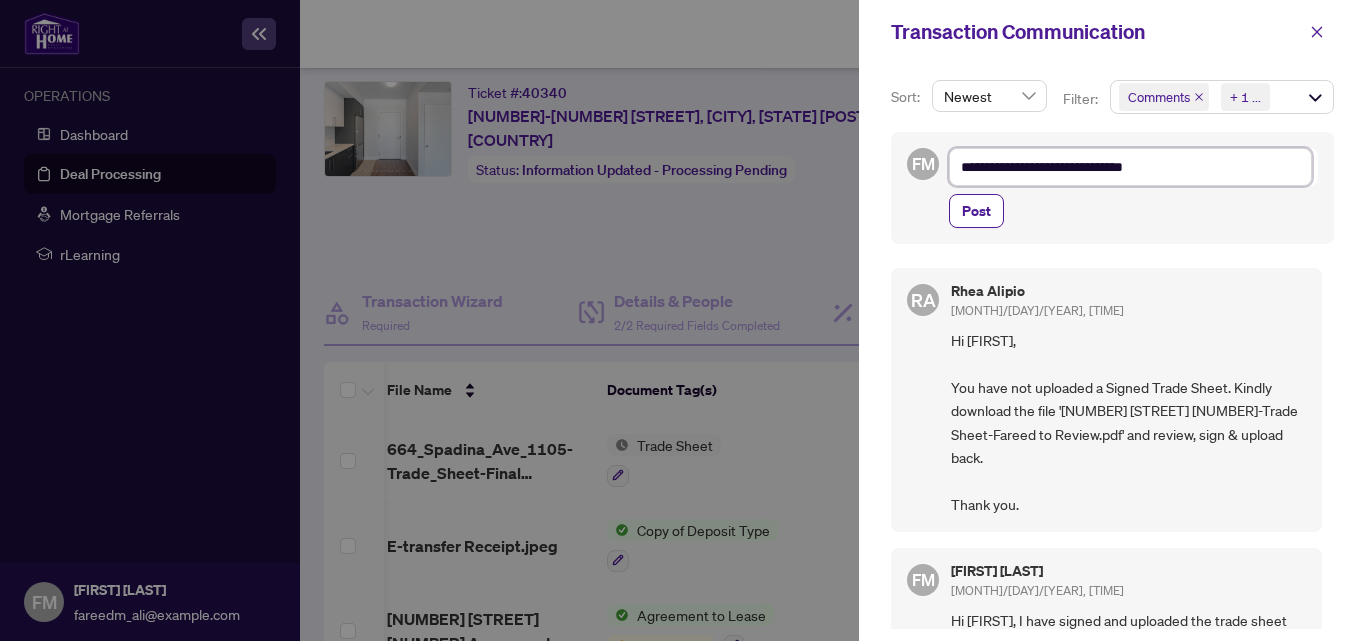 type on "**********" 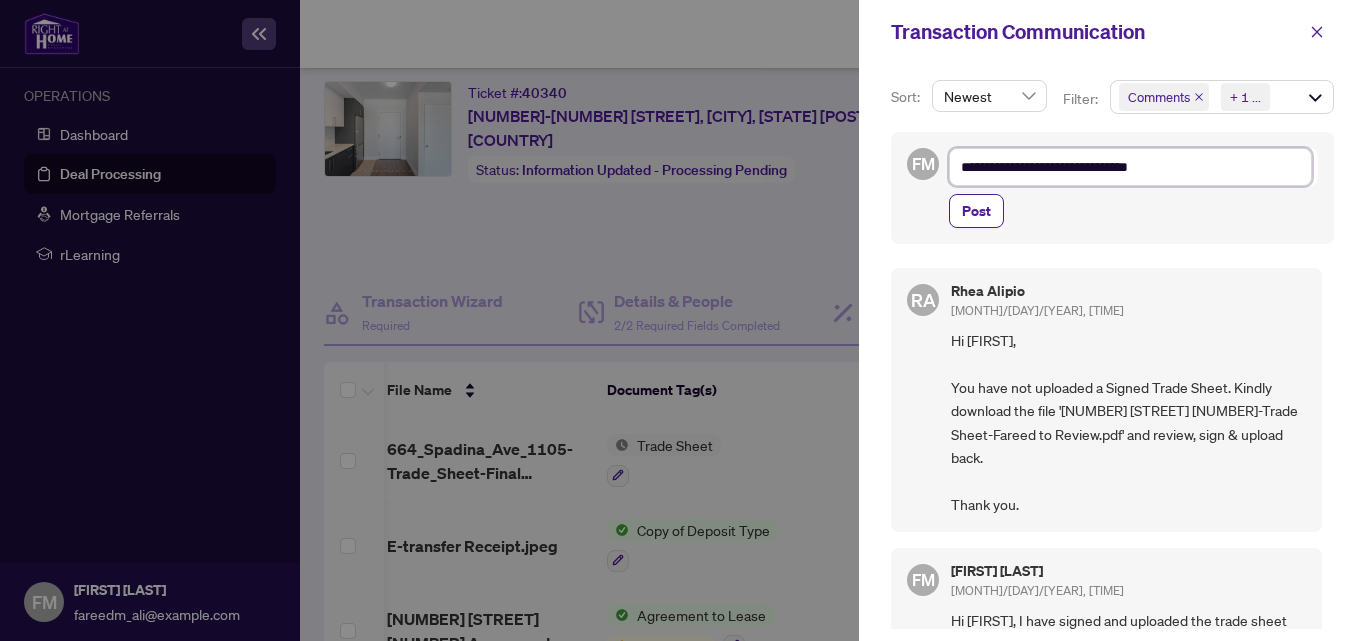 type on "**********" 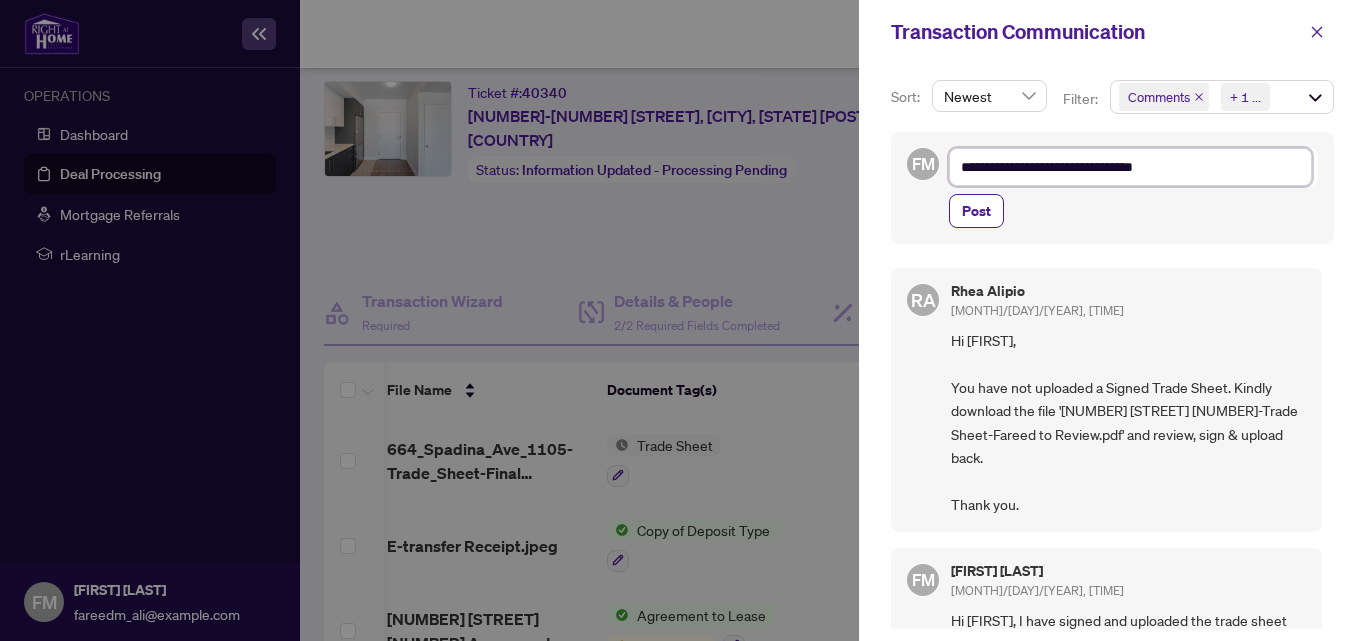 type on "**********" 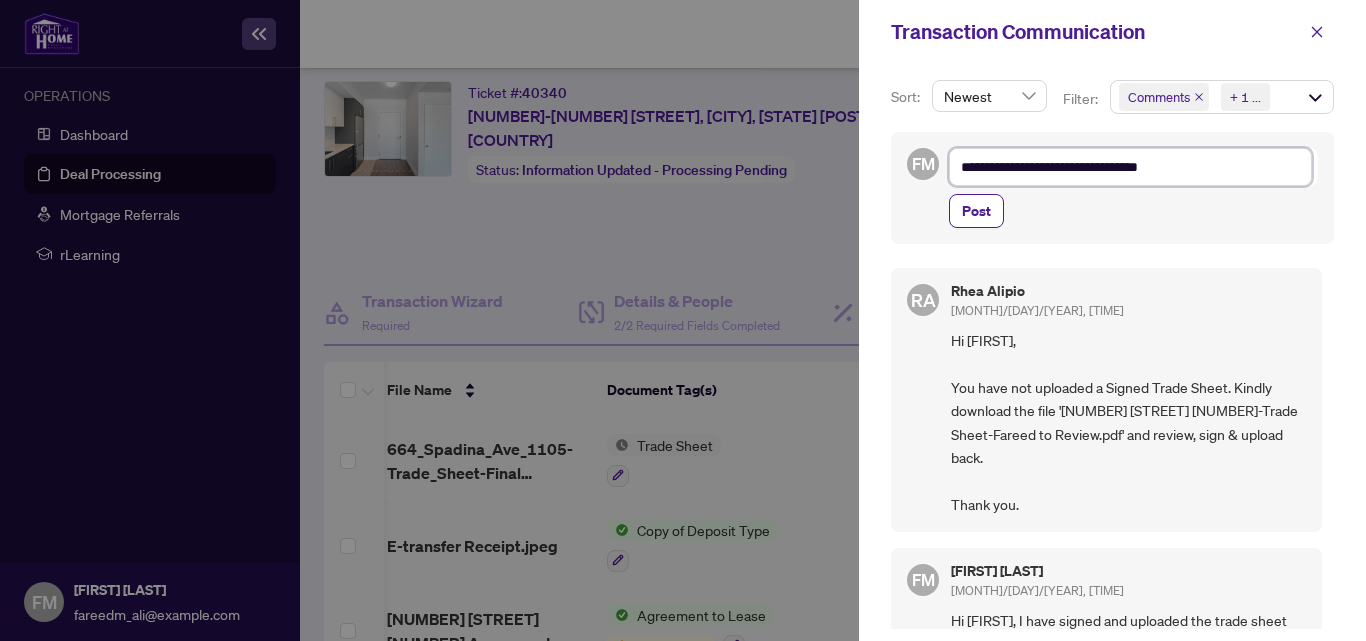 type on "**********" 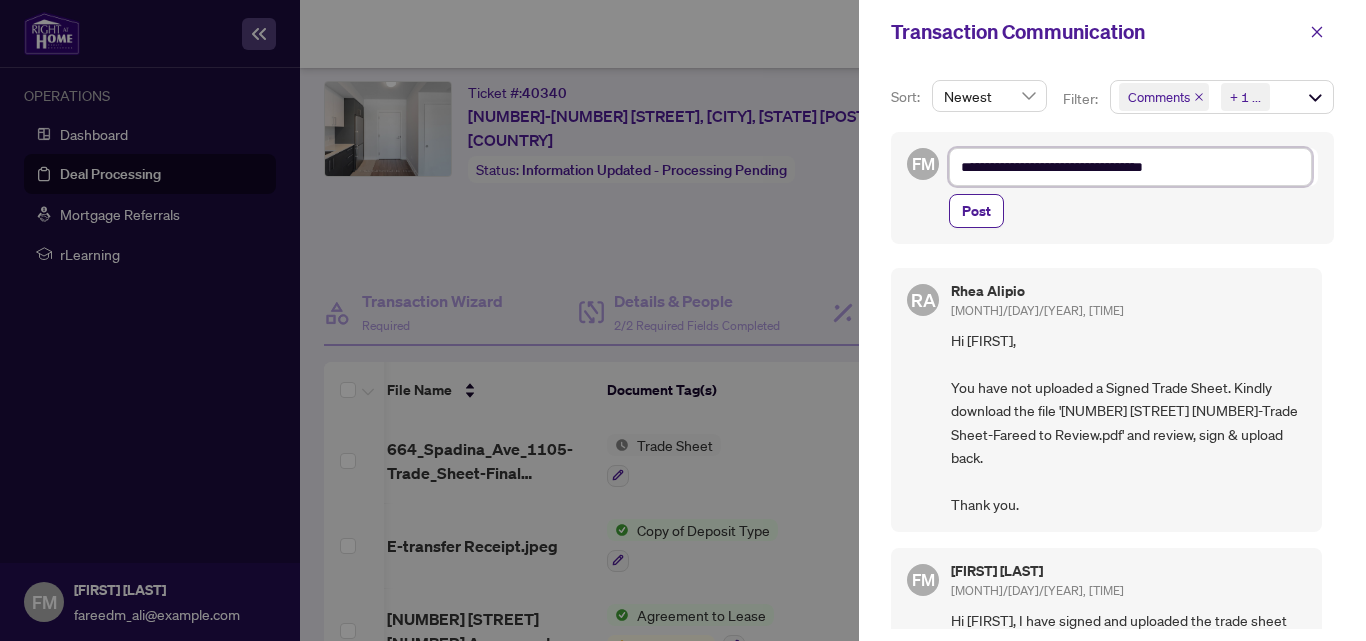 type on "**********" 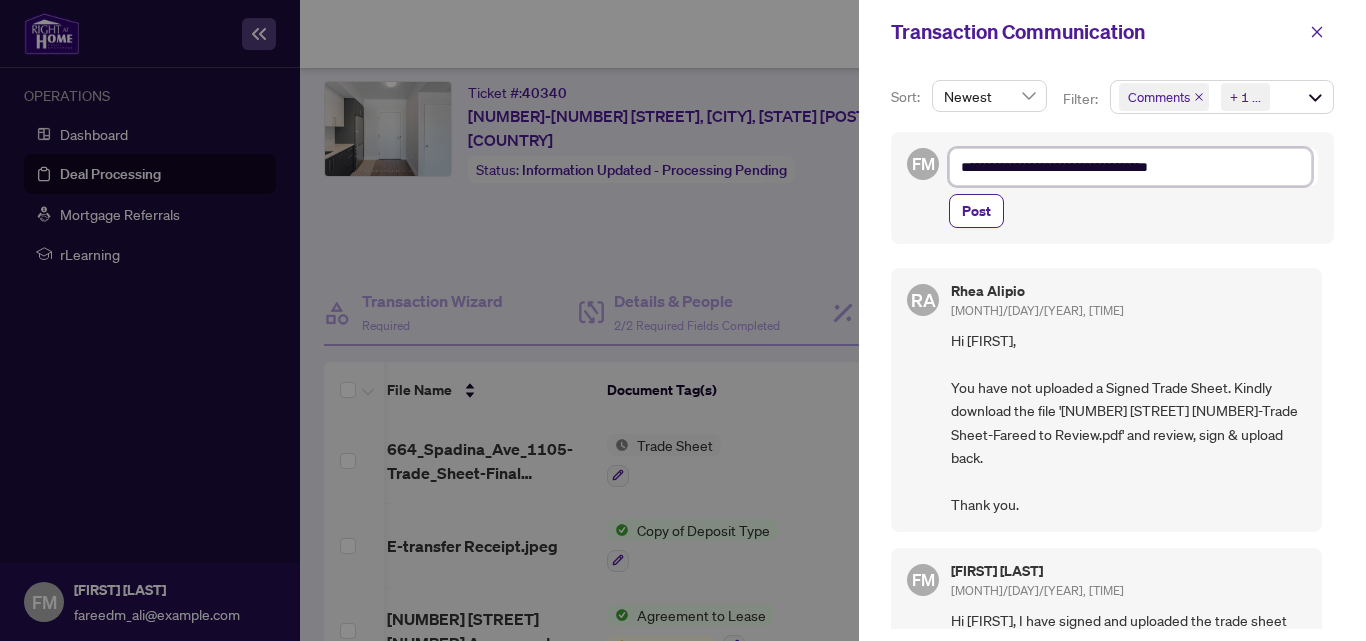 type on "**********" 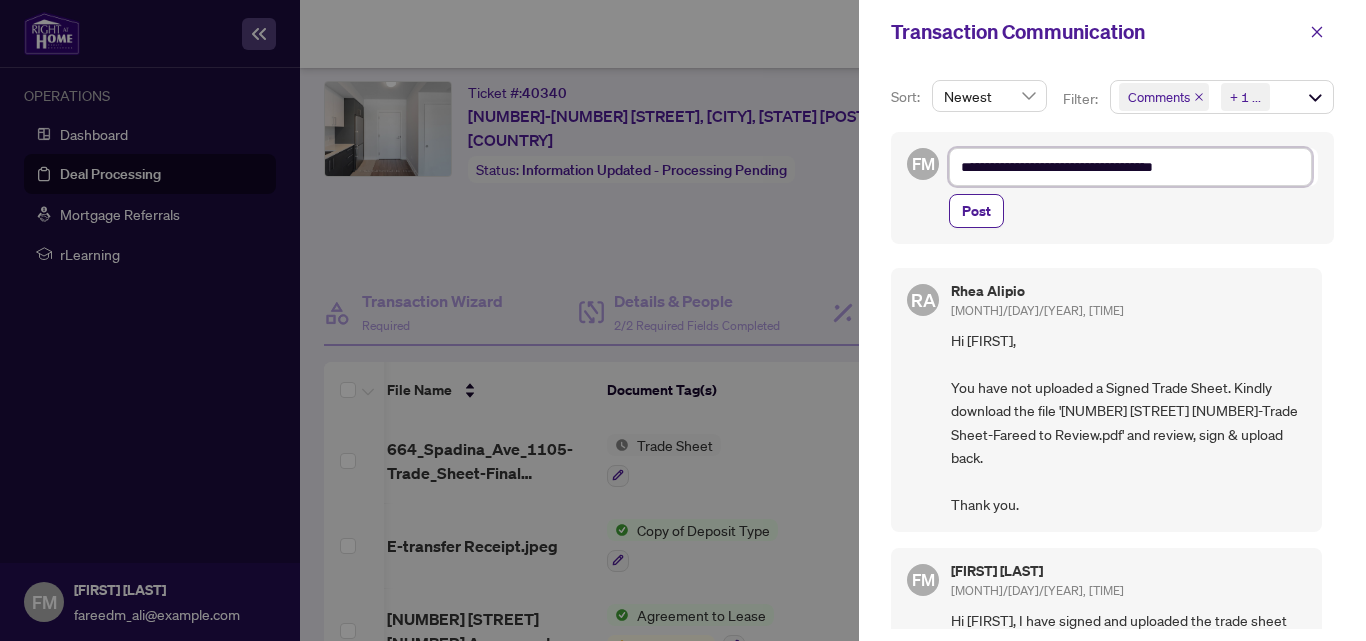 type on "**********" 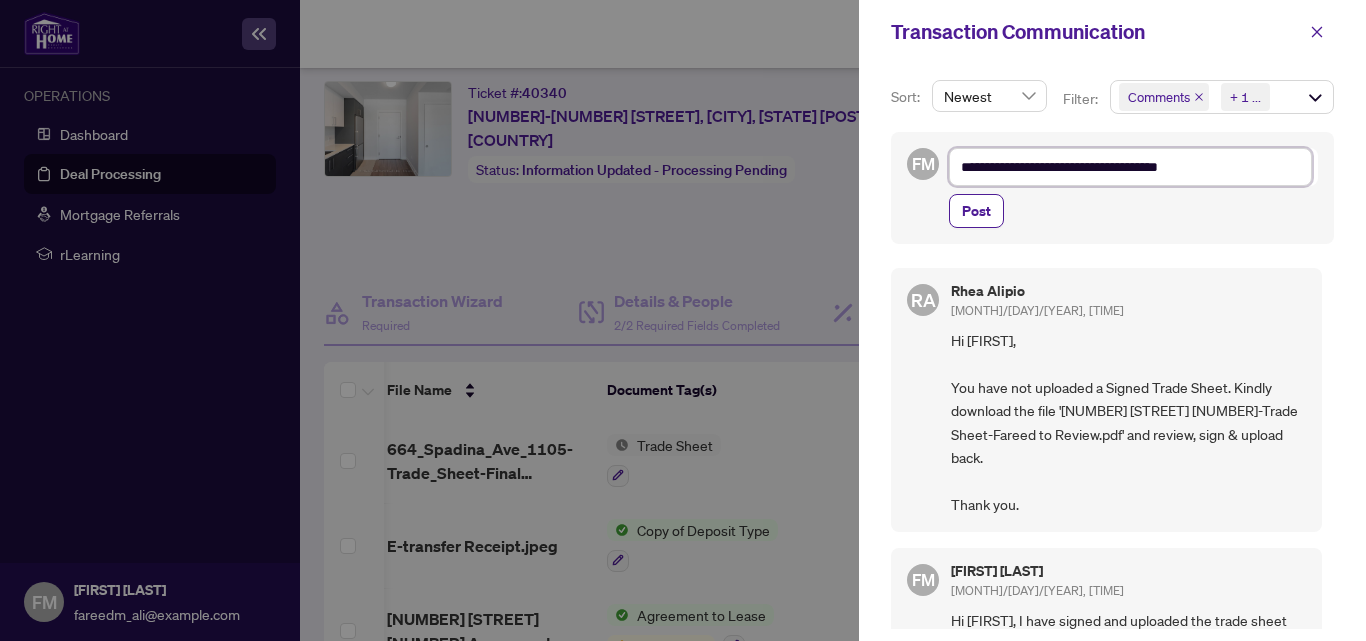 type on "**********" 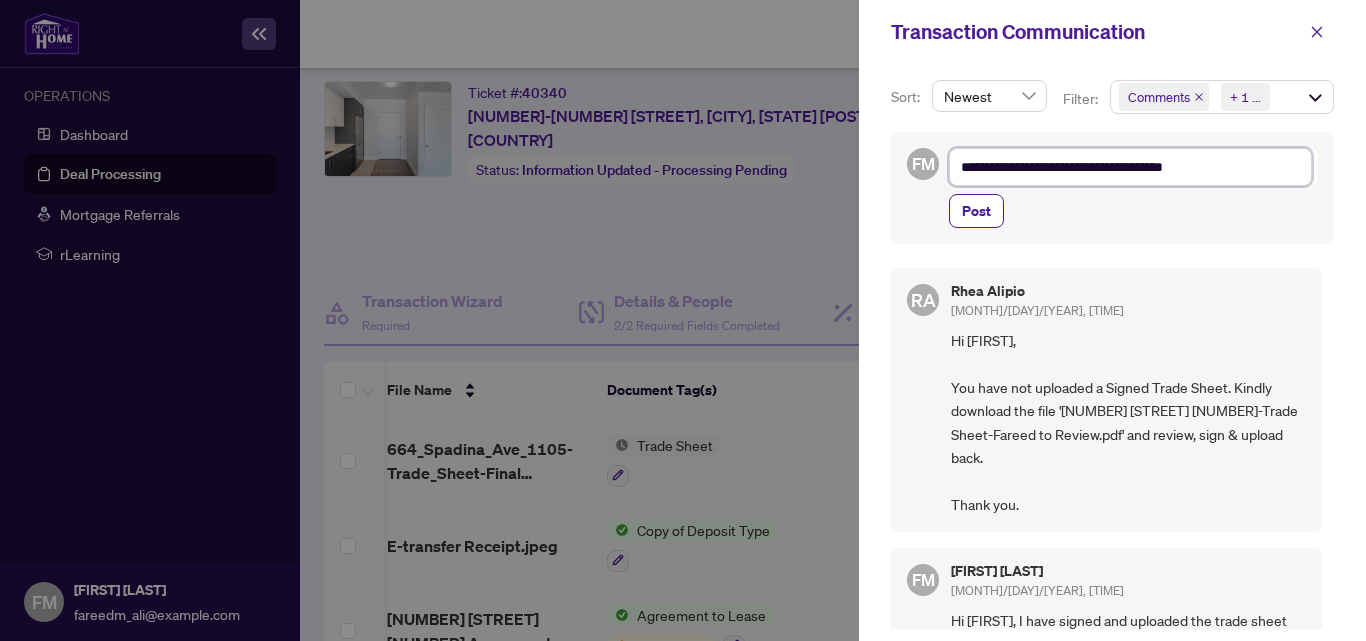 type on "**********" 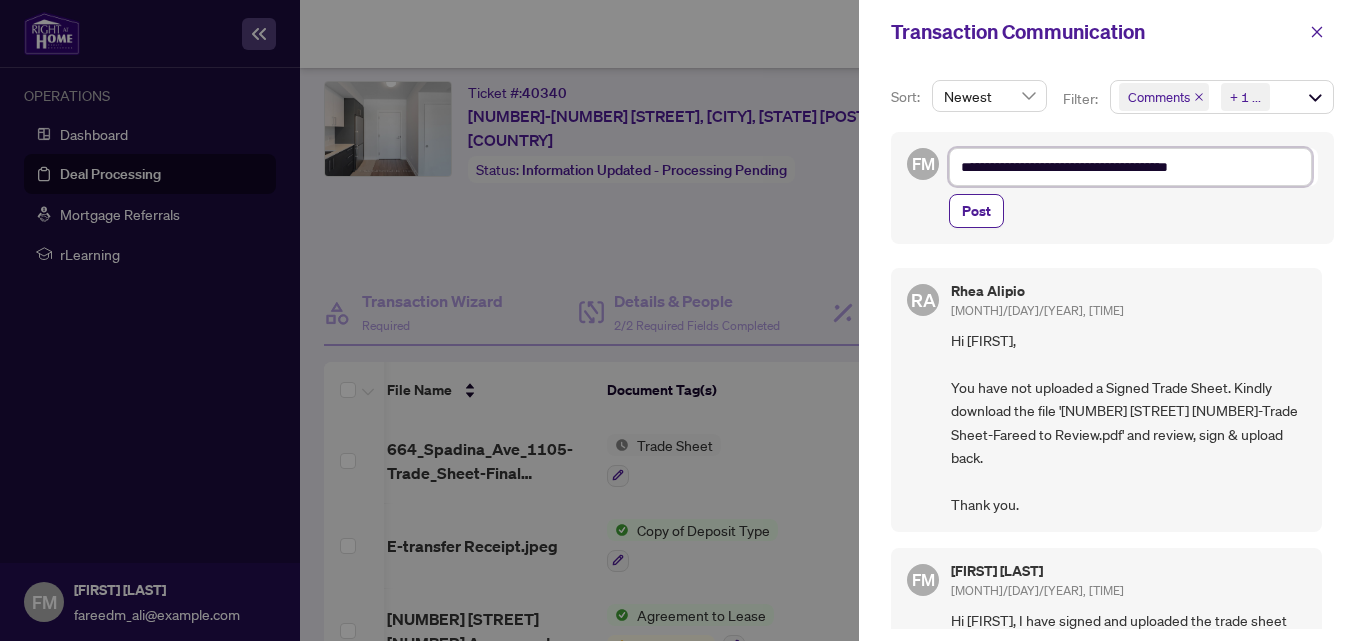 type on "**********" 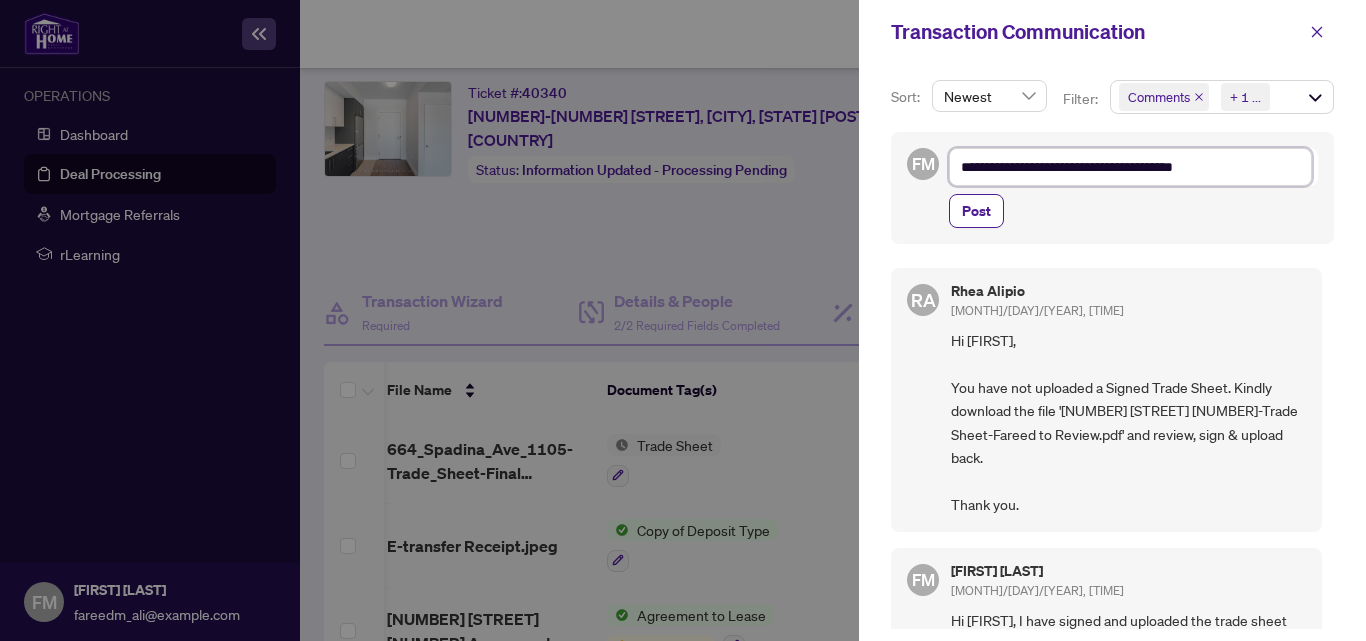 type on "**********" 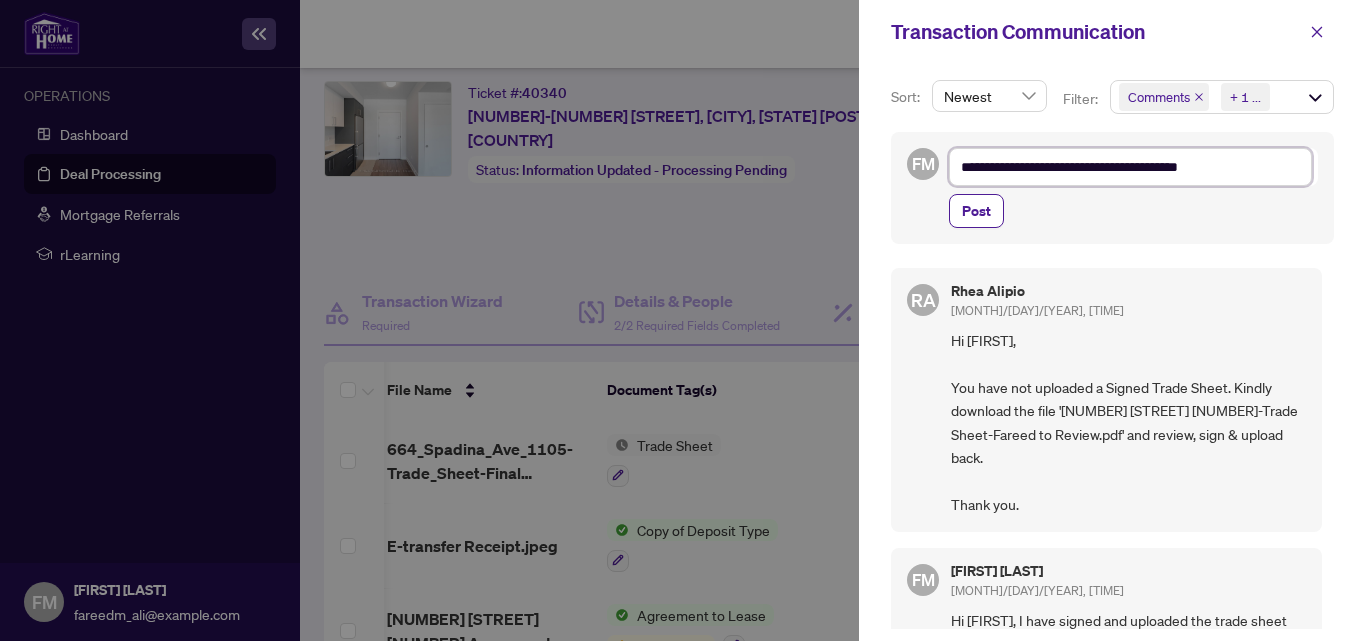 type on "**********" 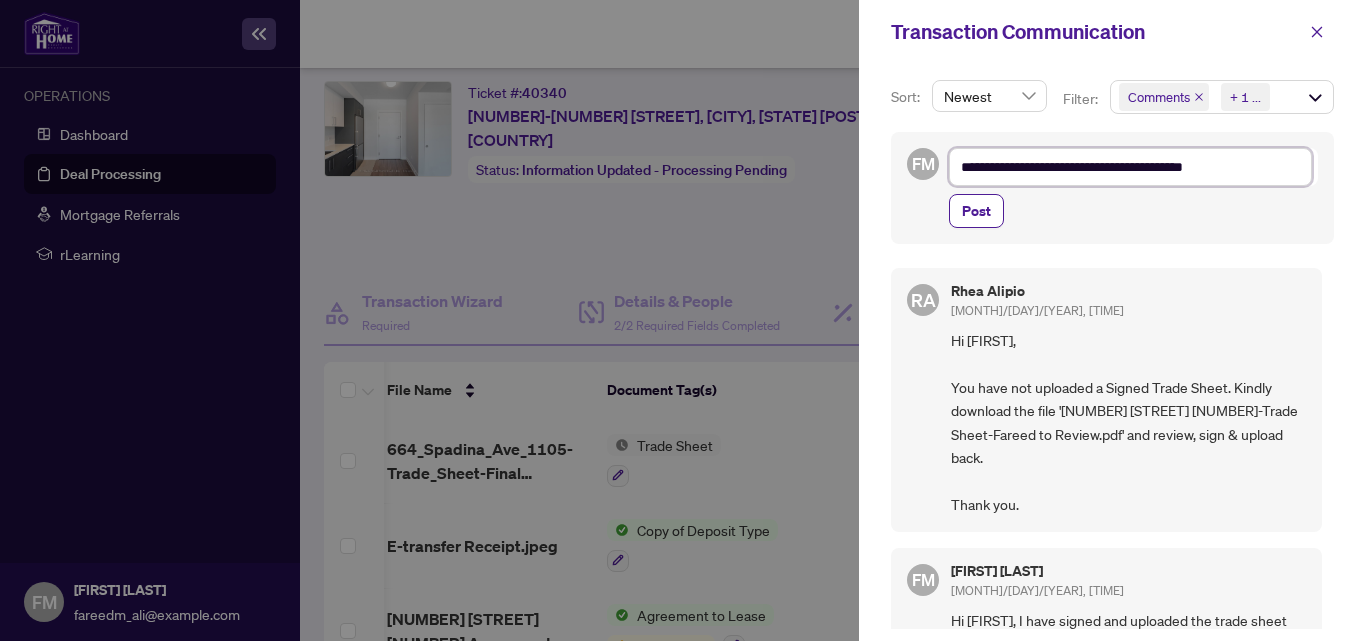type on "**********" 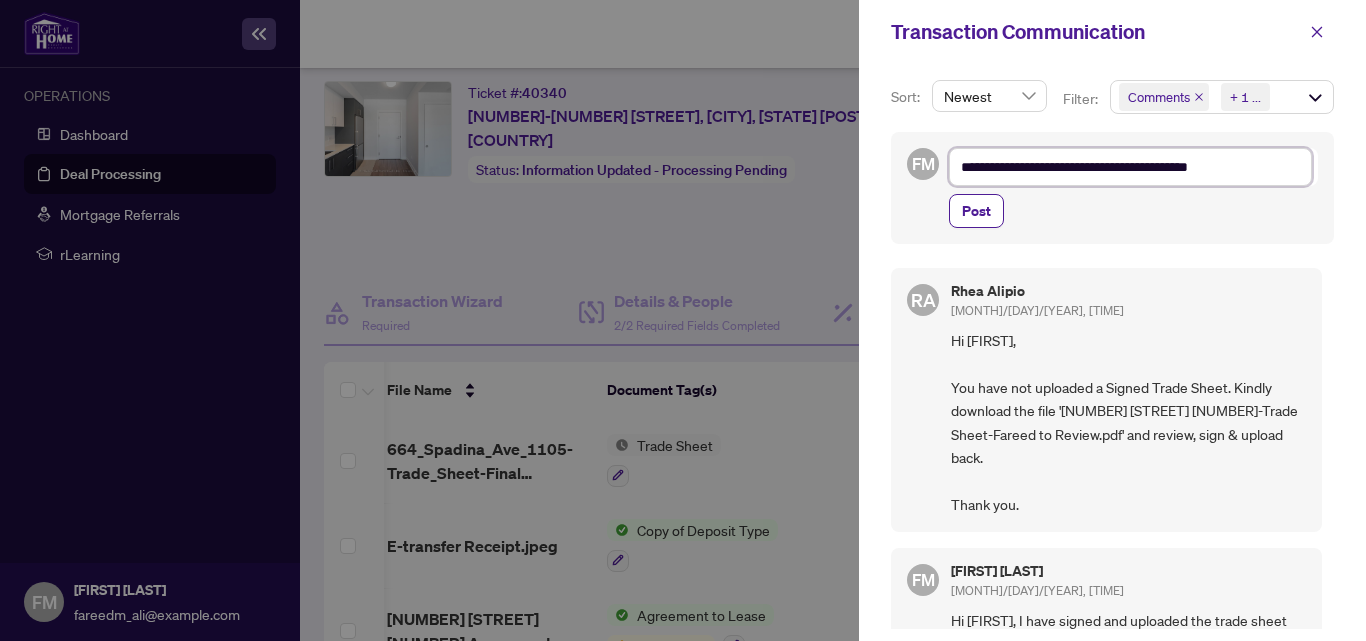 type on "**********" 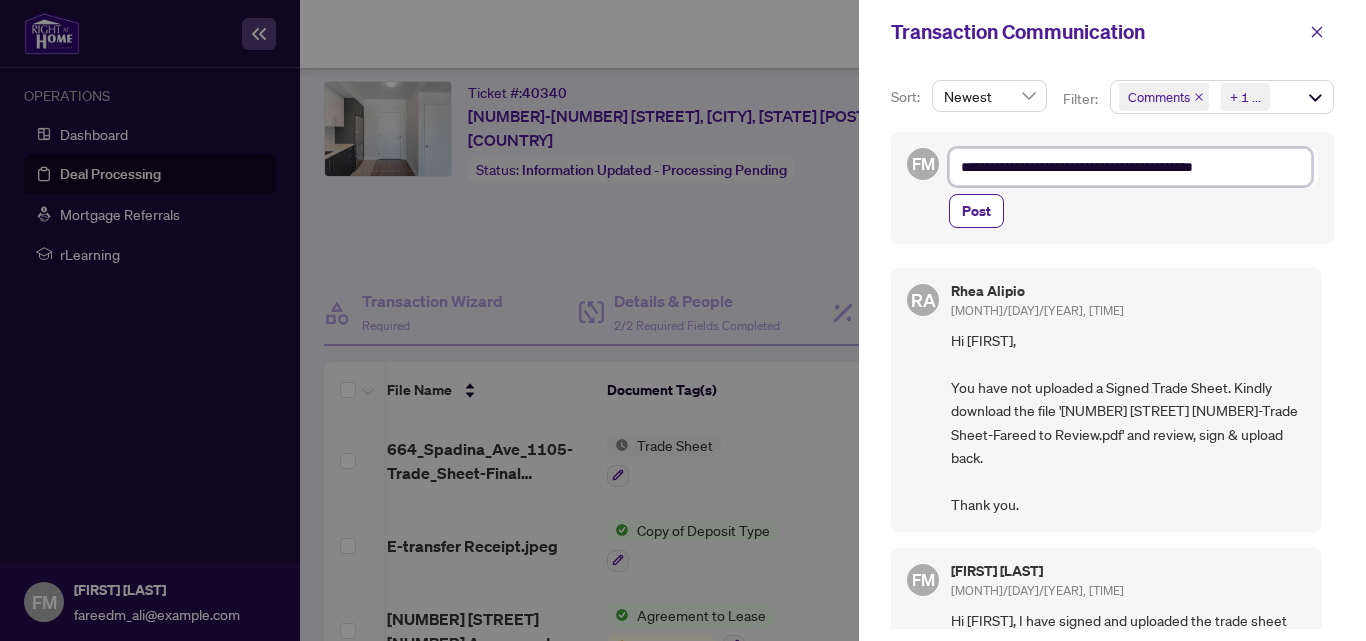 type on "**********" 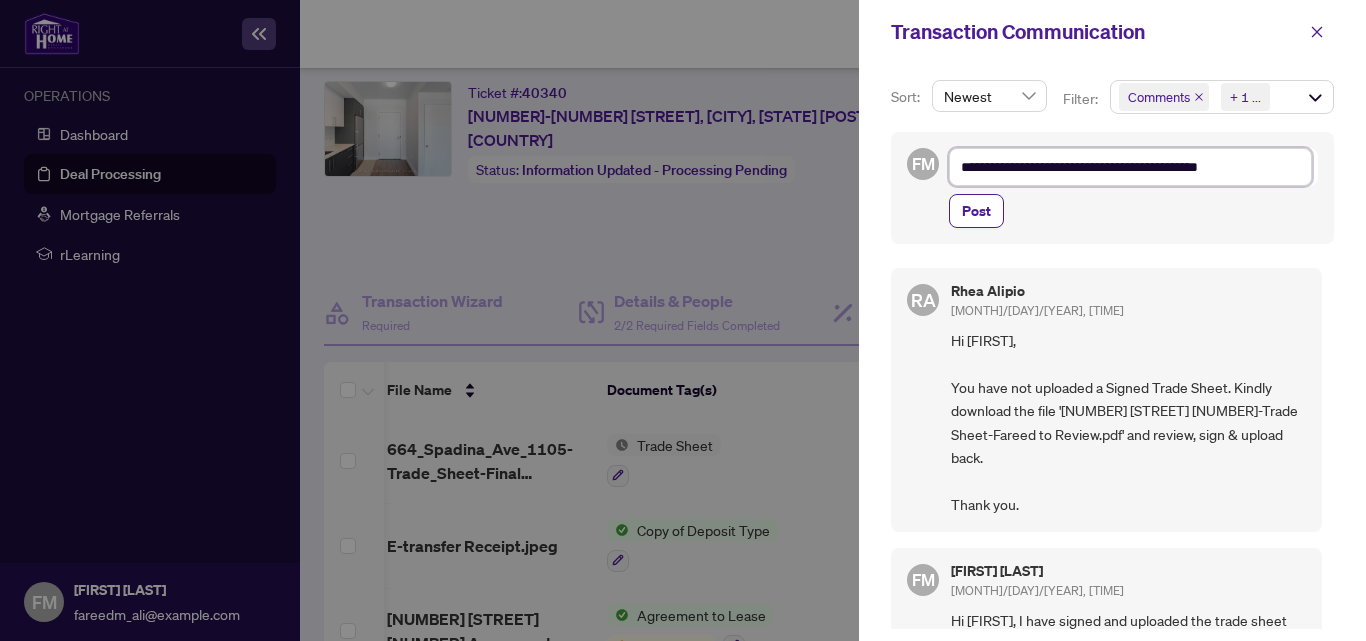 type on "**********" 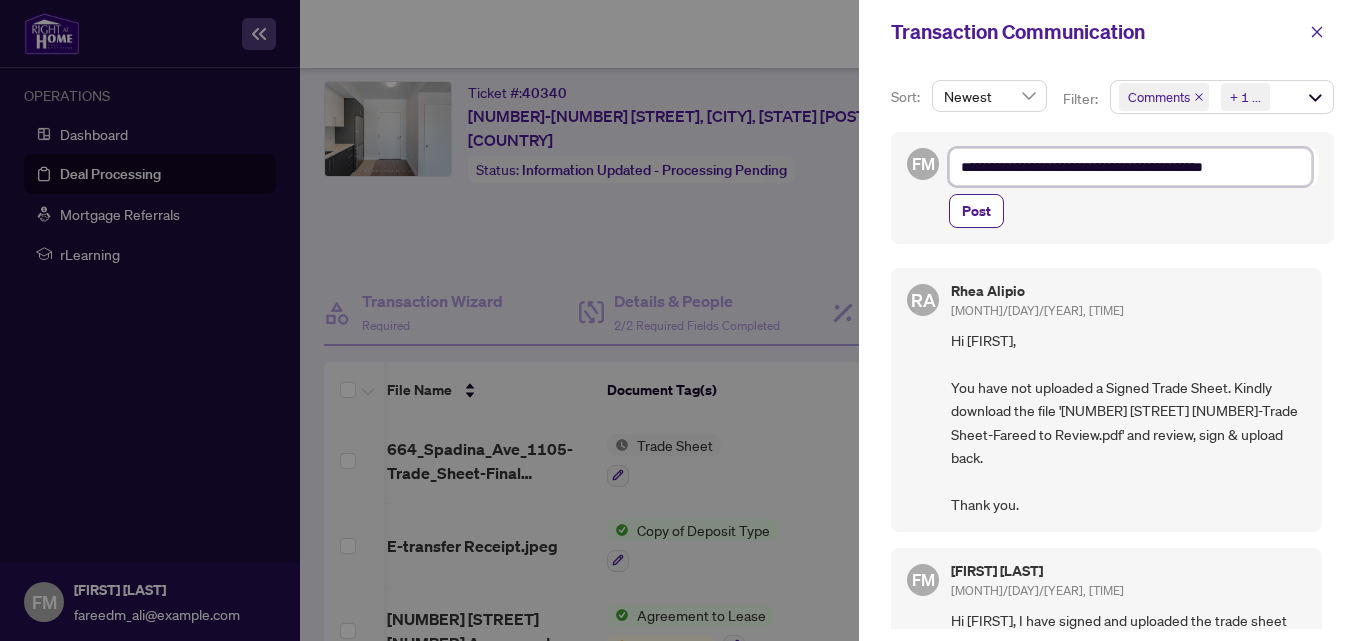 type on "**********" 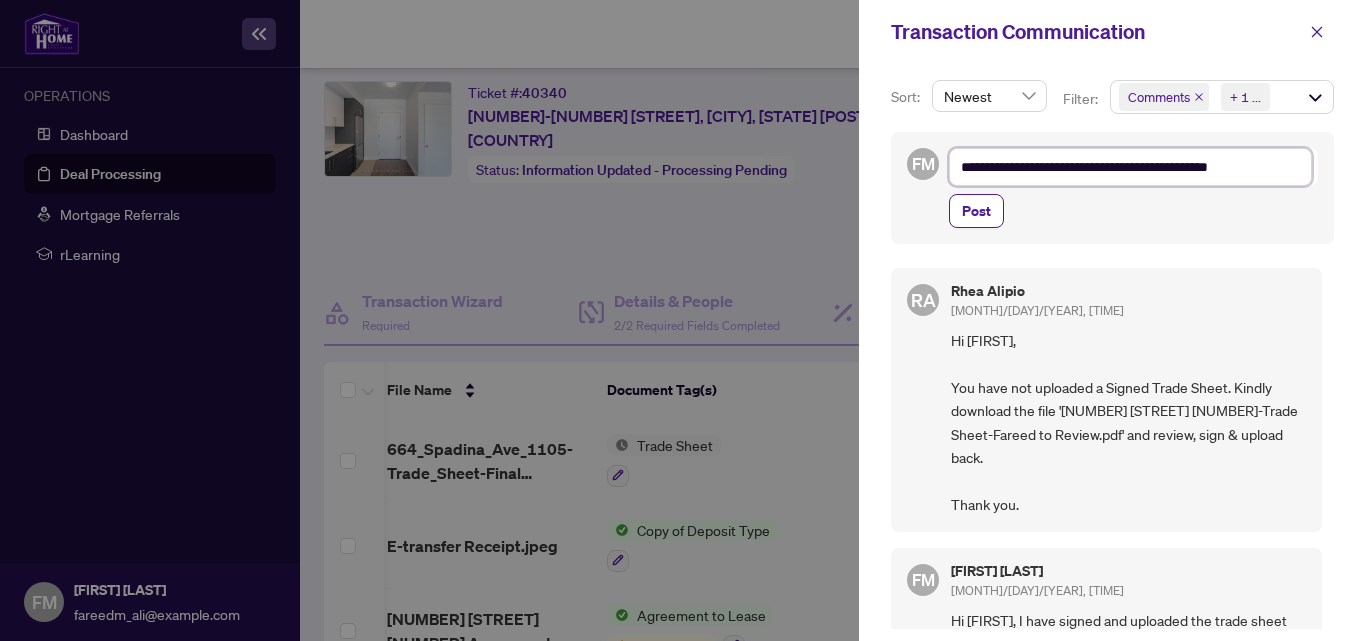 type on "**********" 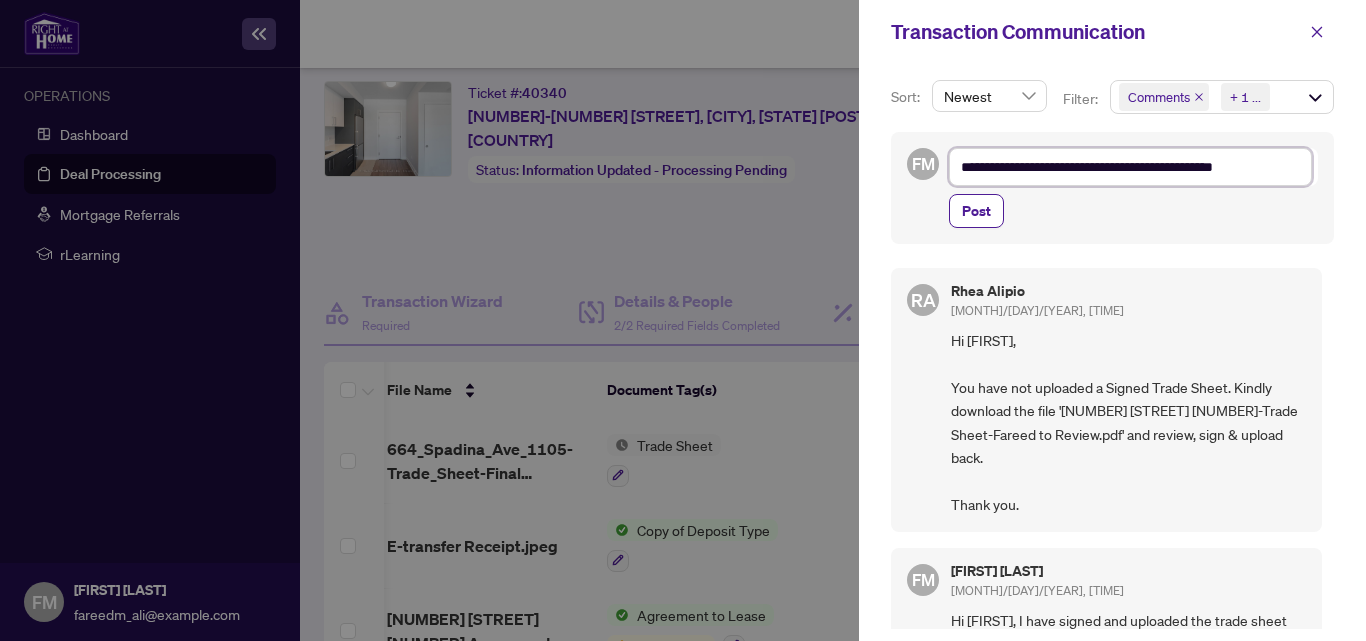 type on "**********" 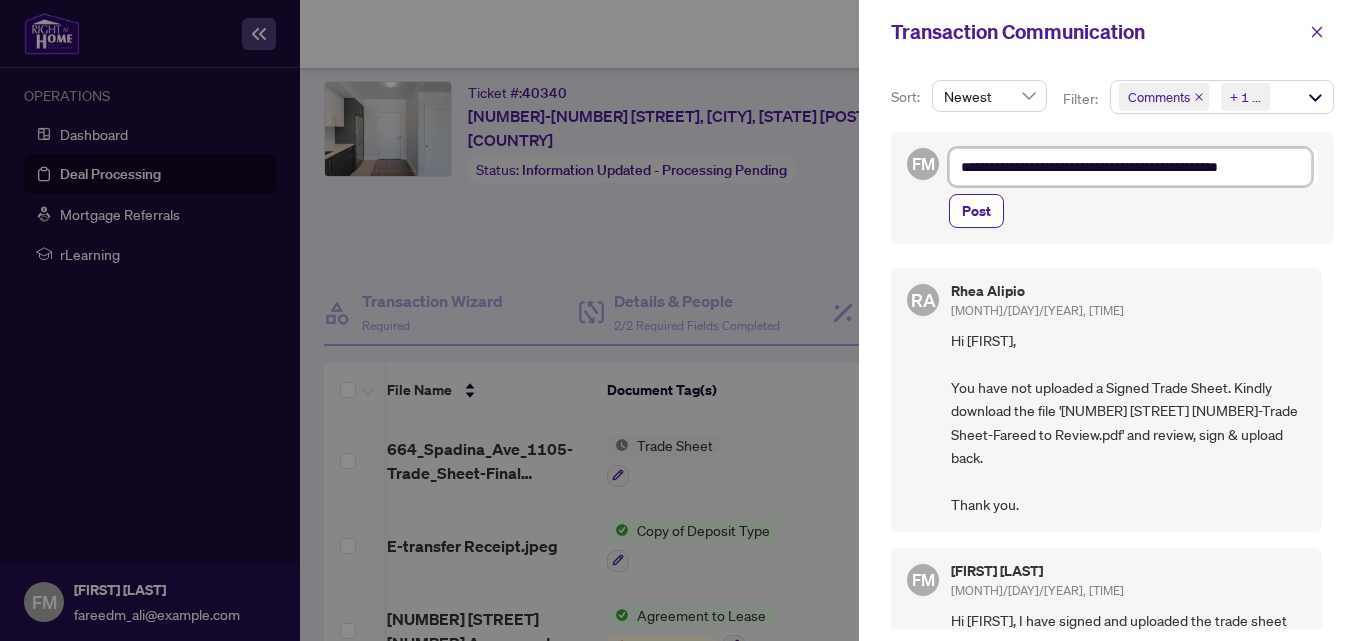 type on "**********" 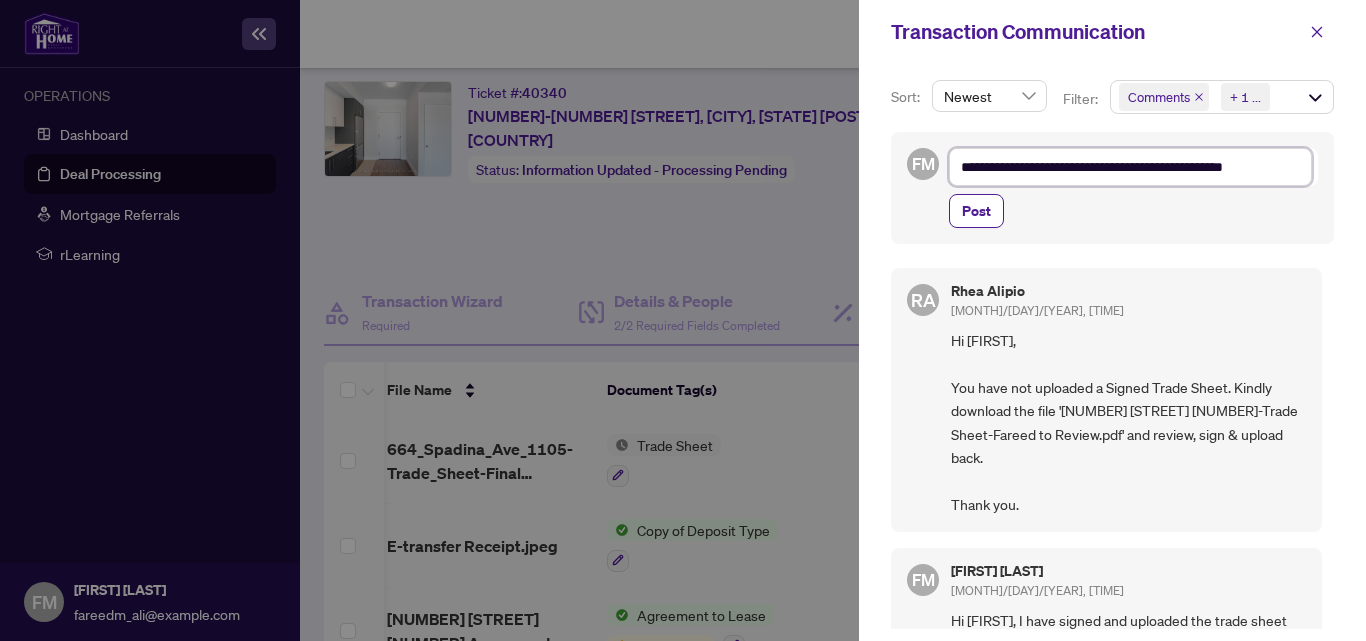 type on "**********" 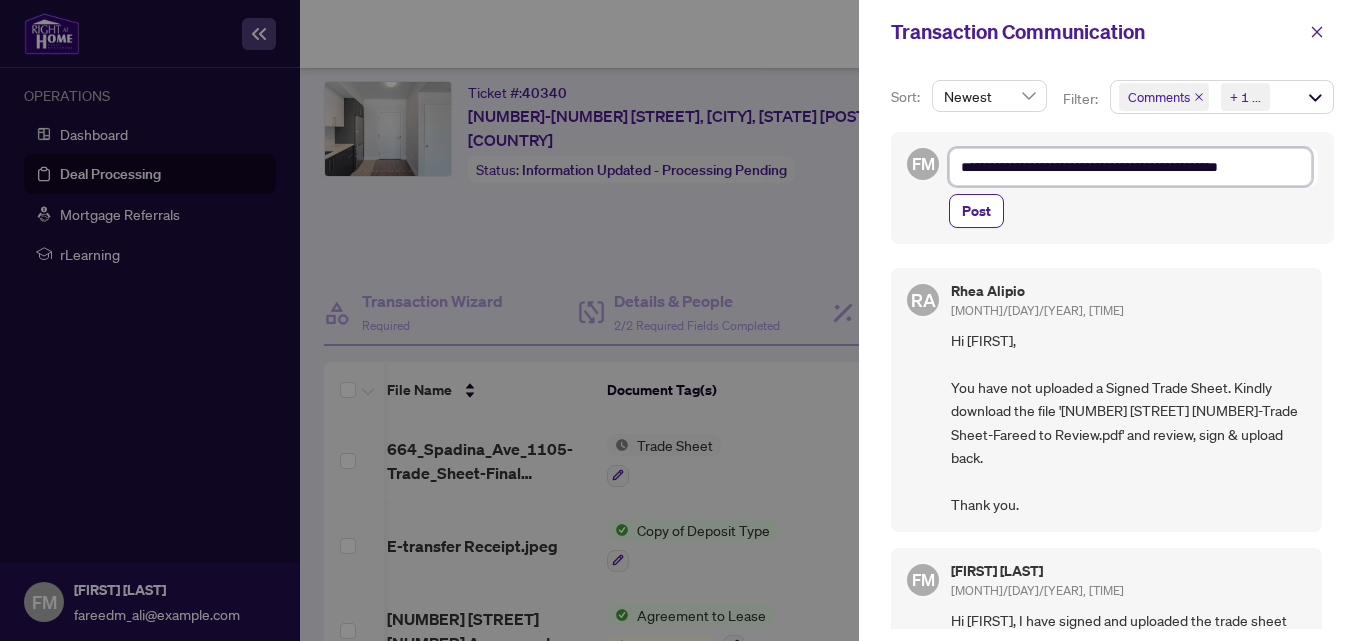 type on "**********" 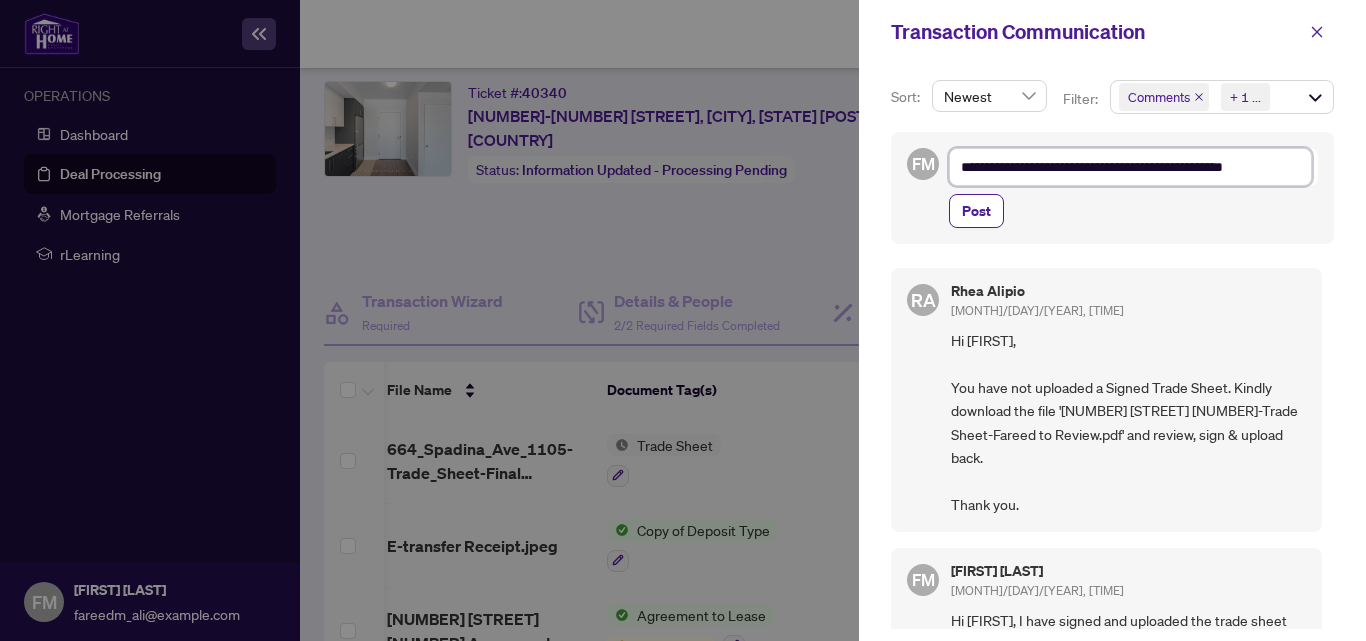 type on "**********" 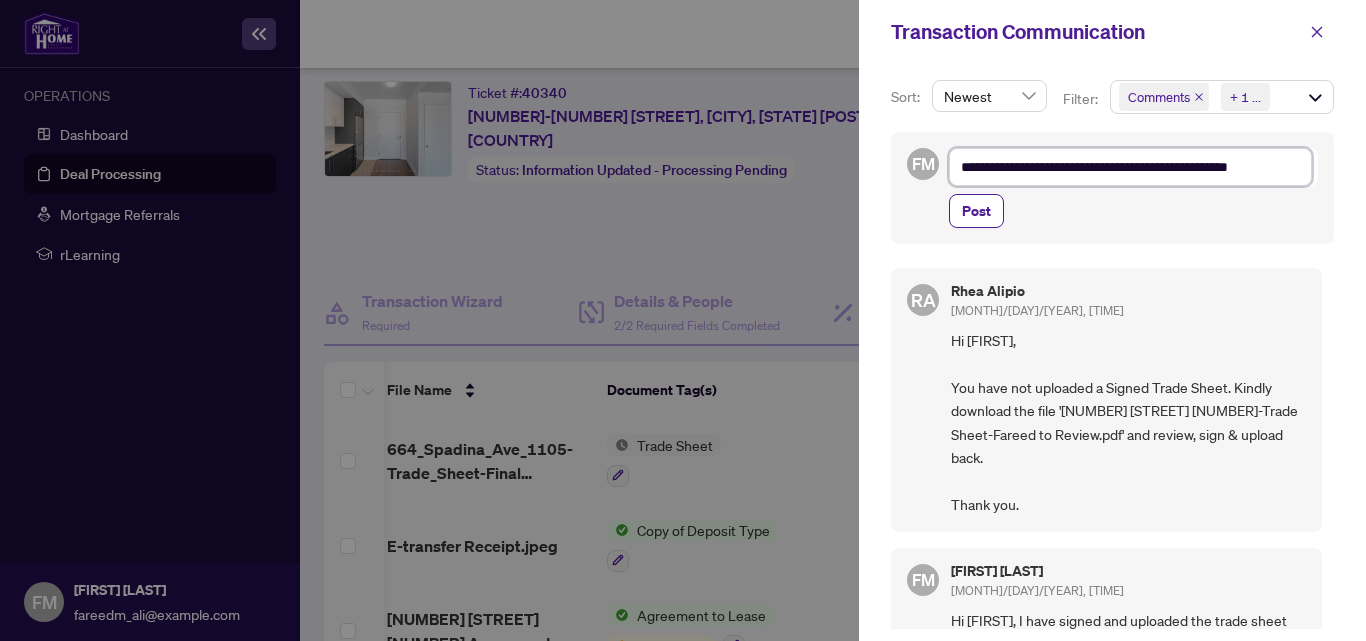 type on "**********" 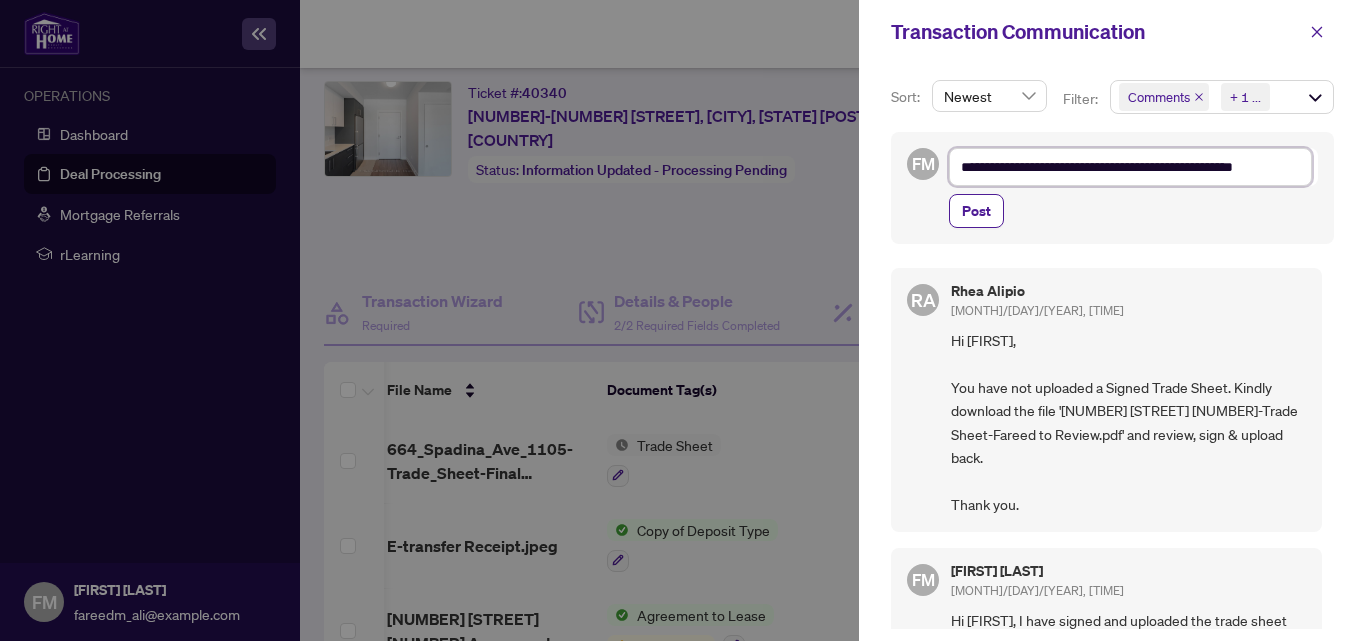 type on "**********" 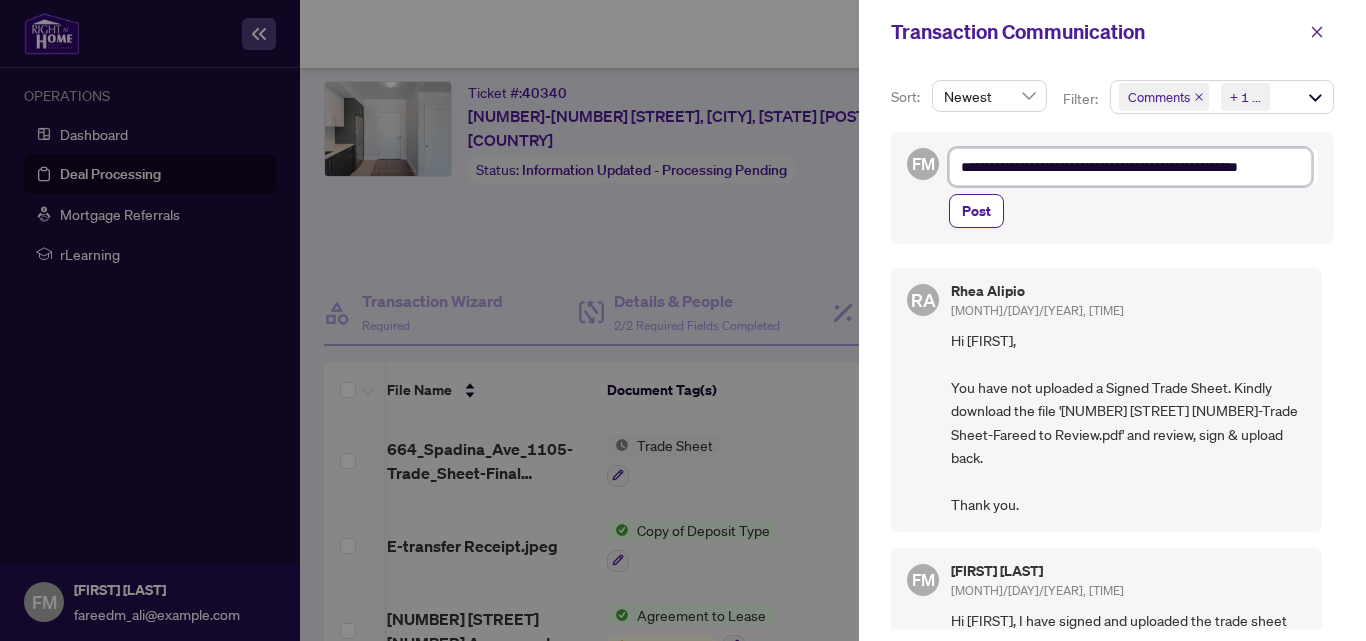 type on "**********" 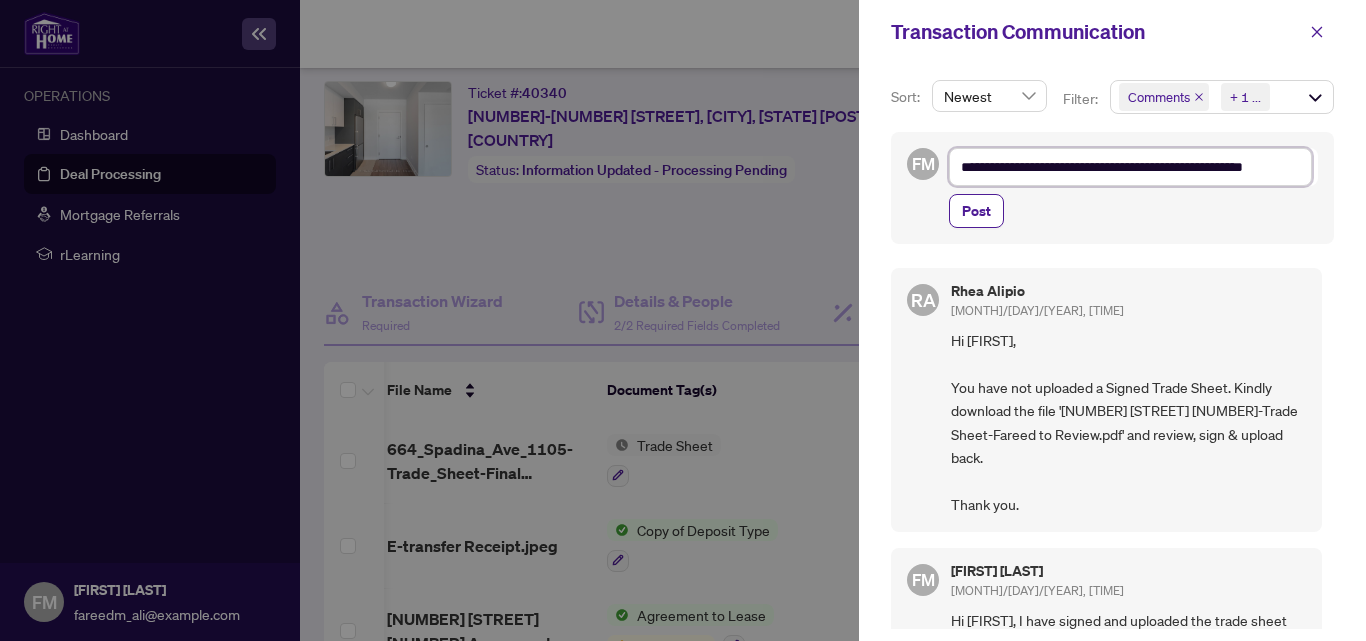 type on "**********" 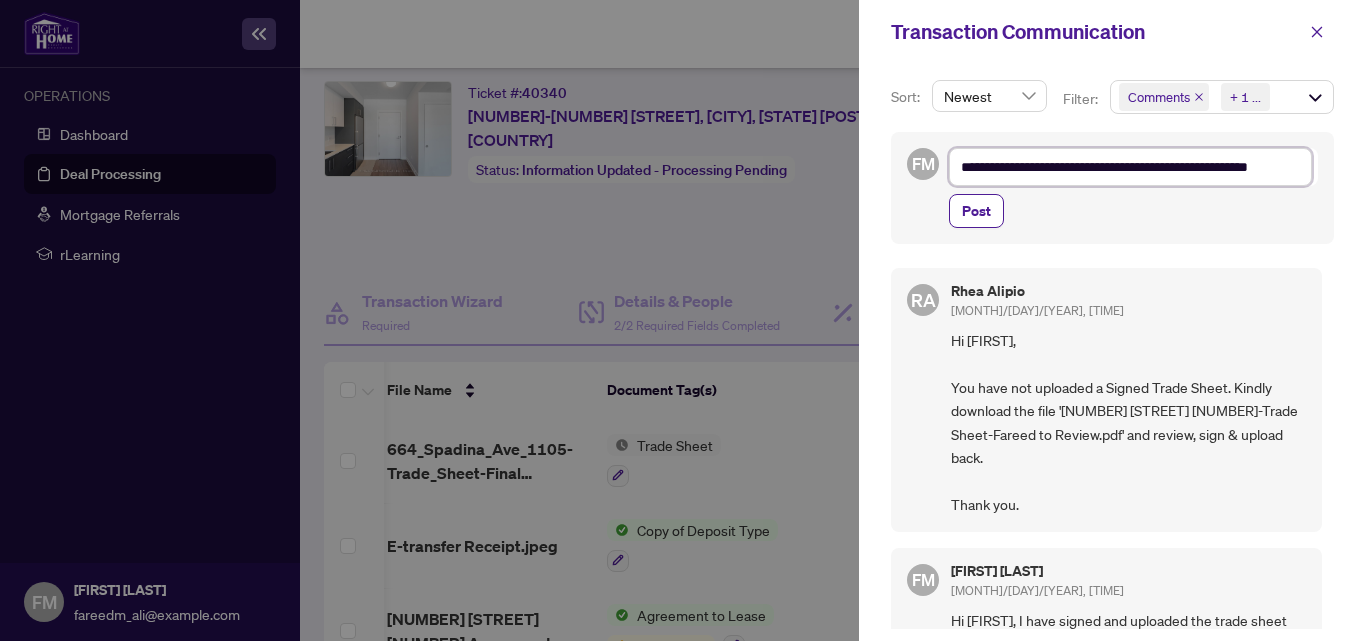 type on "**********" 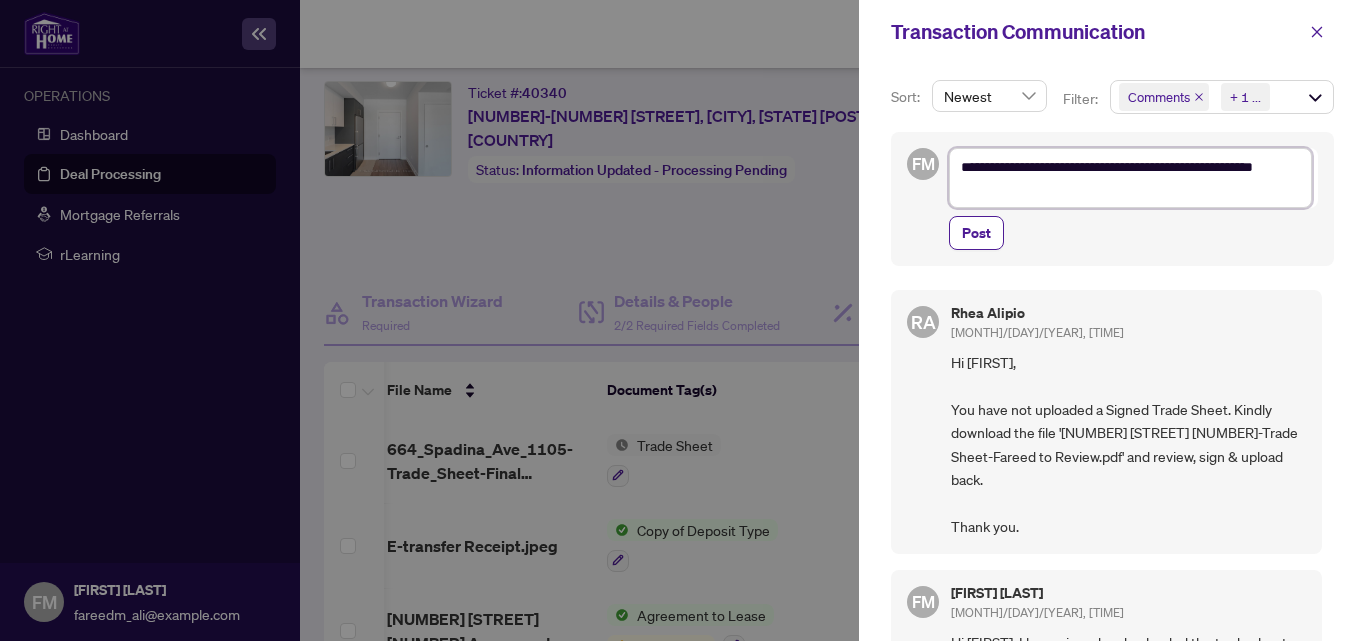 type on "**********" 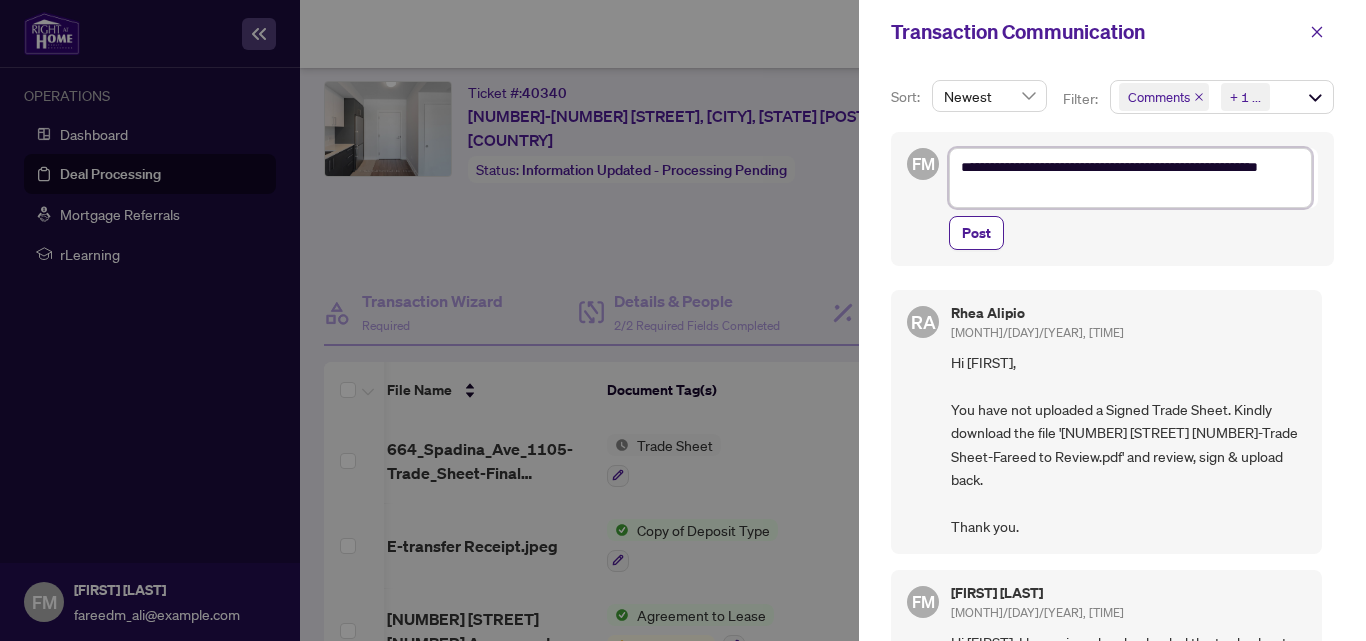 type on "**********" 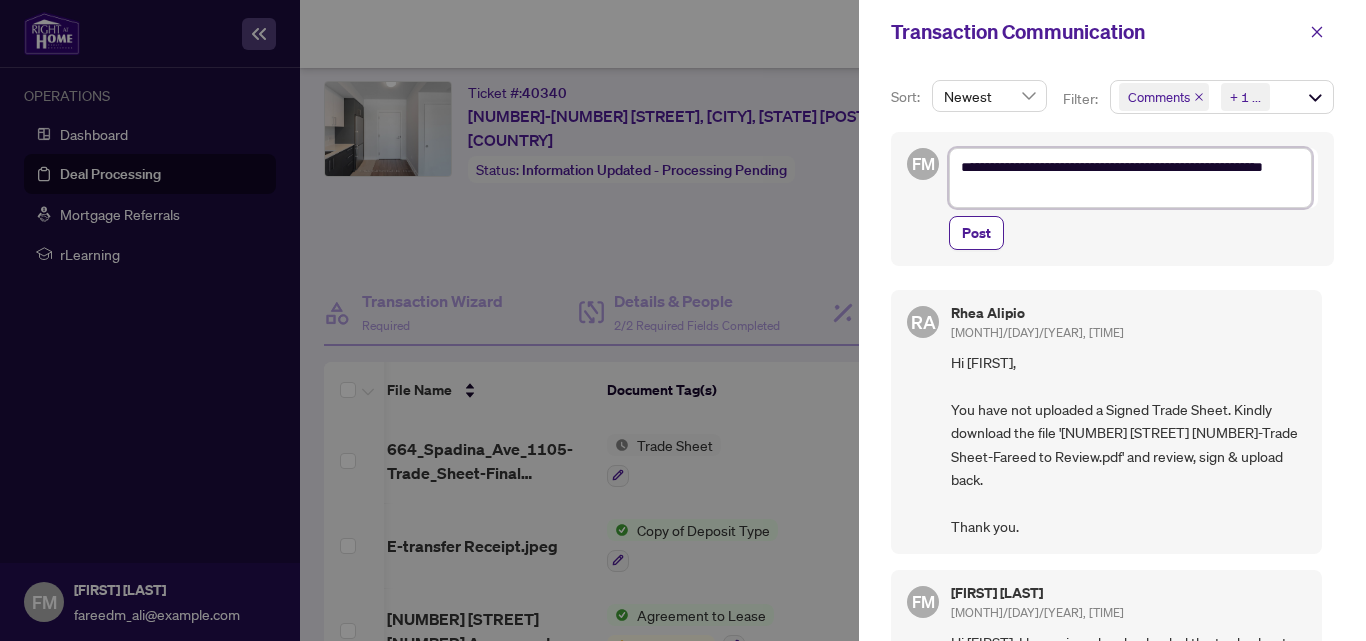 type on "**********" 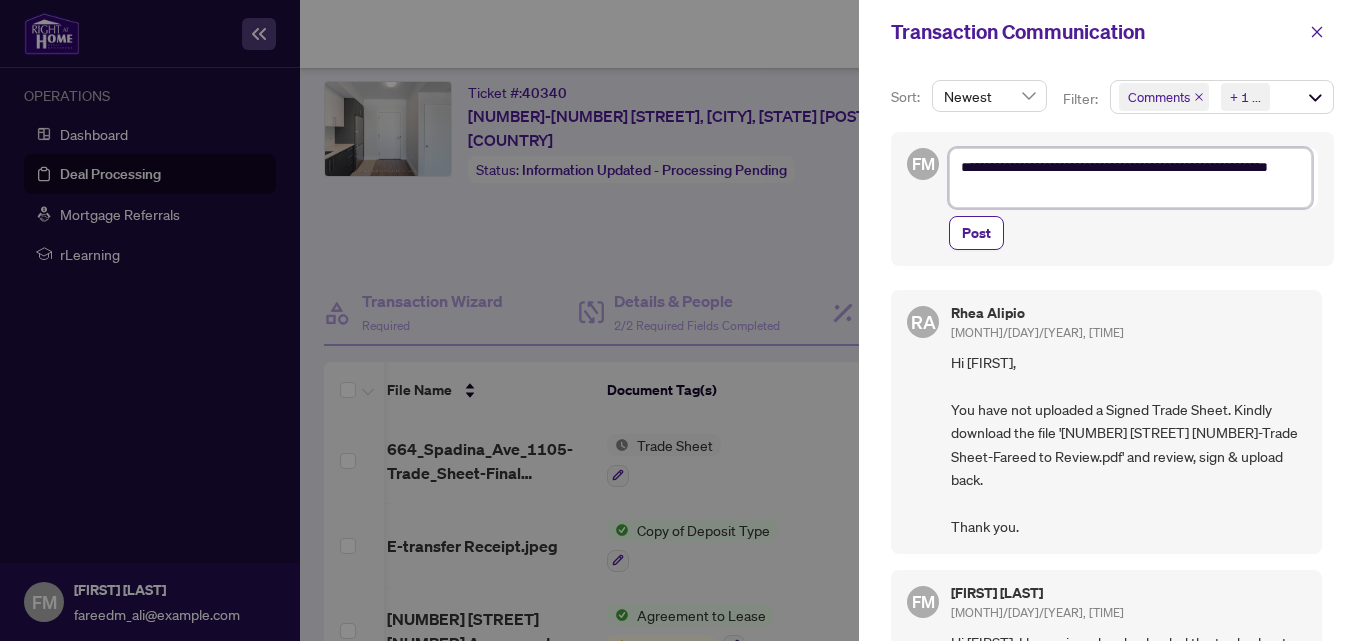 type on "**********" 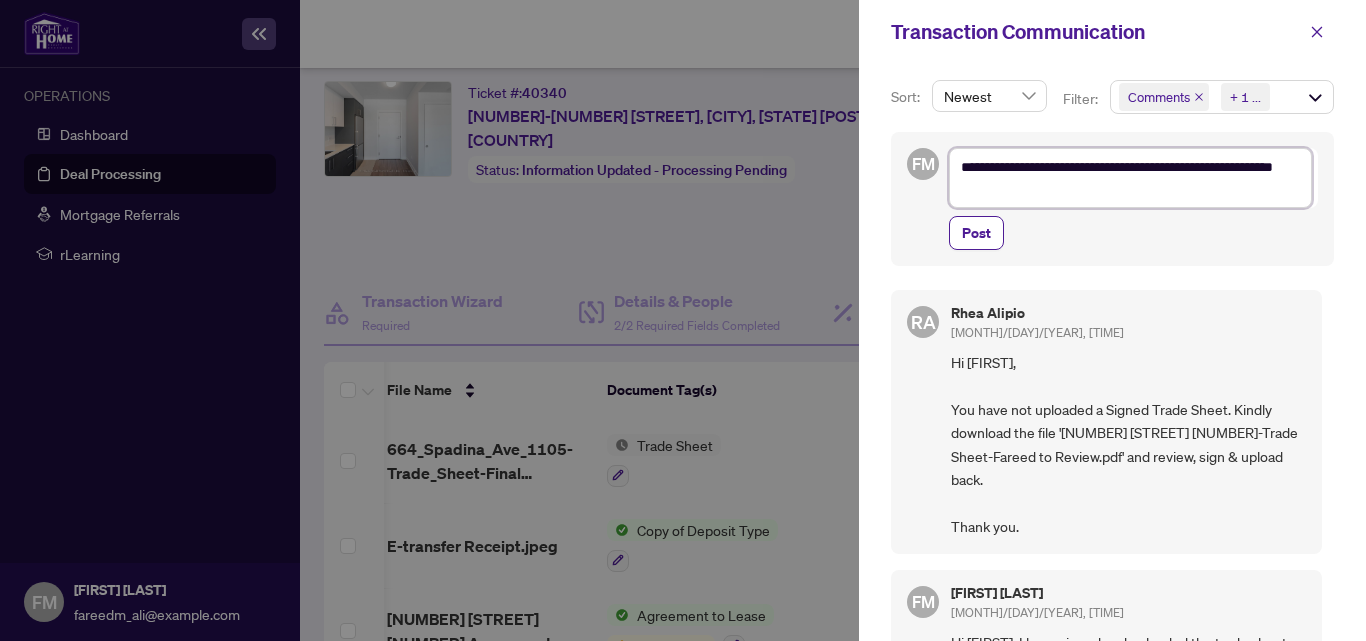 type on "**********" 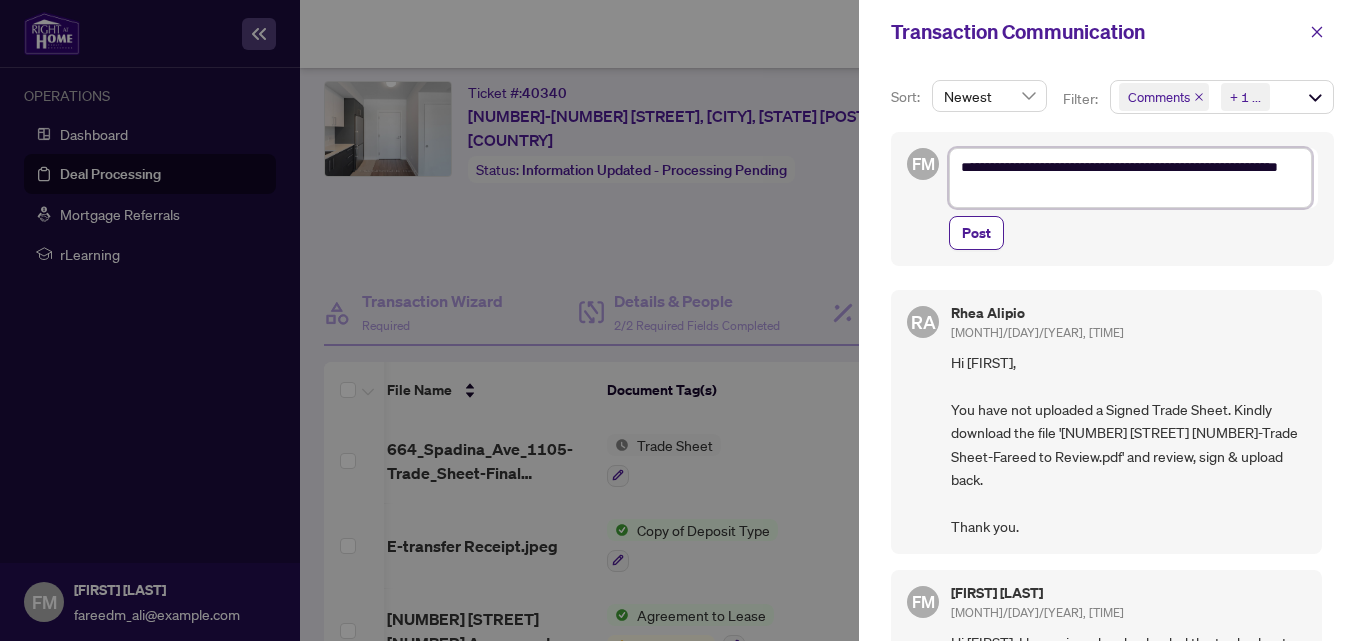 type on "**********" 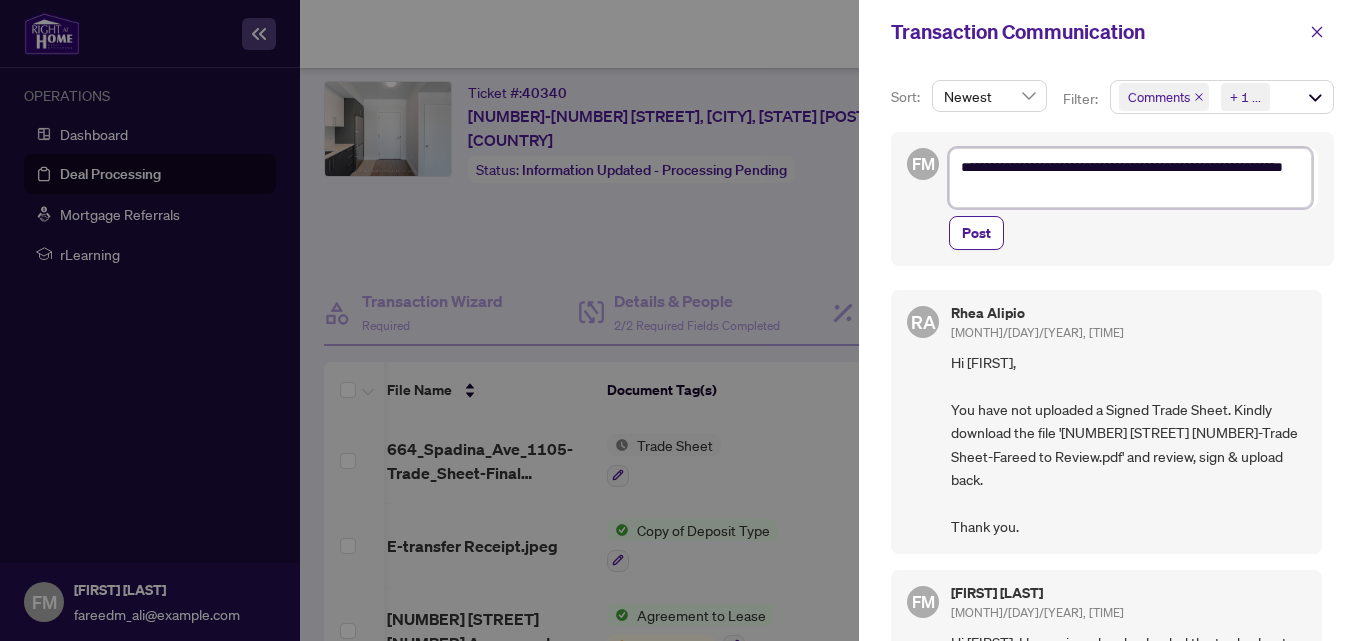 type on "**********" 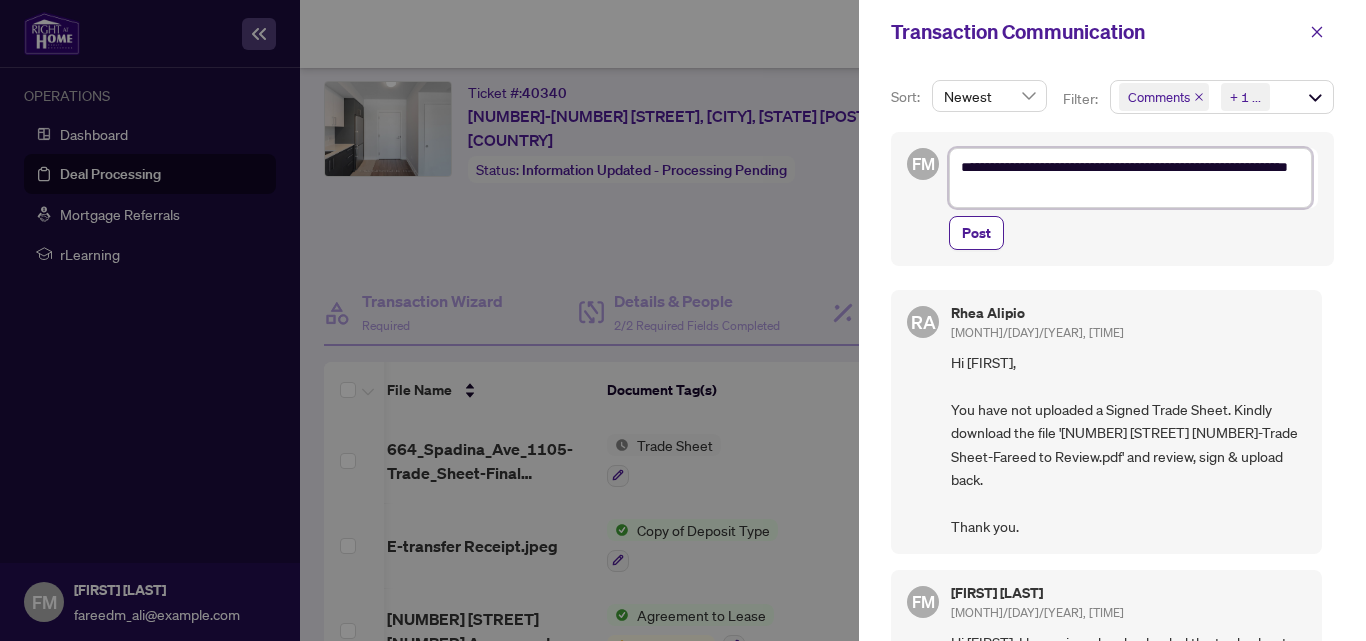 type on "**********" 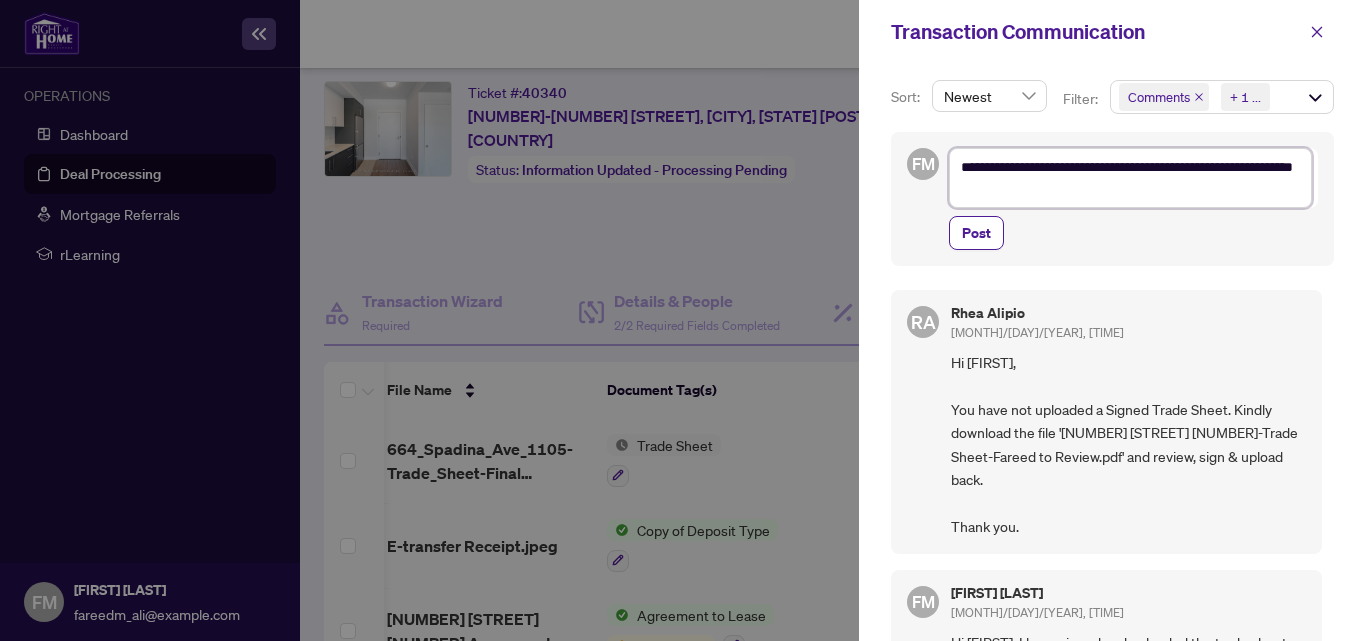type on "**********" 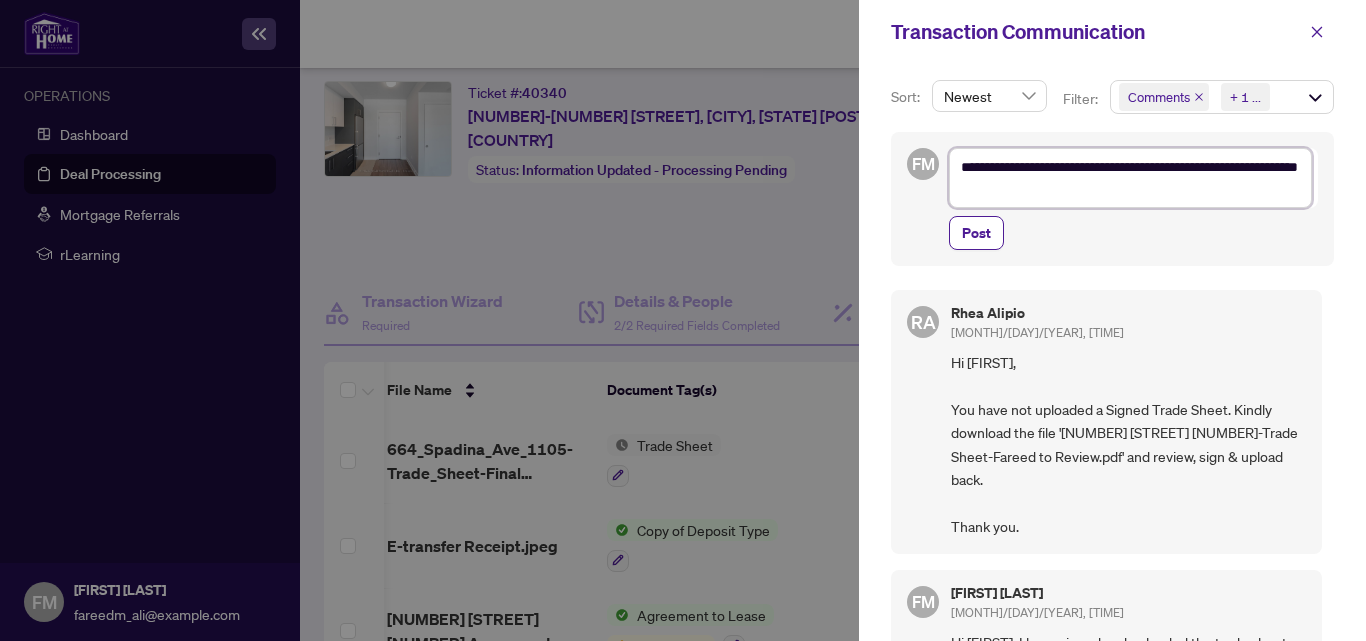 type on "**********" 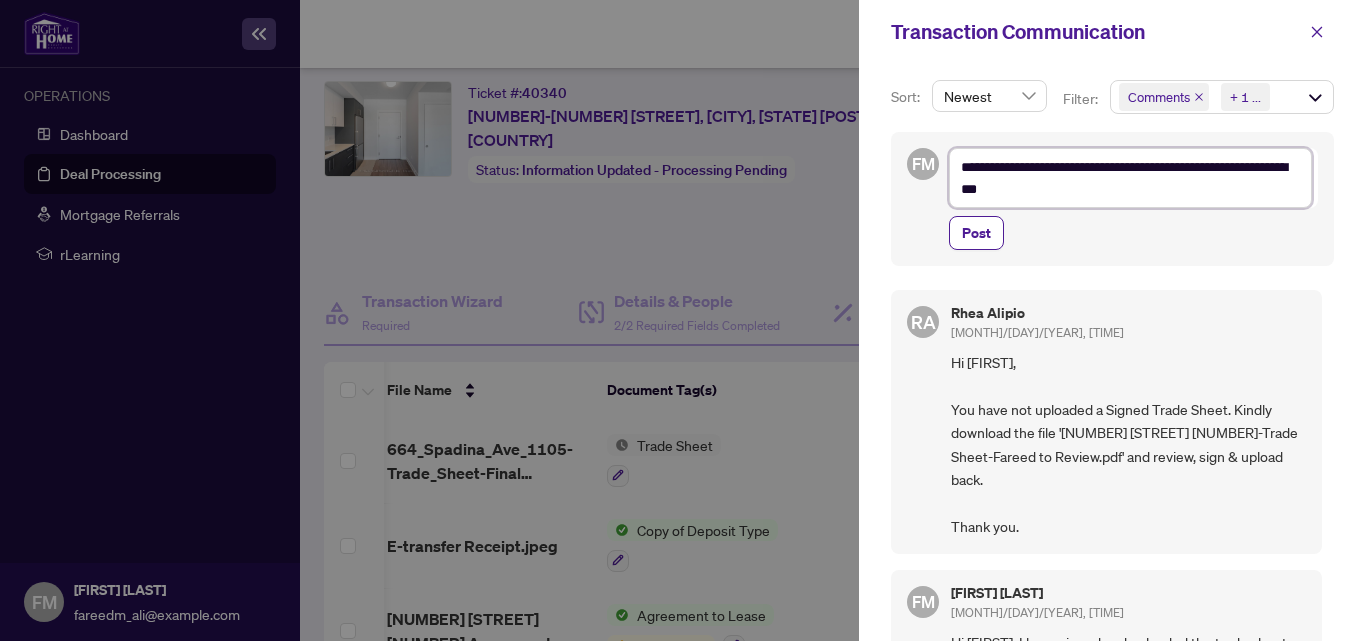 type on "**********" 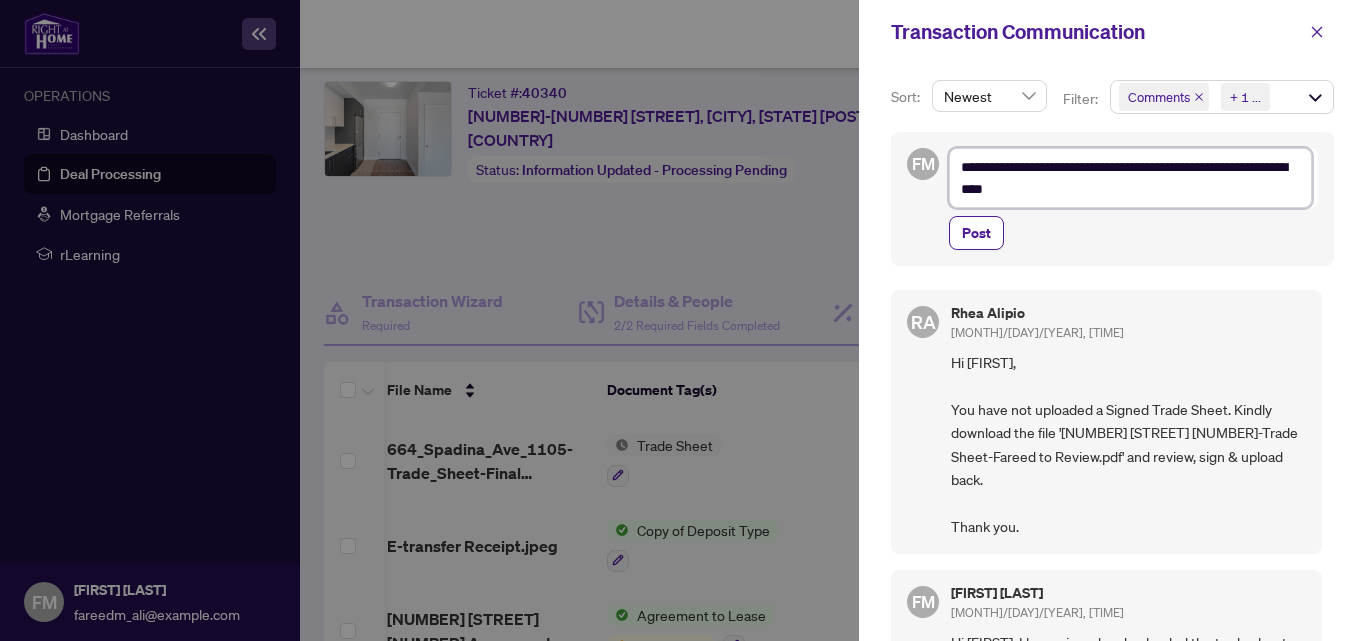 type on "**********" 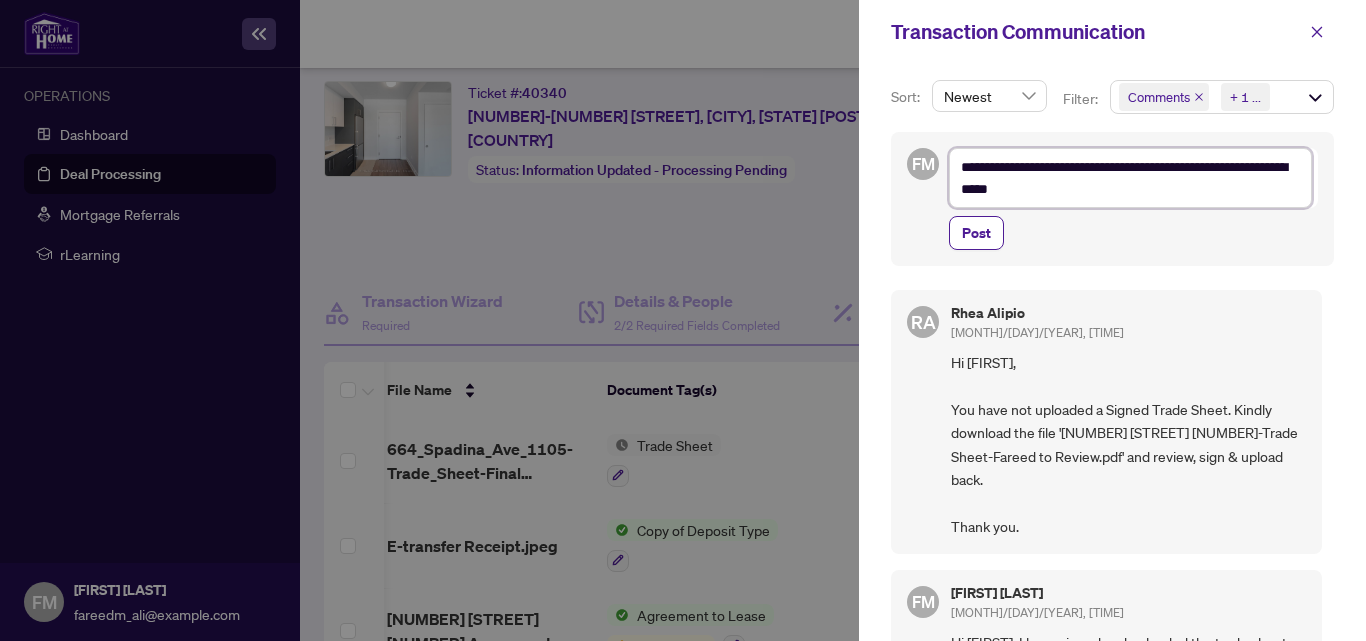 type on "**********" 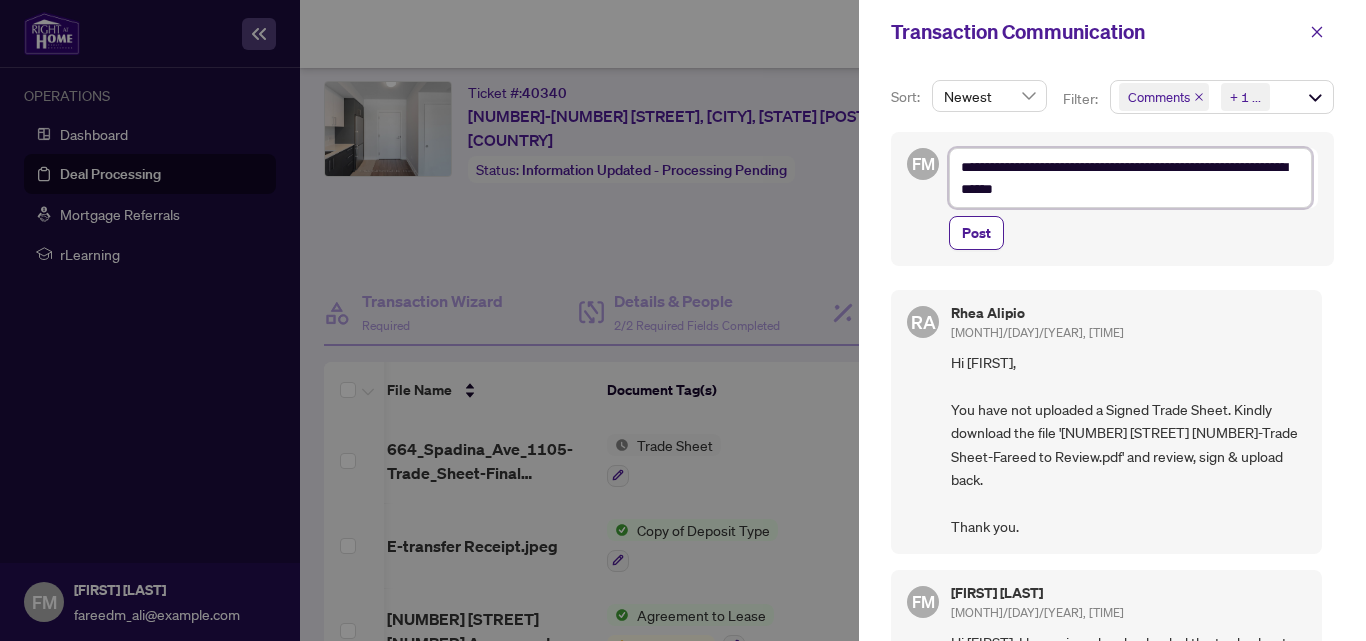 type on "**********" 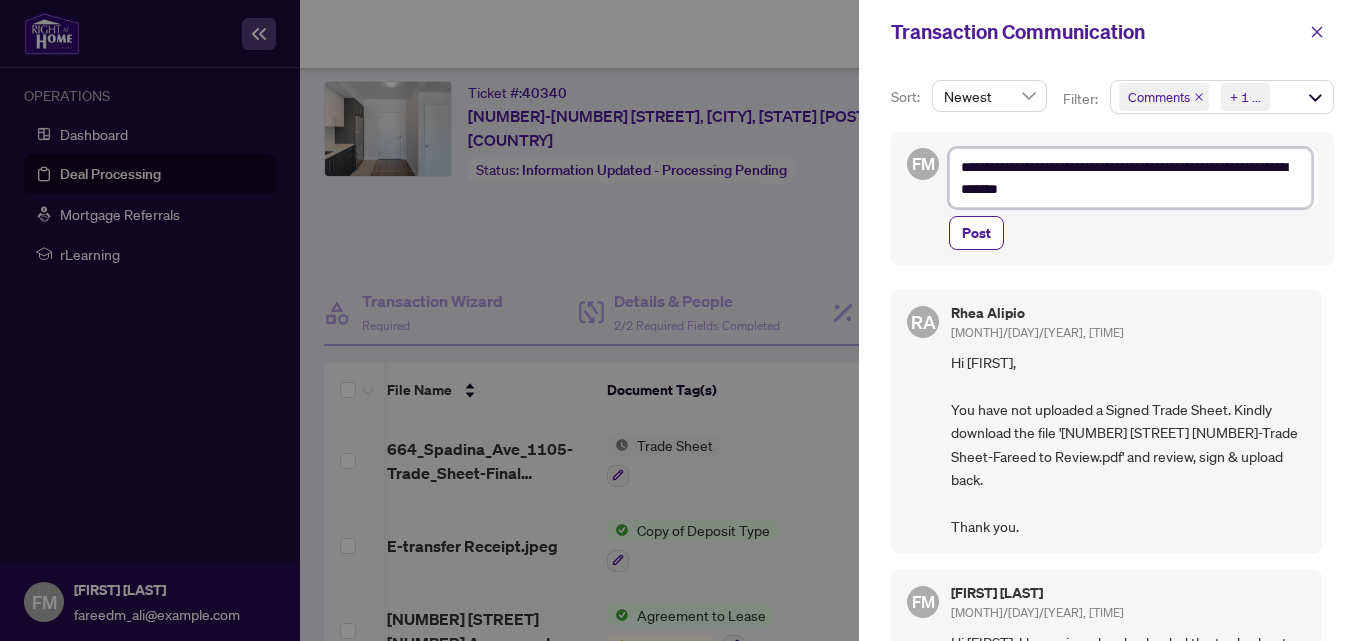 type on "**********" 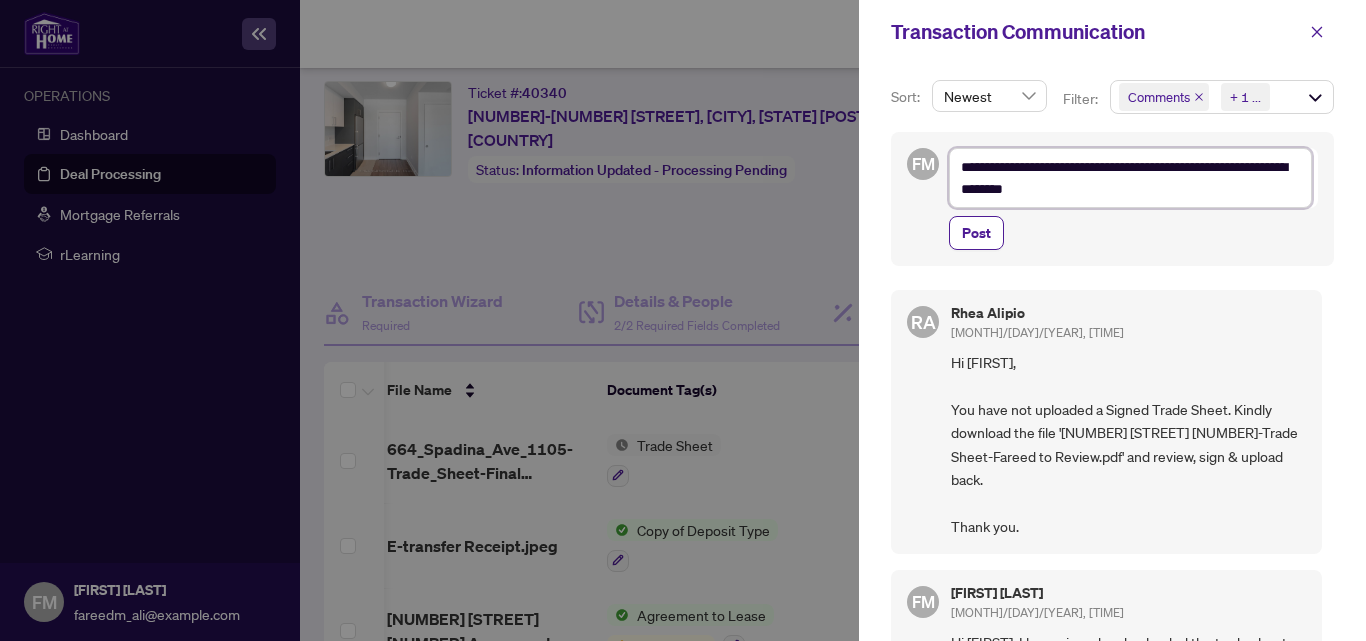 type on "**********" 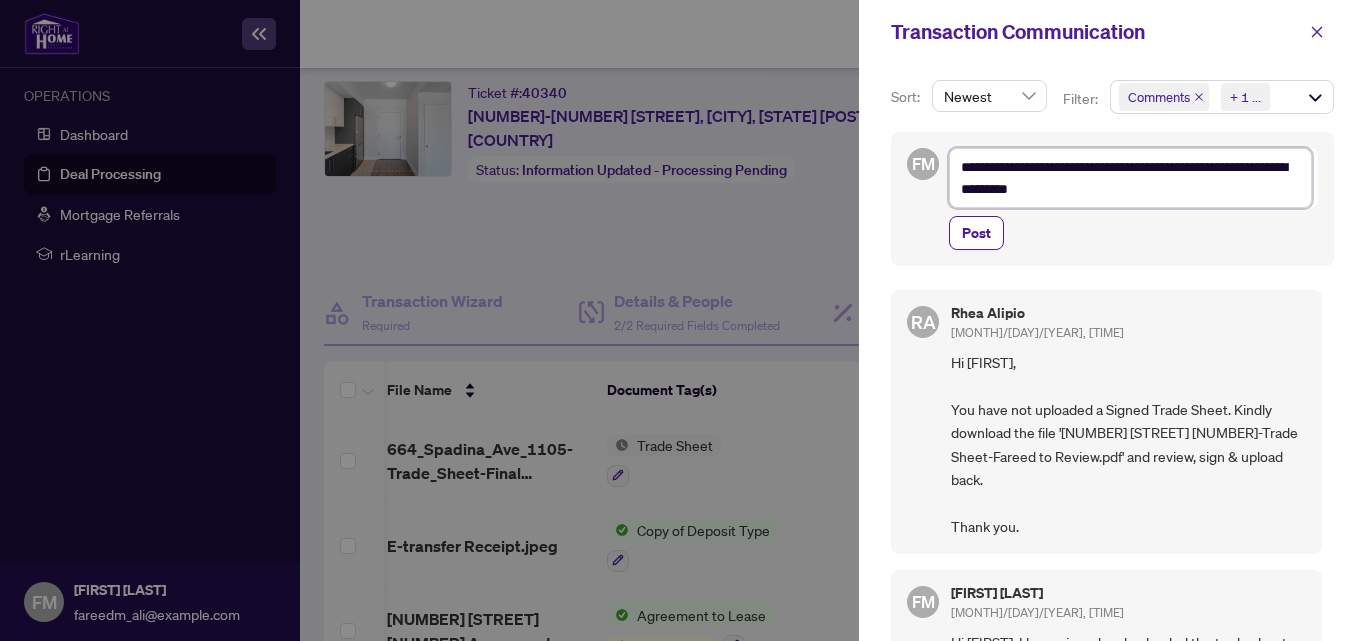 type on "**********" 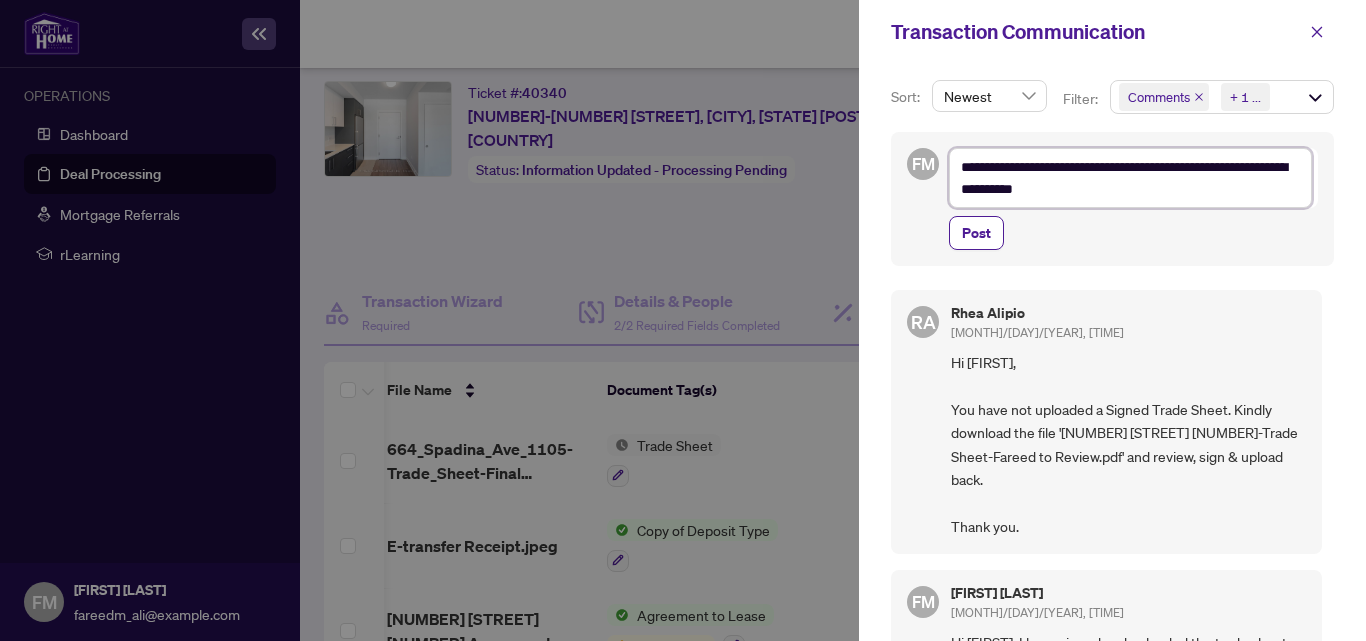 type on "**********" 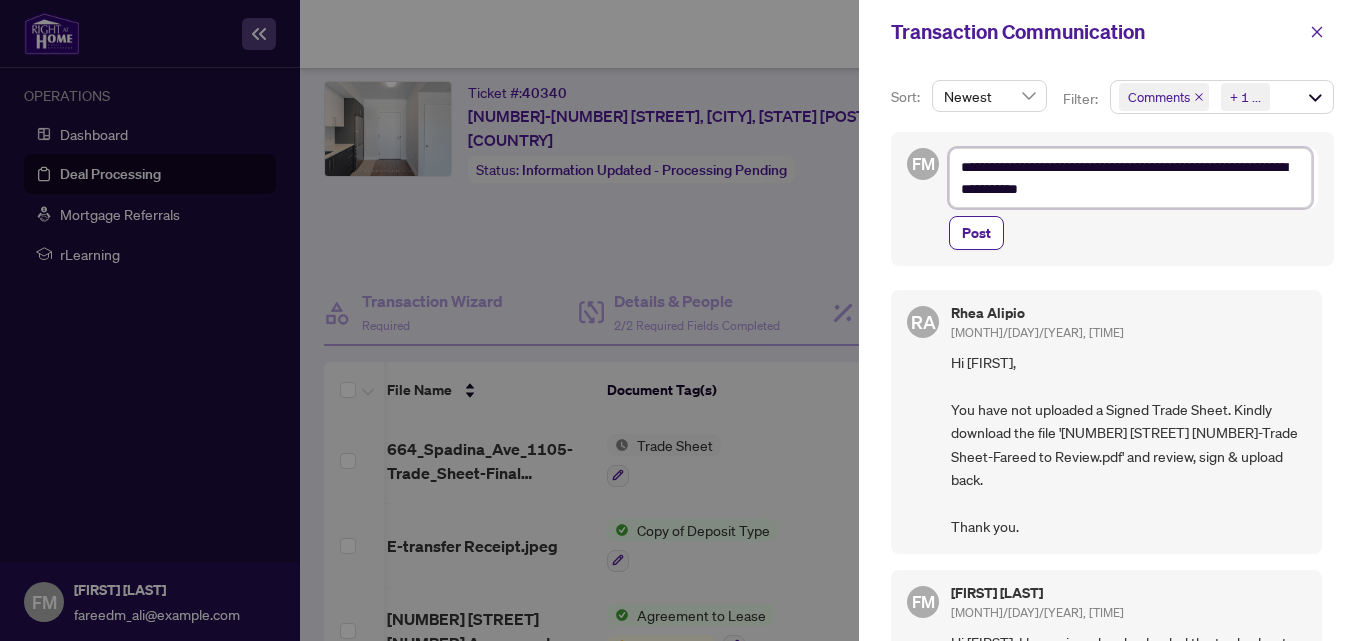type on "**********" 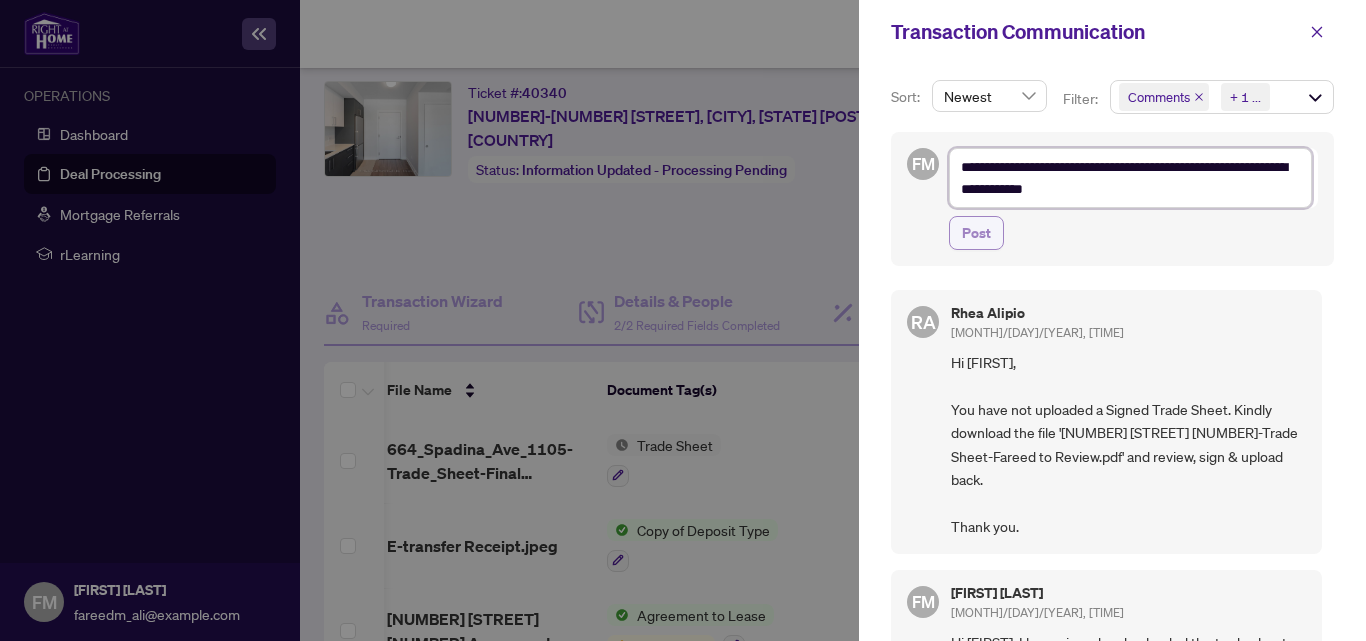 type on "**********" 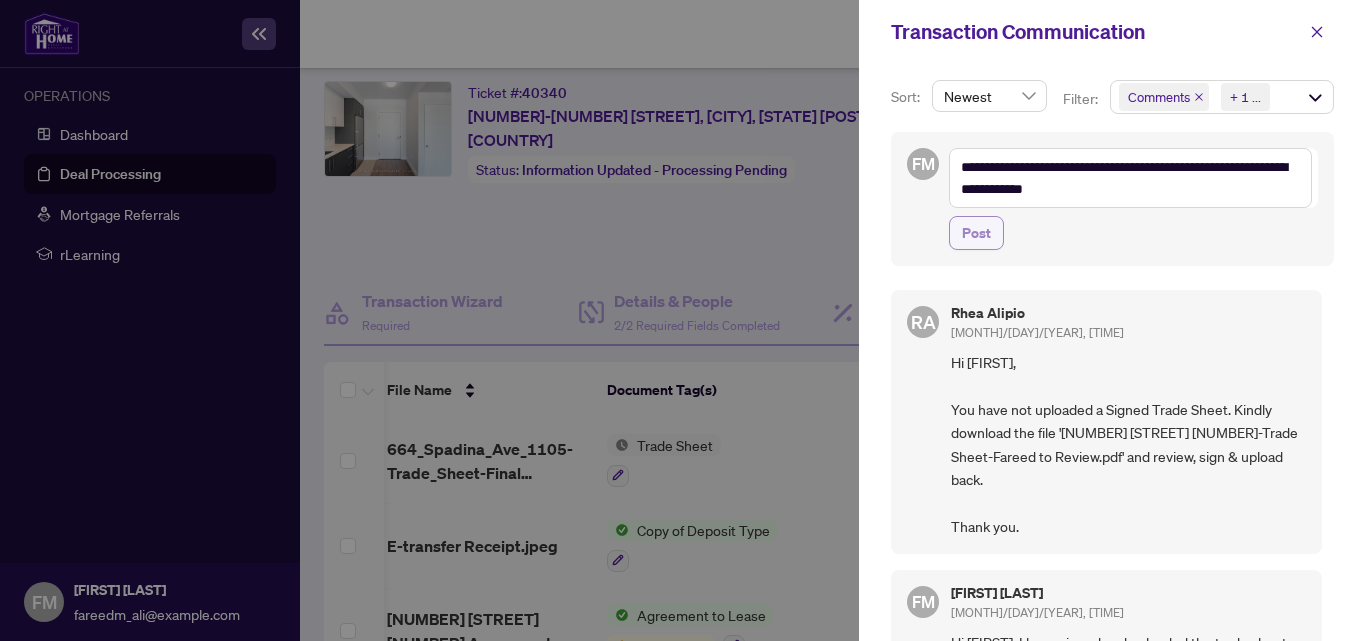 click on "Post" at bounding box center [976, 233] 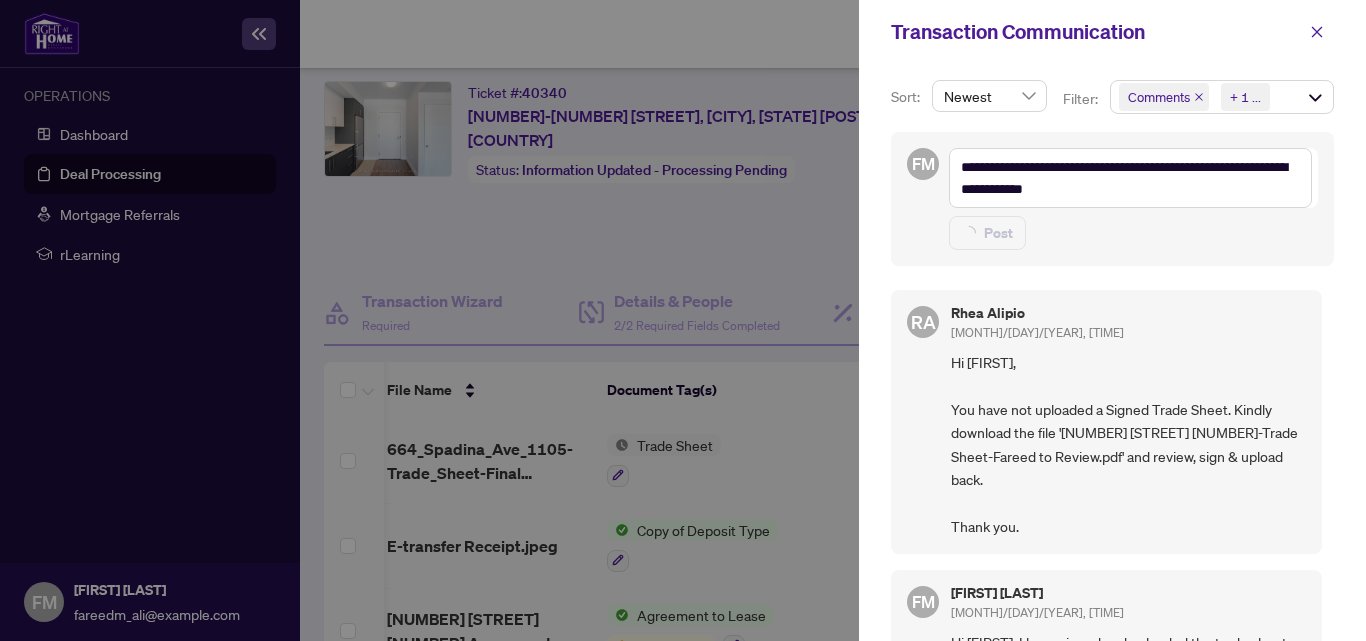 type on "**********" 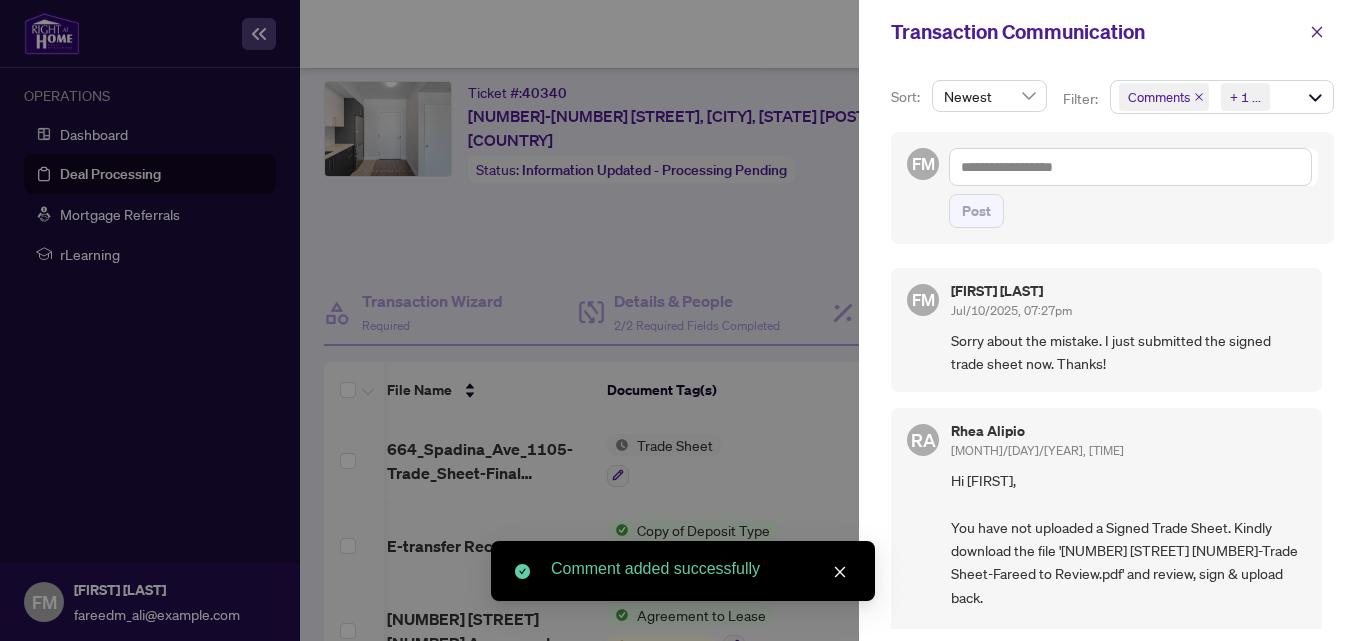 click at bounding box center [683, 320] 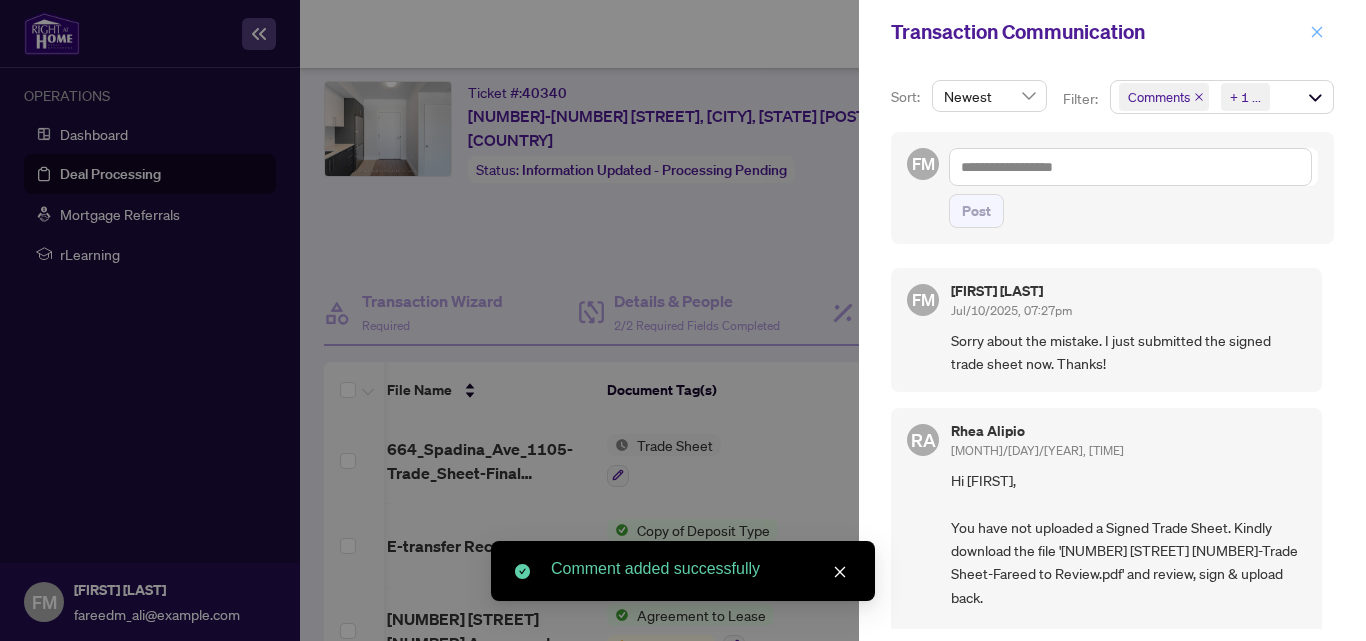 click 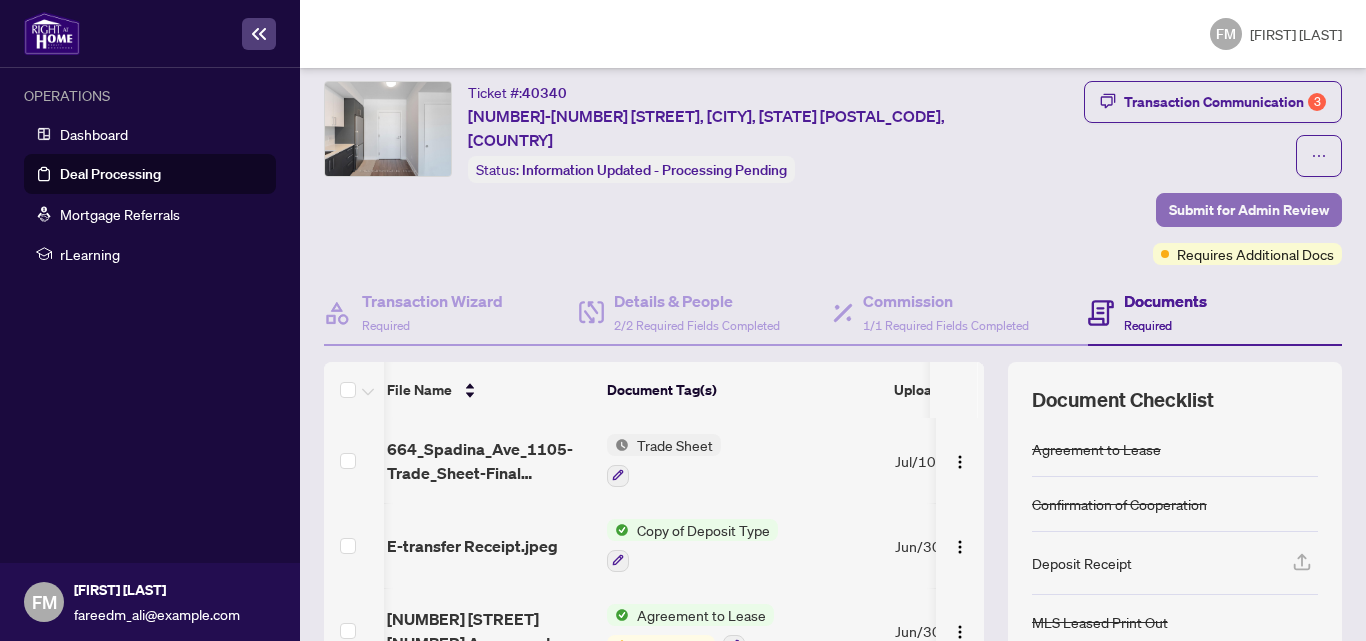 click on "Submit for Admin Review" at bounding box center (1249, 210) 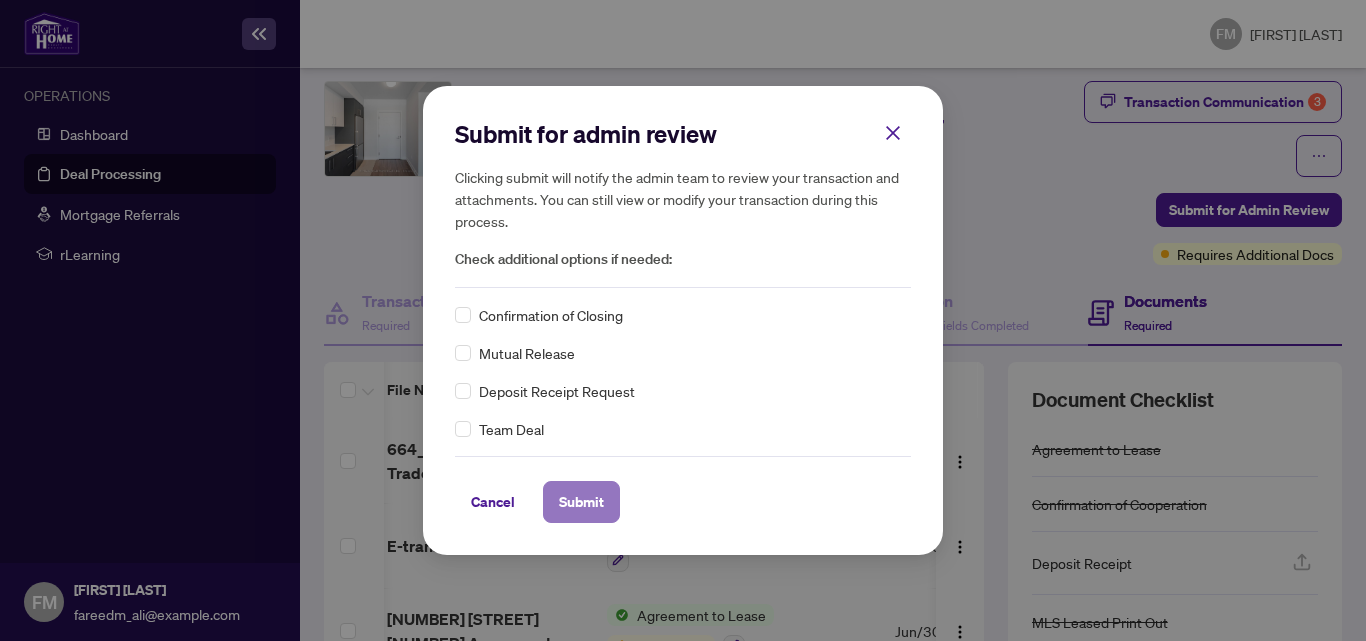 click on "Submit" at bounding box center (581, 502) 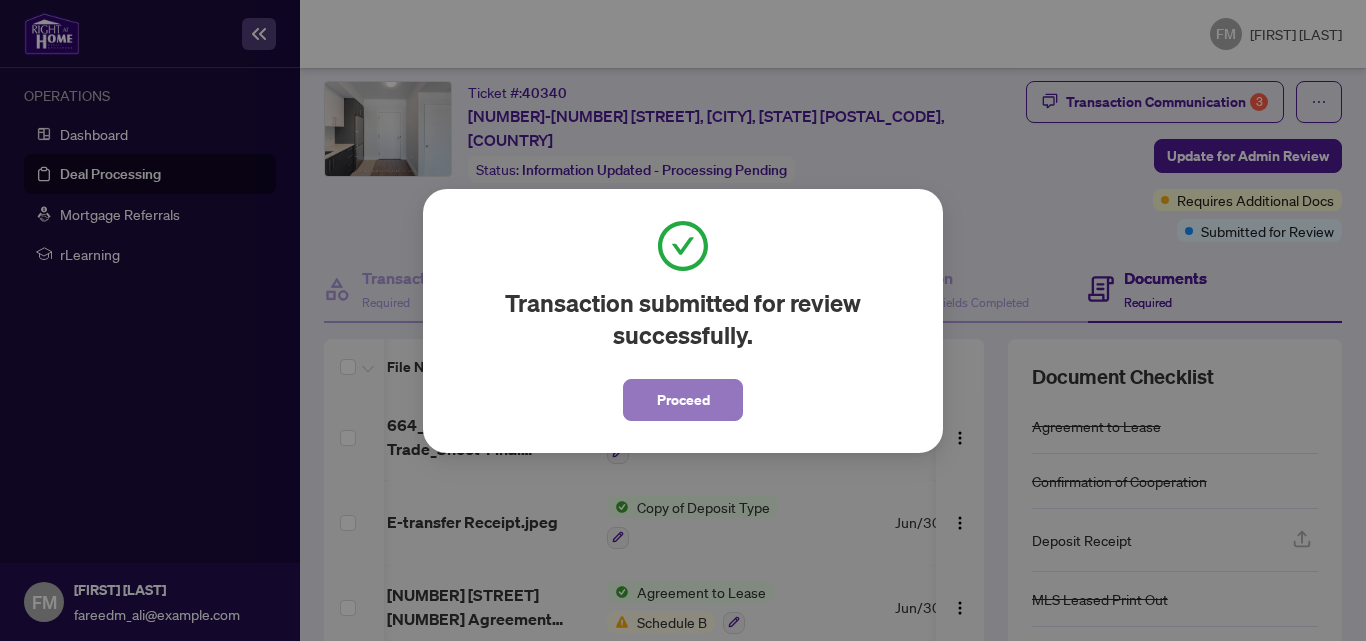 click on "Proceed" at bounding box center (683, 400) 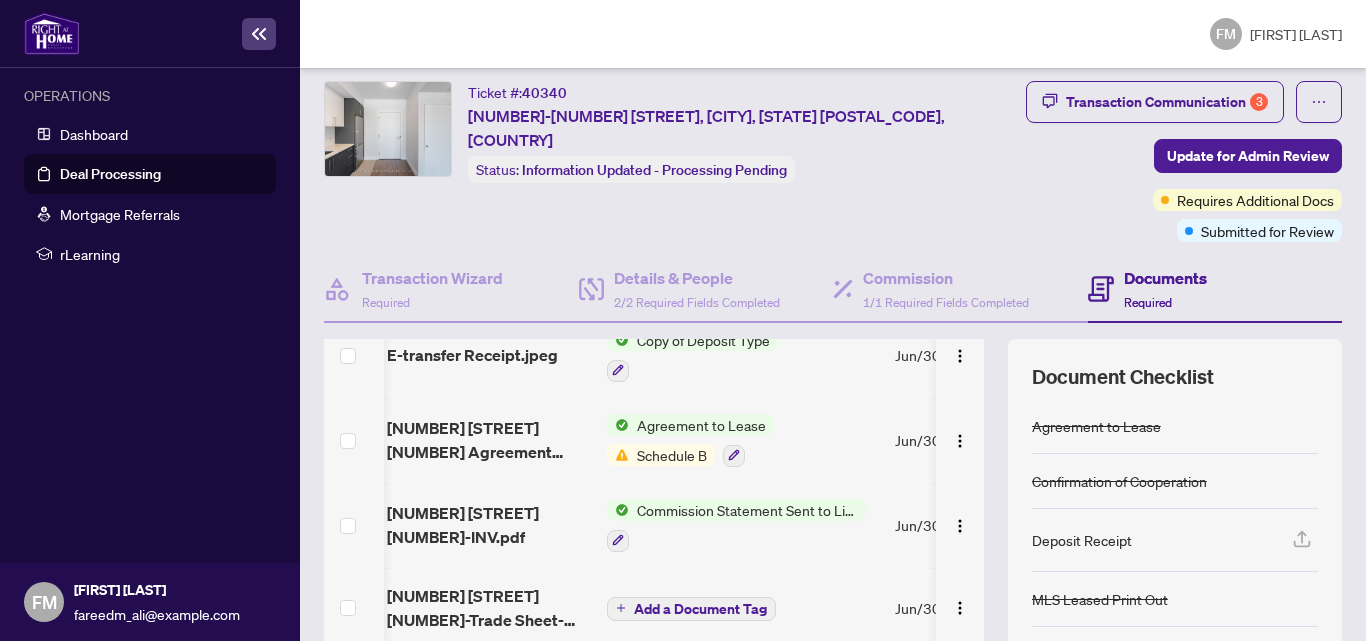 scroll, scrollTop: 0, scrollLeft: 0, axis: both 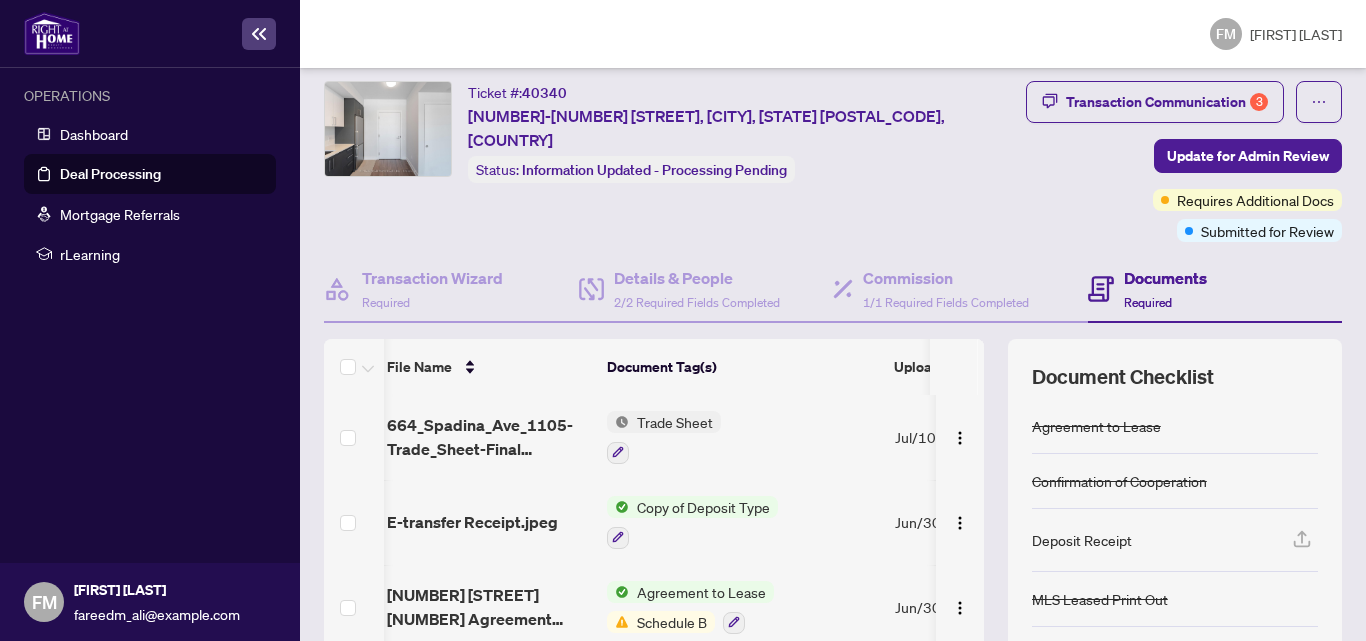 click on "Deal Processing" at bounding box center [110, 174] 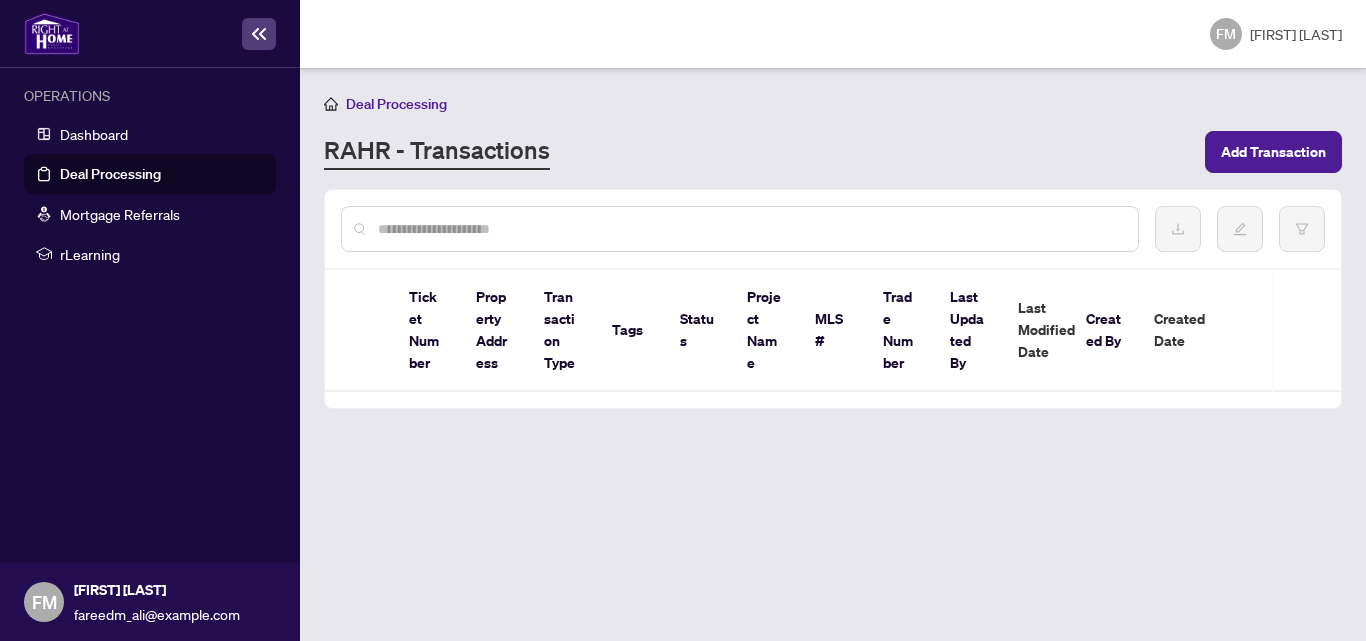 scroll, scrollTop: 0, scrollLeft: 0, axis: both 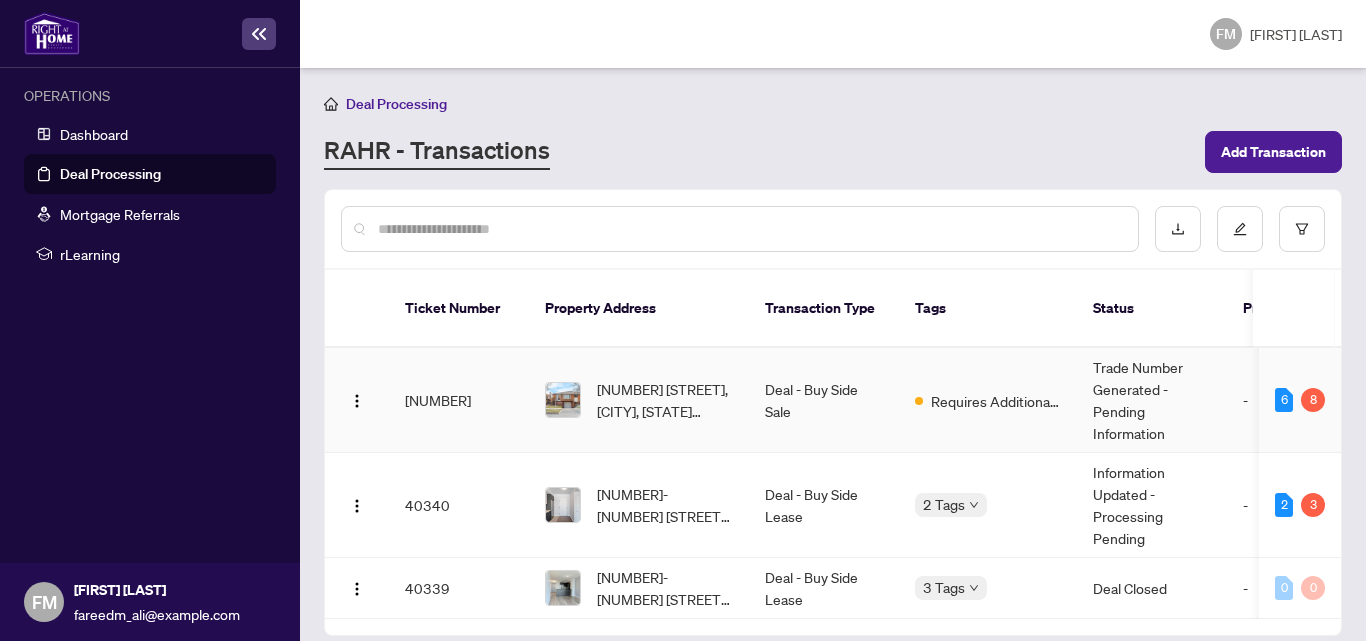 click on "Deal - Buy Side Sale" at bounding box center (824, 400) 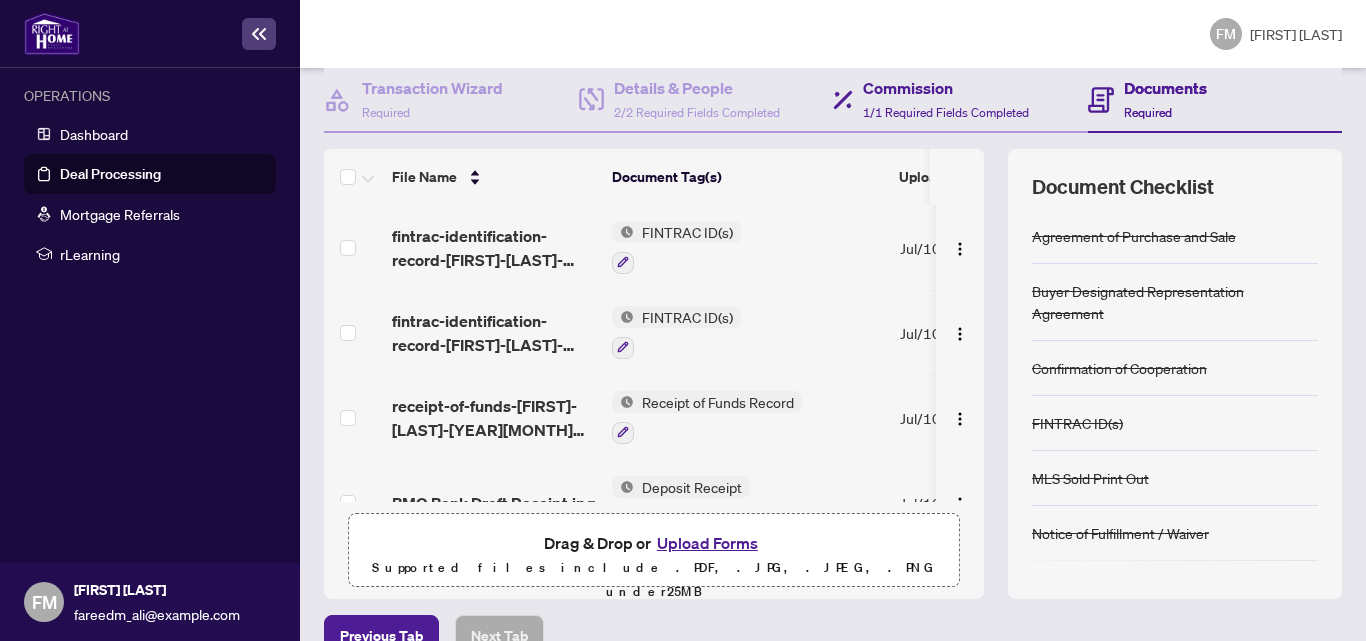 scroll, scrollTop: 210, scrollLeft: 0, axis: vertical 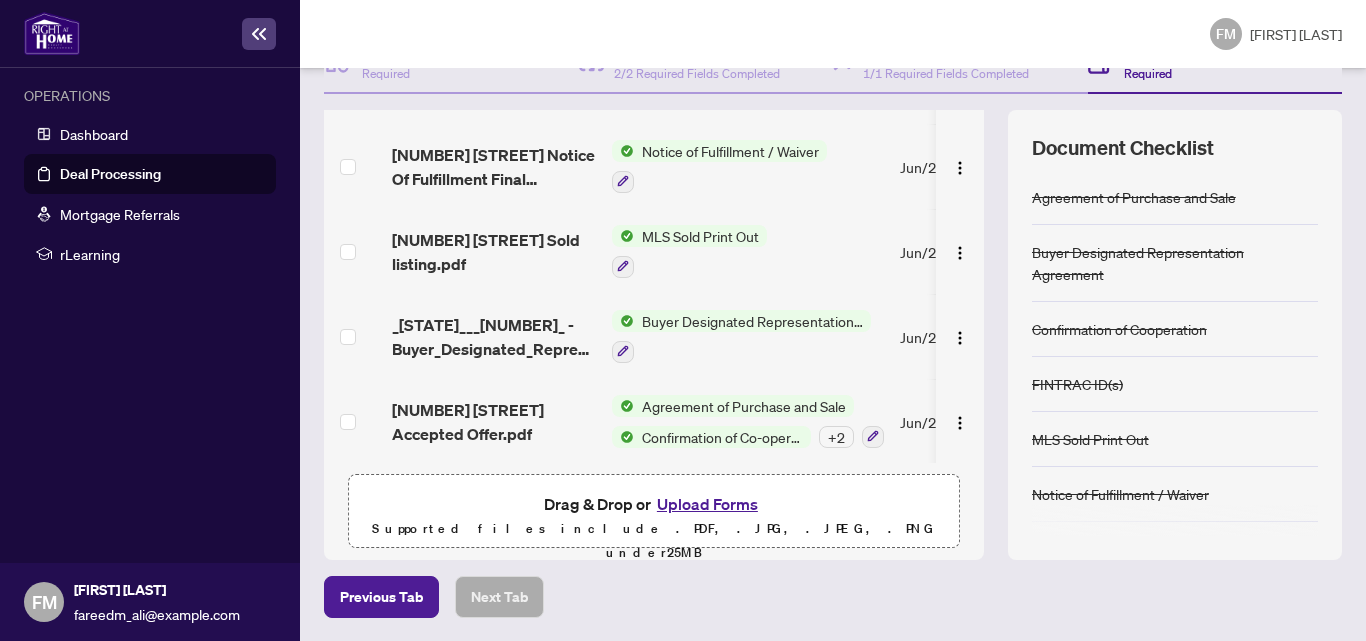 click on "Upload Forms" at bounding box center (707, 504) 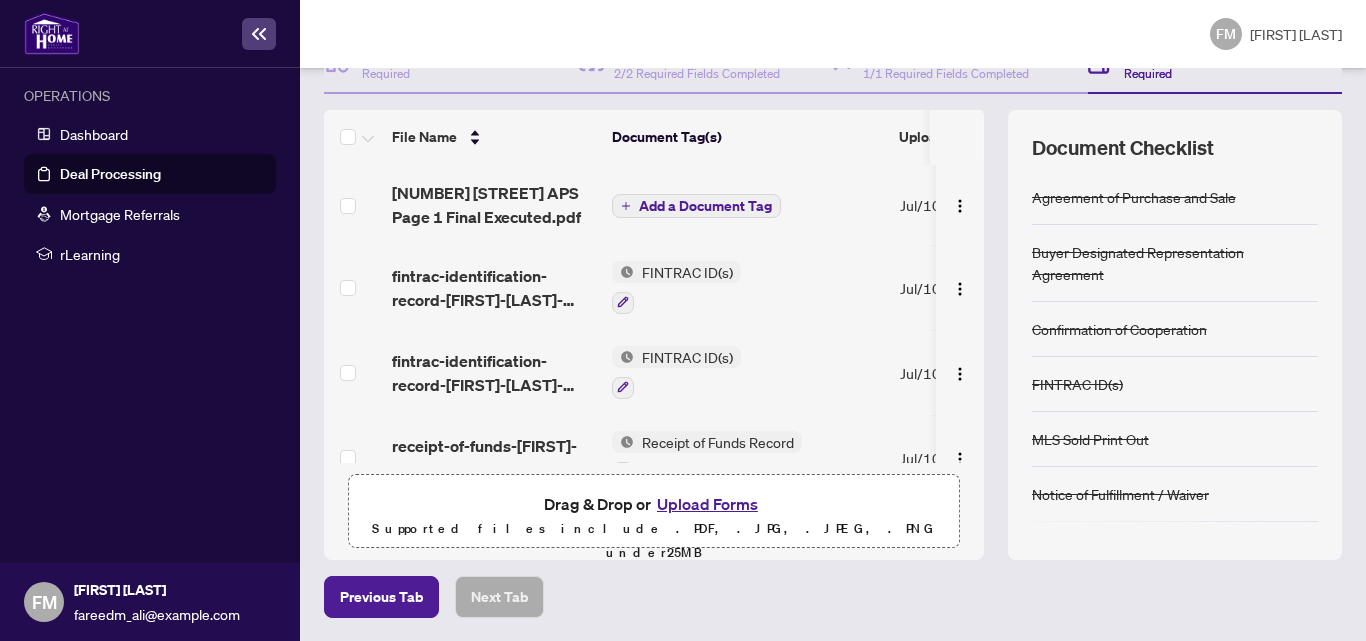 scroll, scrollTop: 0, scrollLeft: 0, axis: both 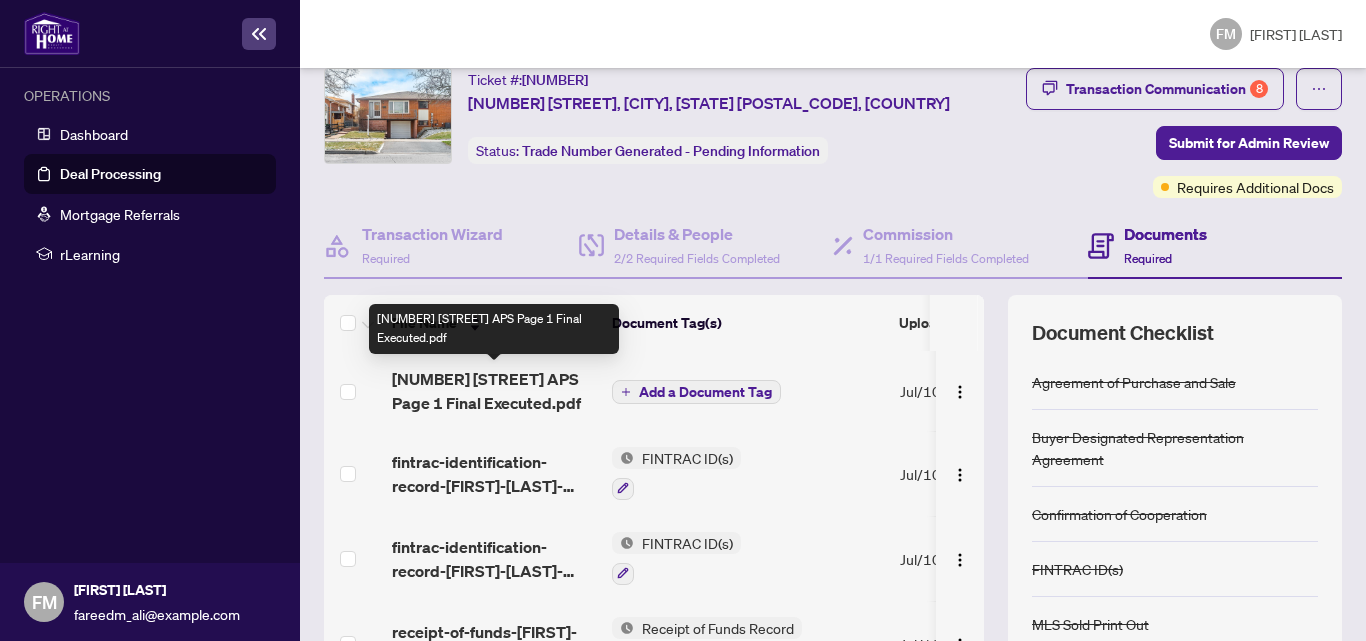click on "[NUMBER] [STREET] APS Page 1 Final Executed.pdf" at bounding box center (494, 391) 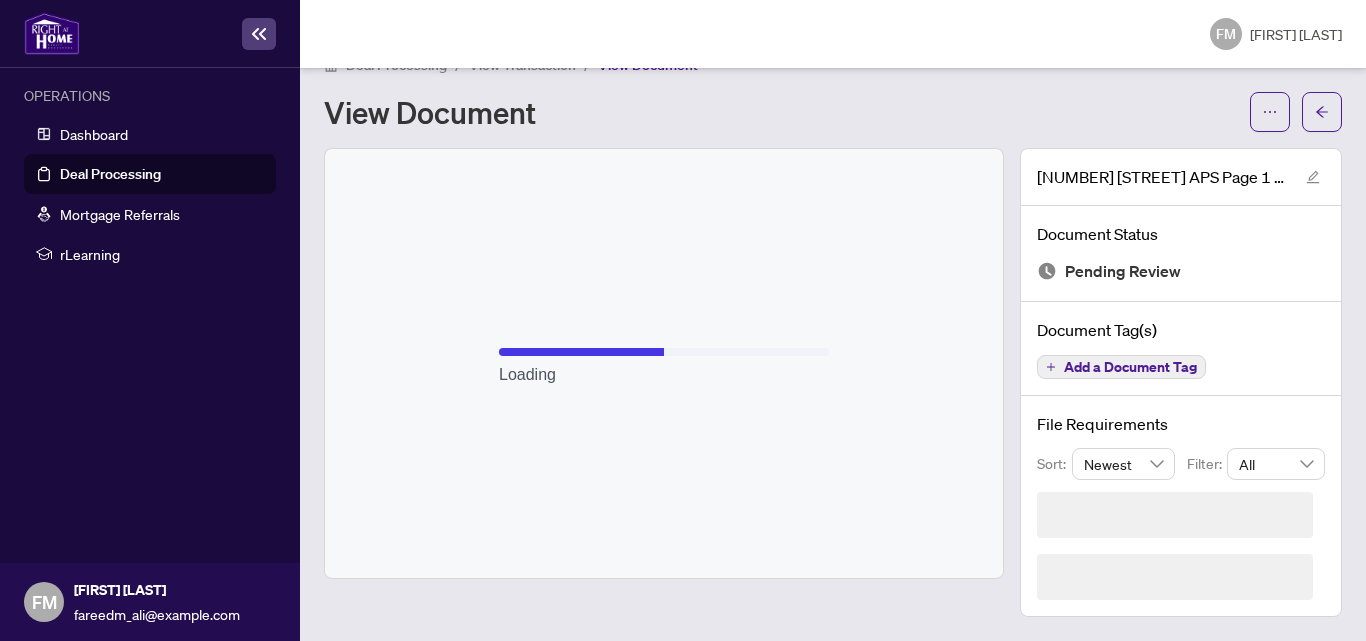 scroll, scrollTop: 0, scrollLeft: 0, axis: both 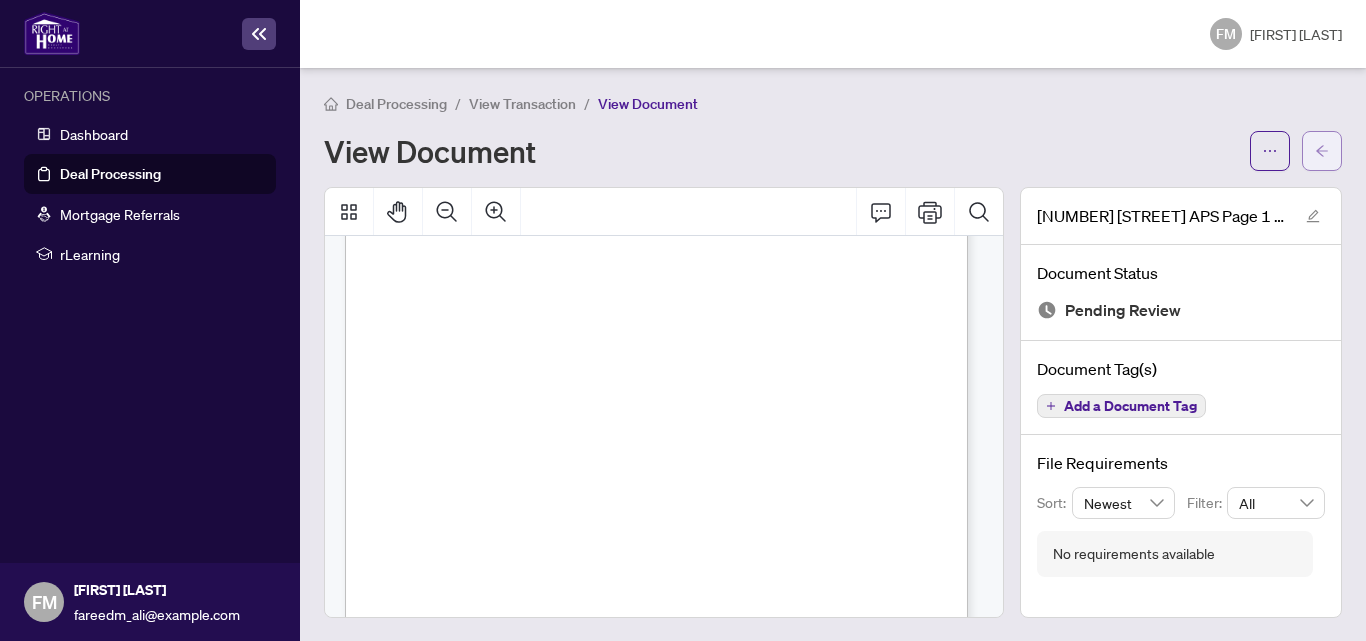 click at bounding box center [1322, 151] 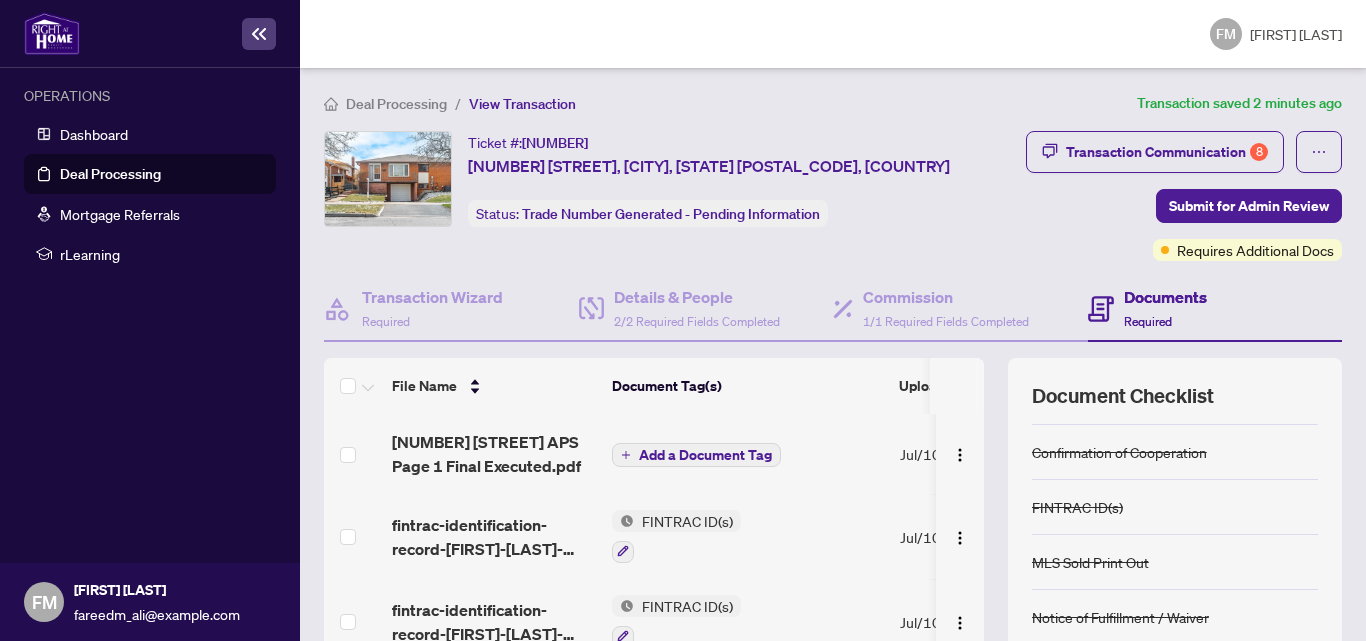 scroll, scrollTop: 143, scrollLeft: 0, axis: vertical 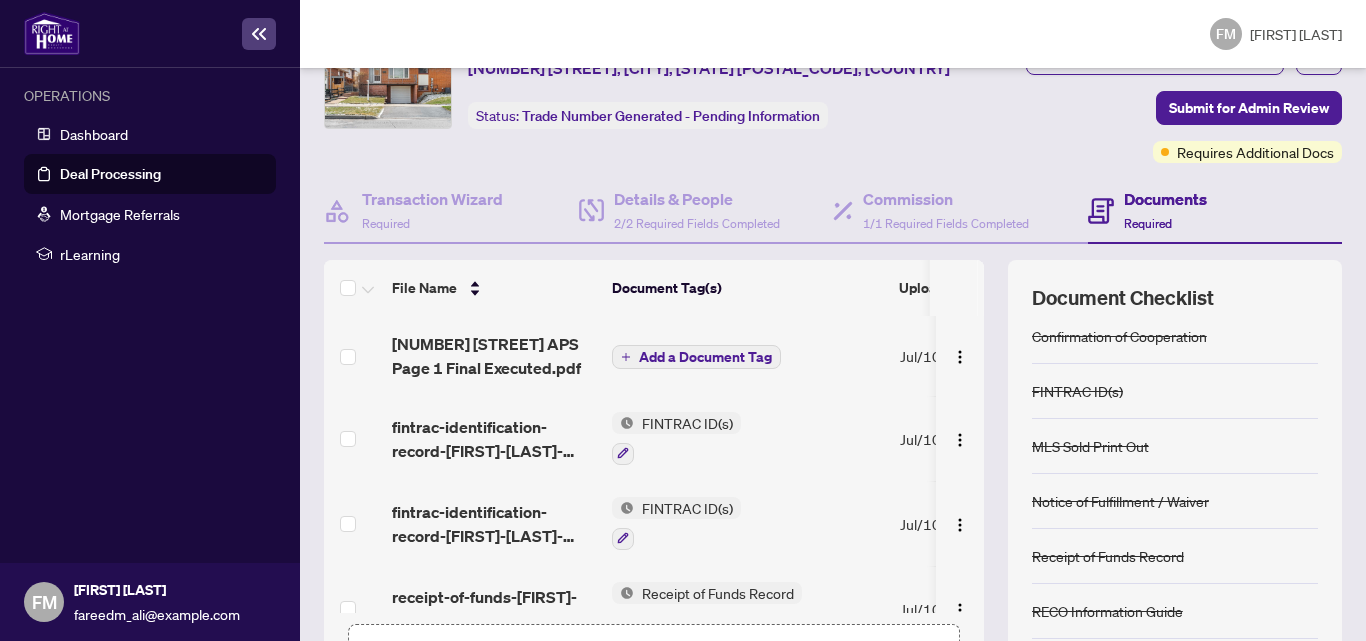 click on "Add a Document Tag" at bounding box center [748, 356] 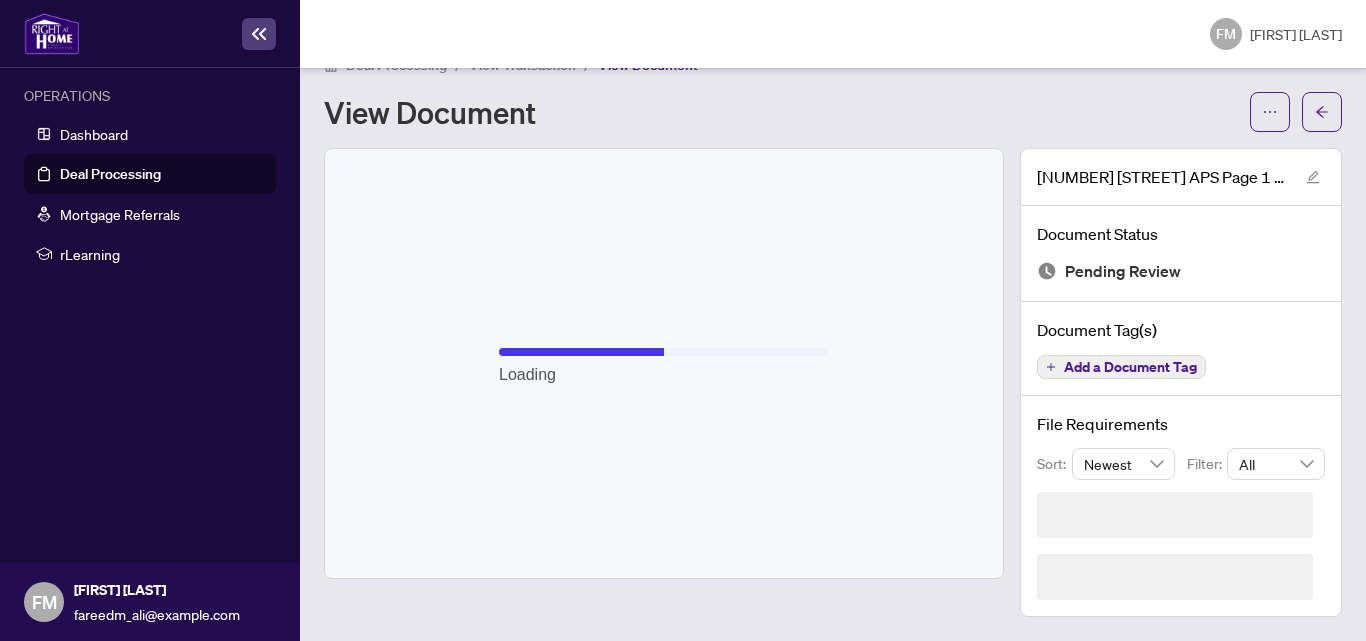scroll, scrollTop: 0, scrollLeft: 0, axis: both 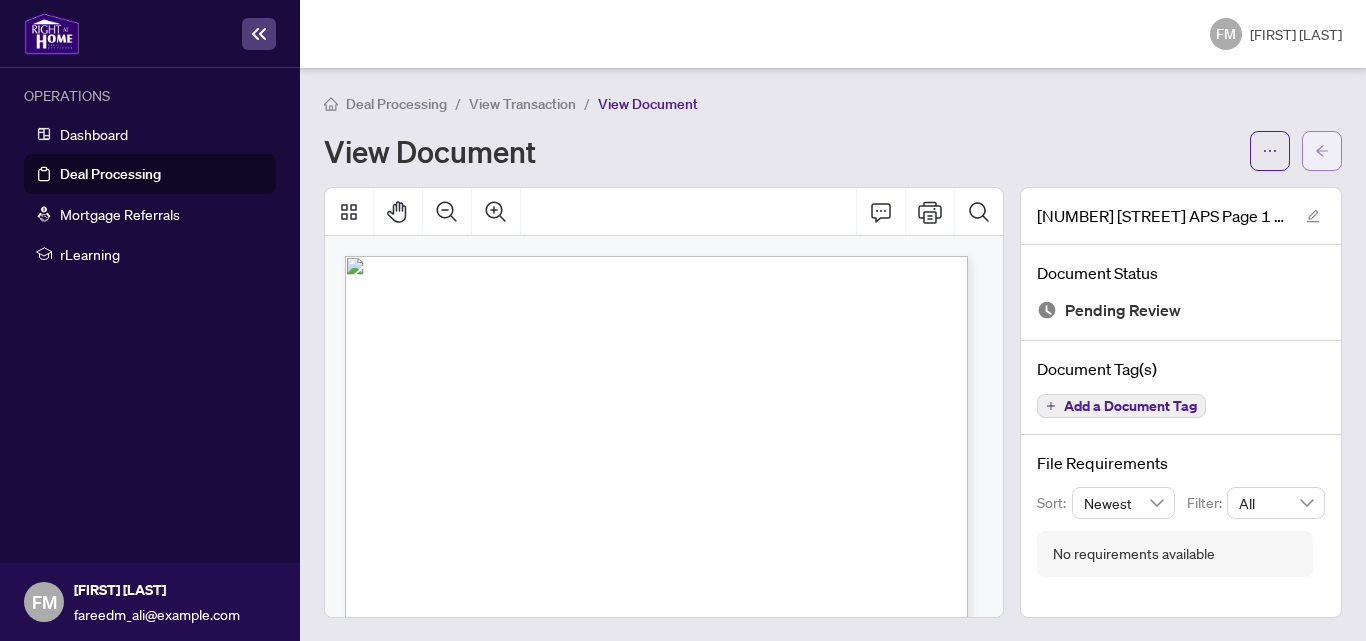 click at bounding box center (1322, 151) 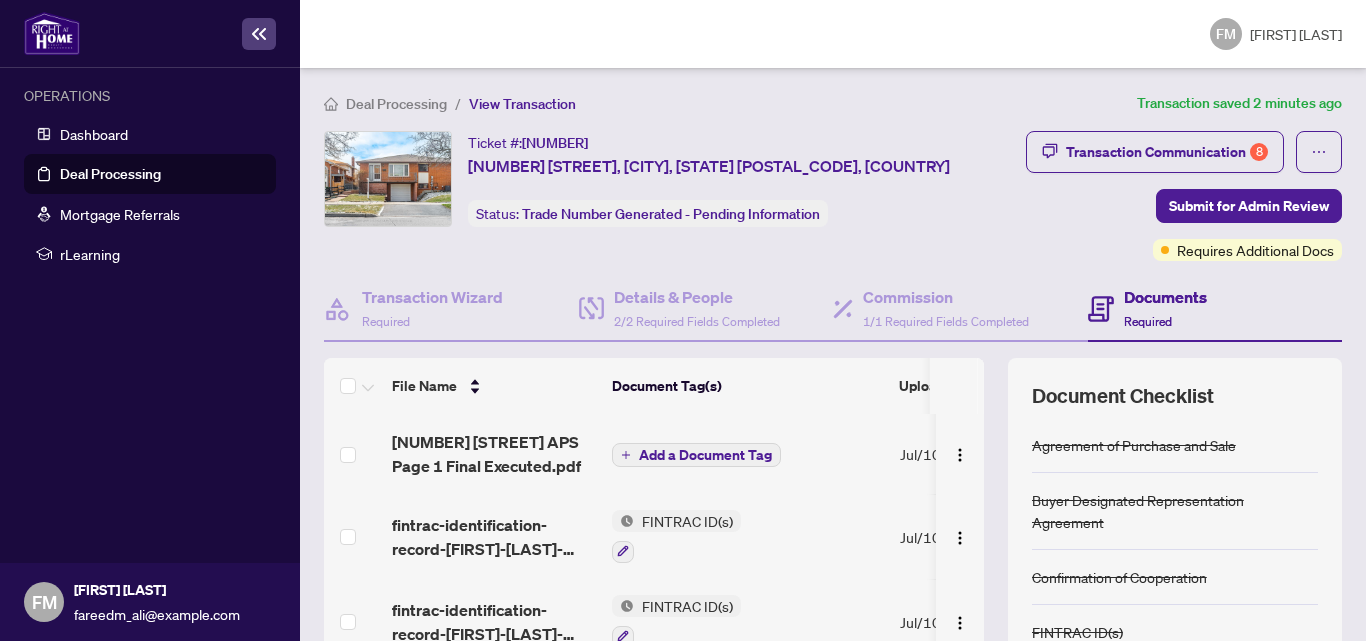 click 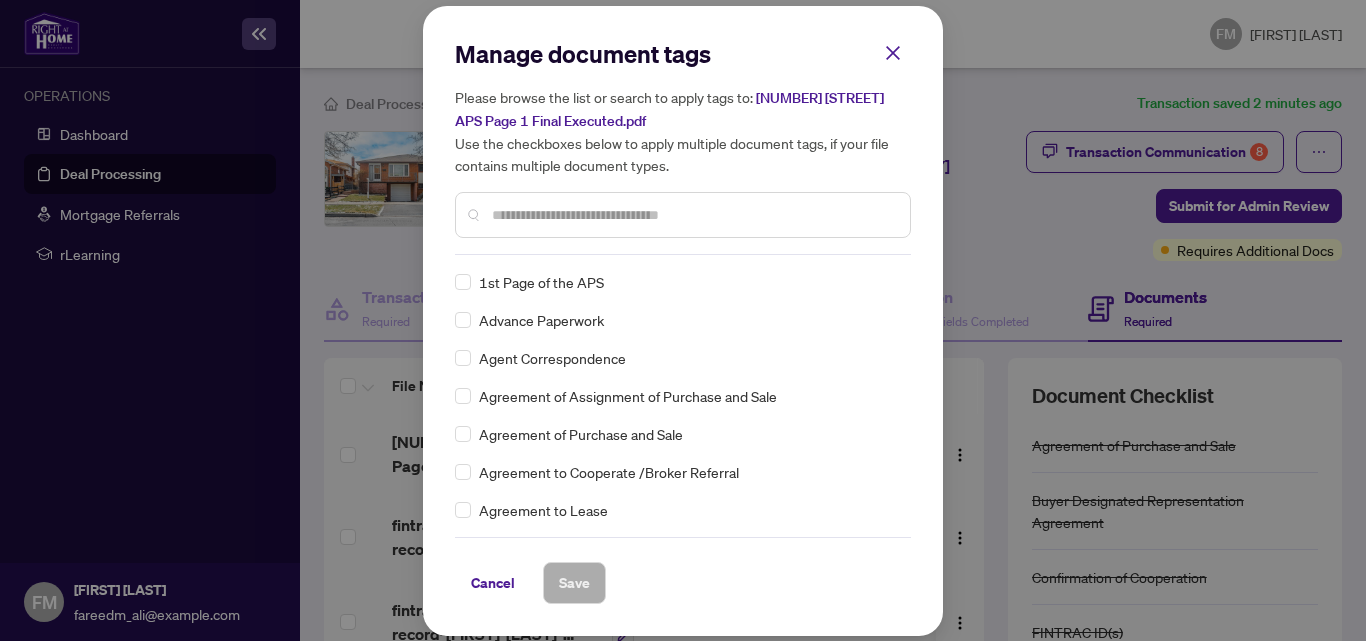 click on "Manage document tags Please browse the list or search to apply tags to:   [NUMBER] [STREET] APS Page 1 Final Executed.pdf   Use the checkboxes below to apply multiple document tags, if your file contains multiple document types." at bounding box center [683, 146] 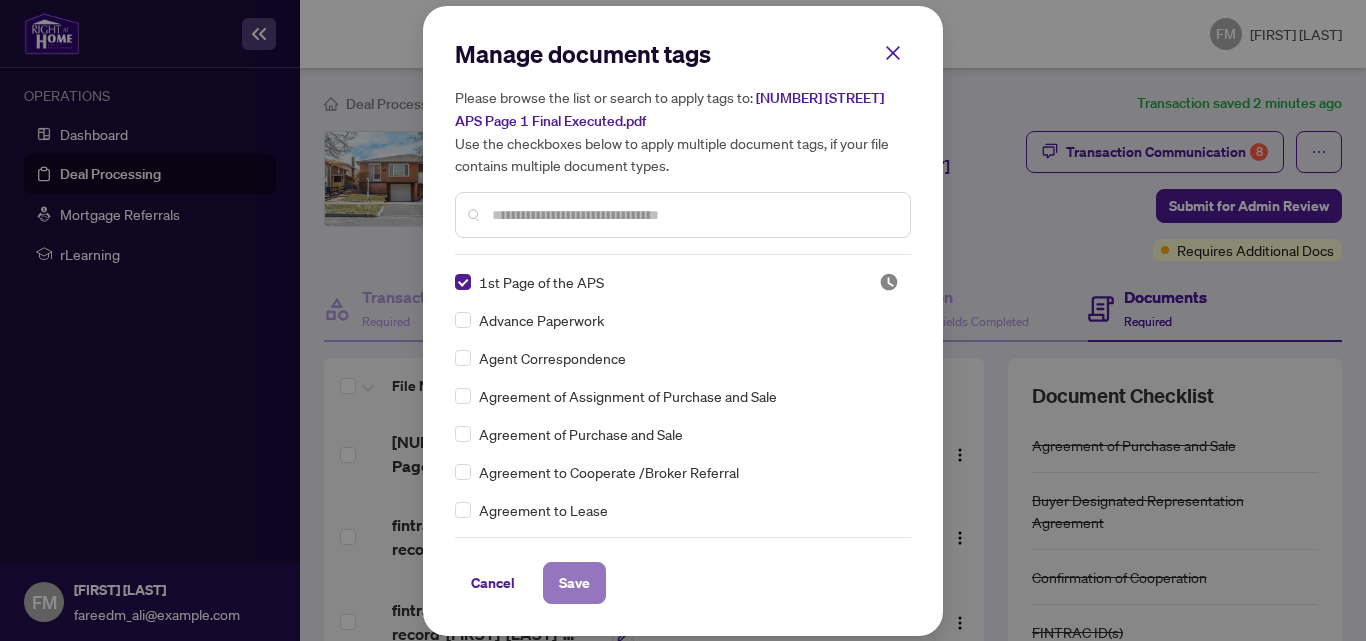 click on "Save" at bounding box center [574, 583] 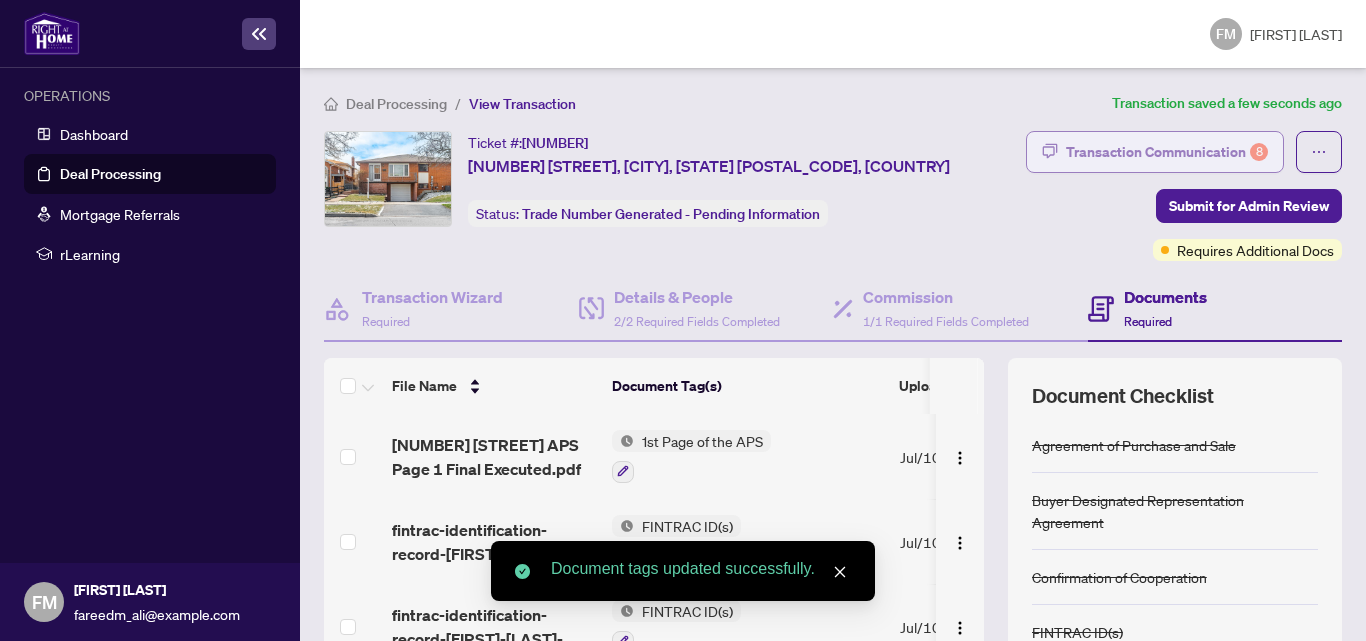 click on "Transaction Communication 8" at bounding box center [1167, 152] 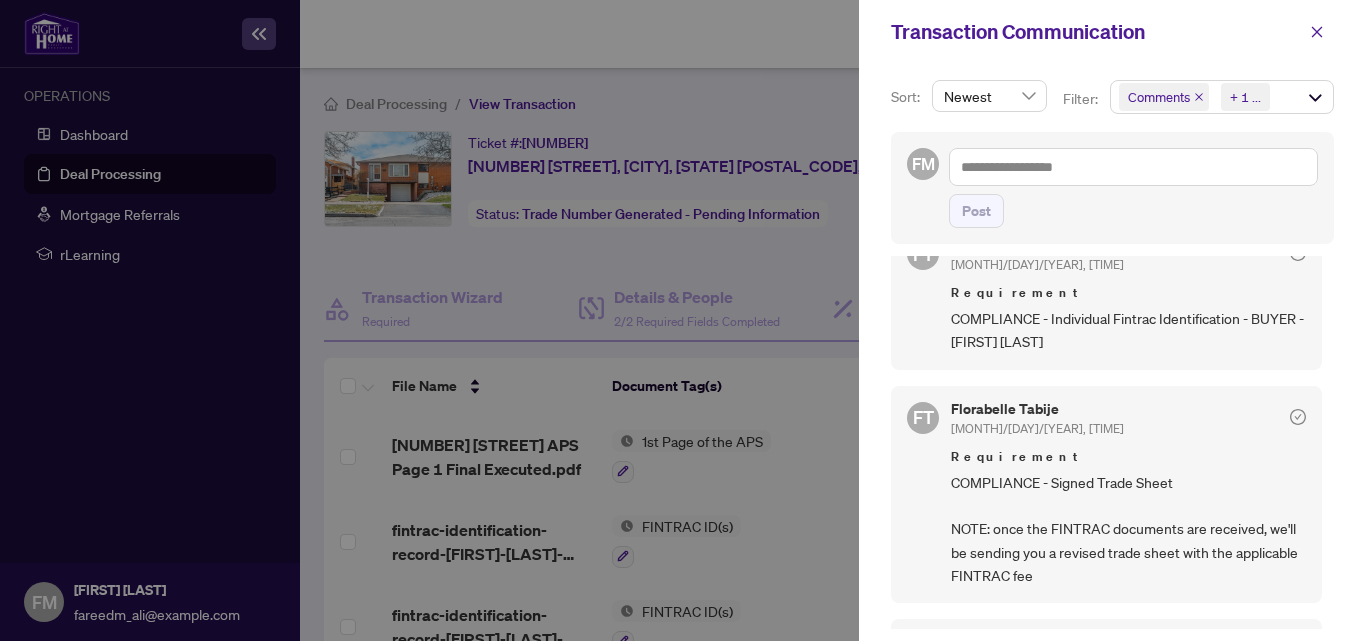 scroll, scrollTop: 1260, scrollLeft: 0, axis: vertical 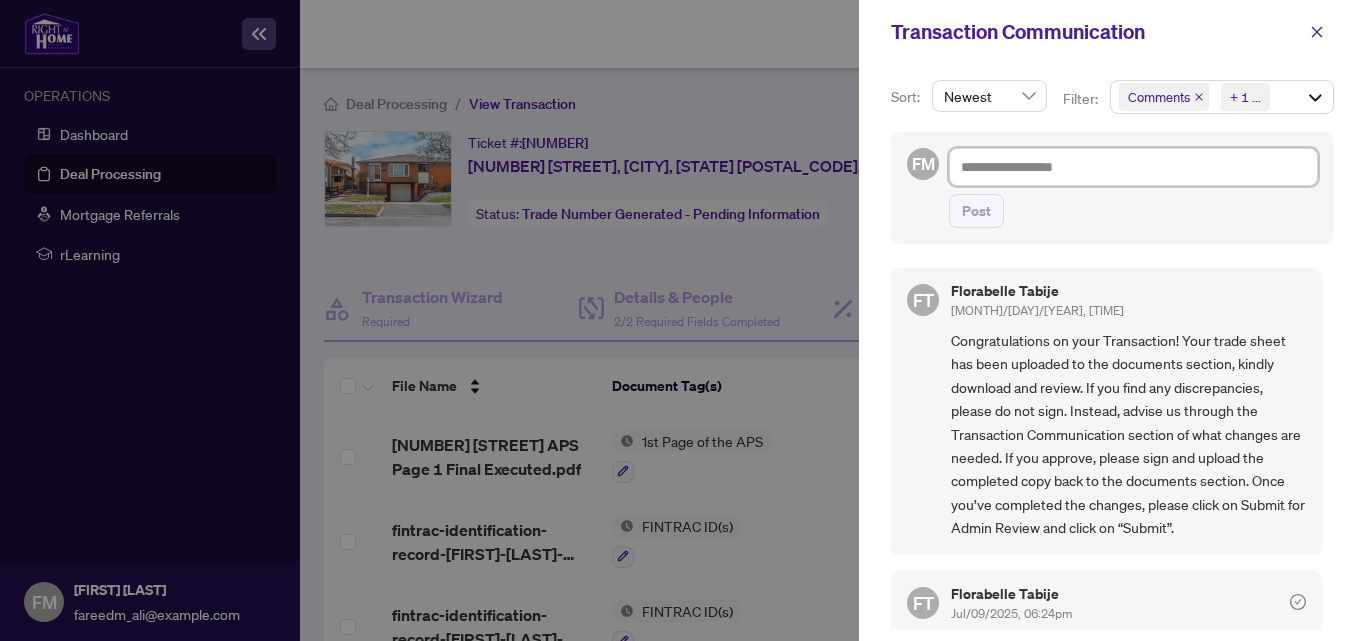 click at bounding box center [1133, 167] 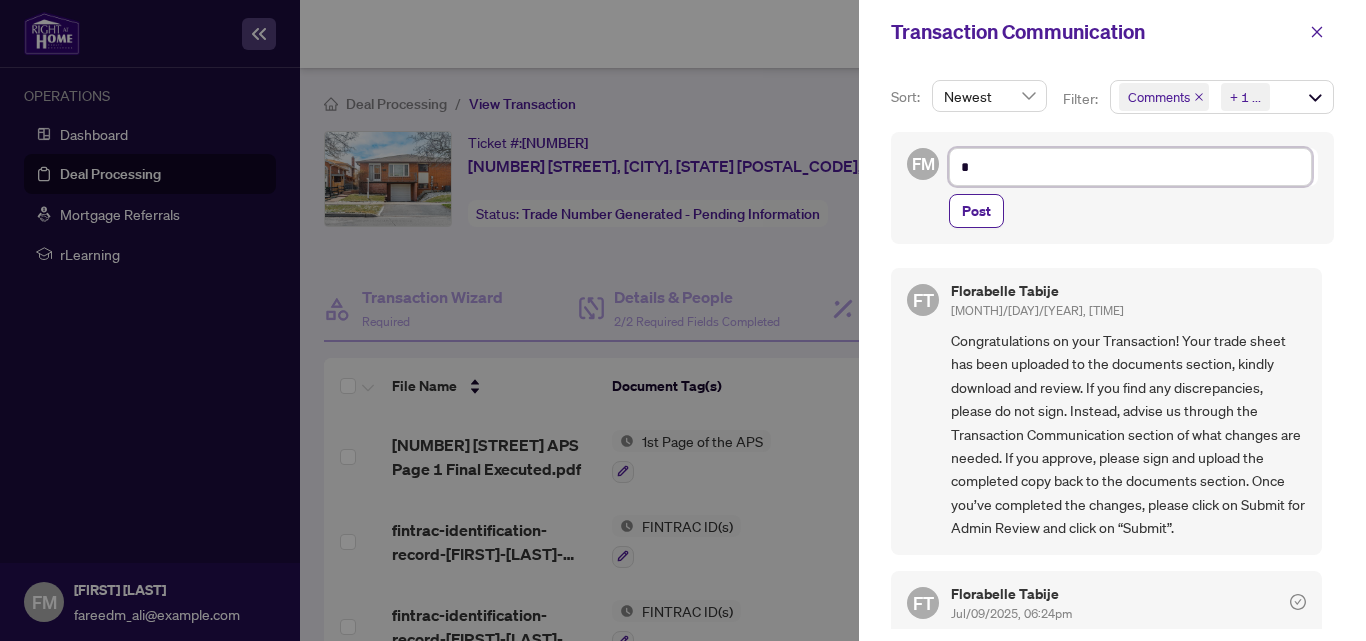 type on "**" 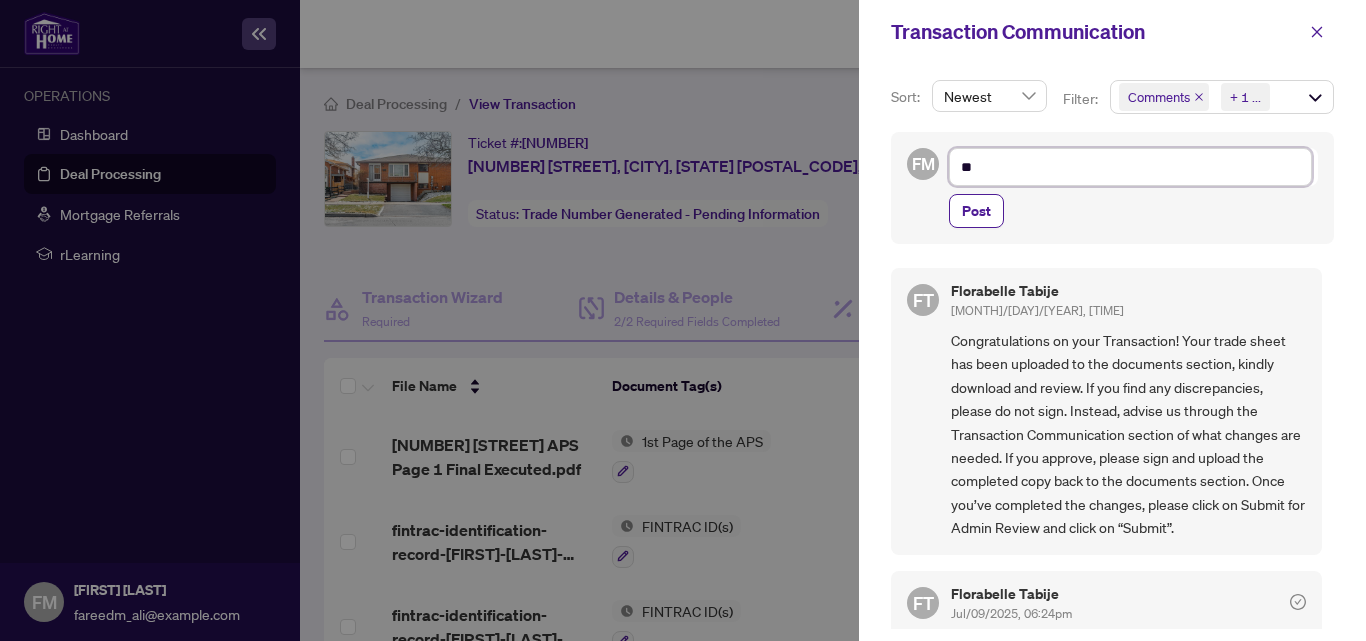 type on "**" 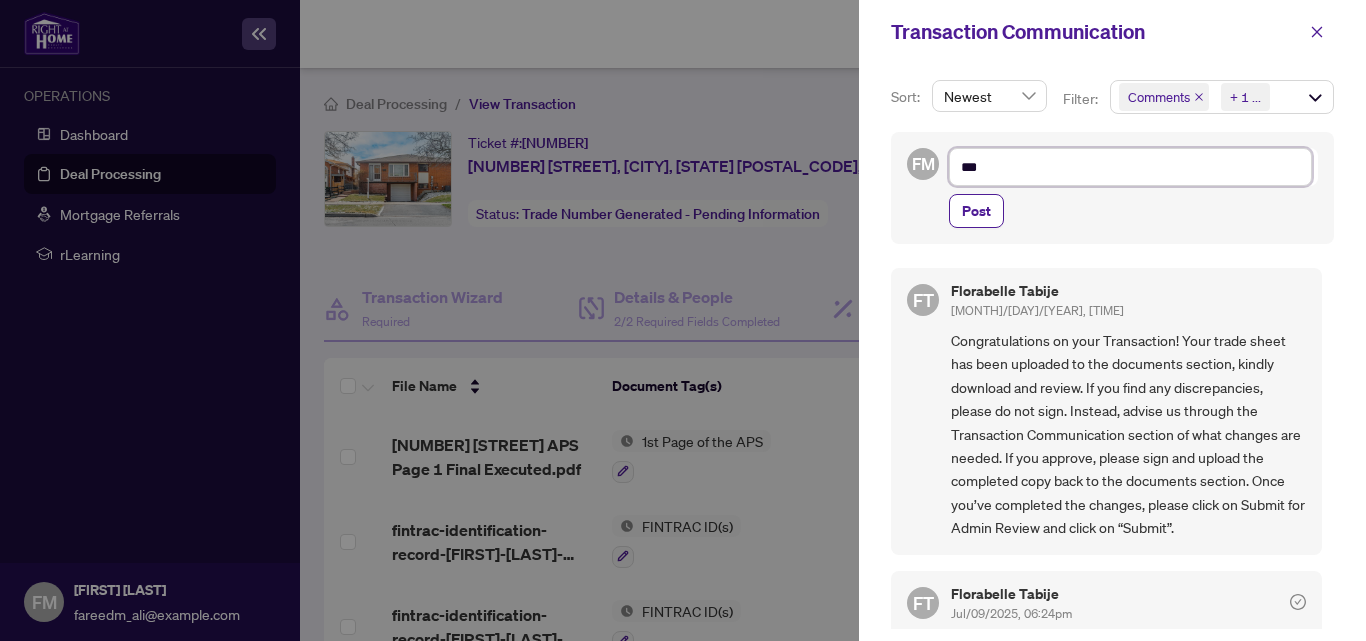 type on "****" 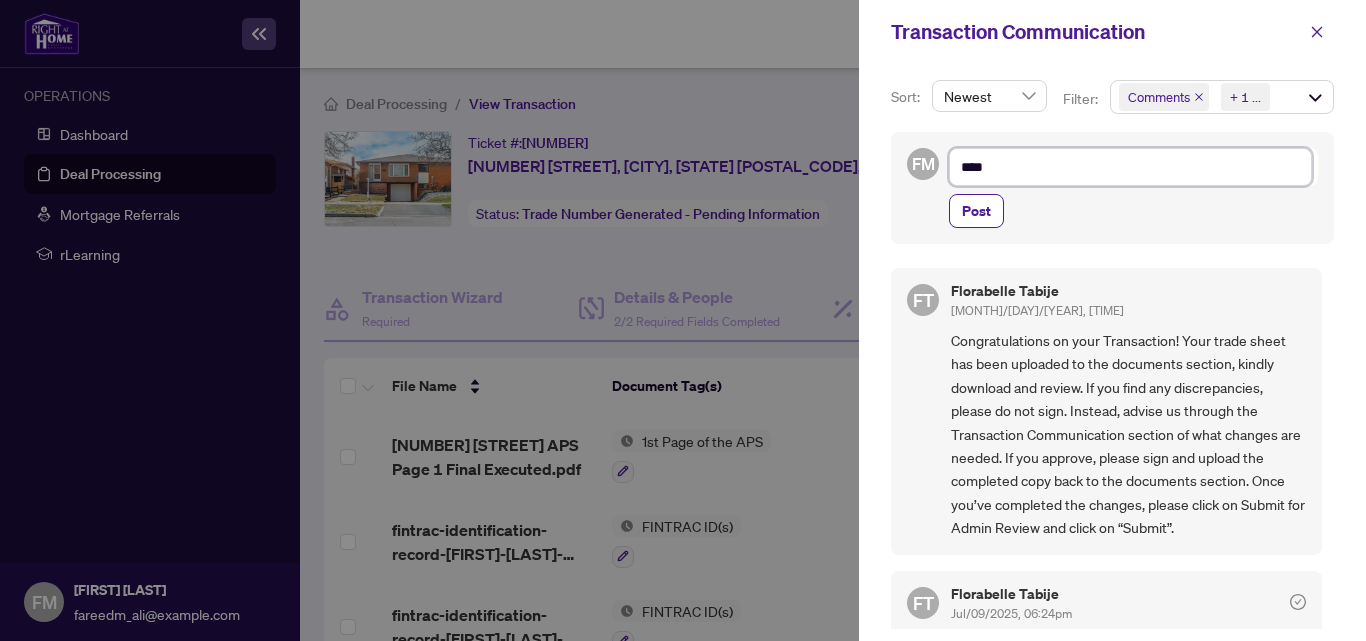 type on "*****" 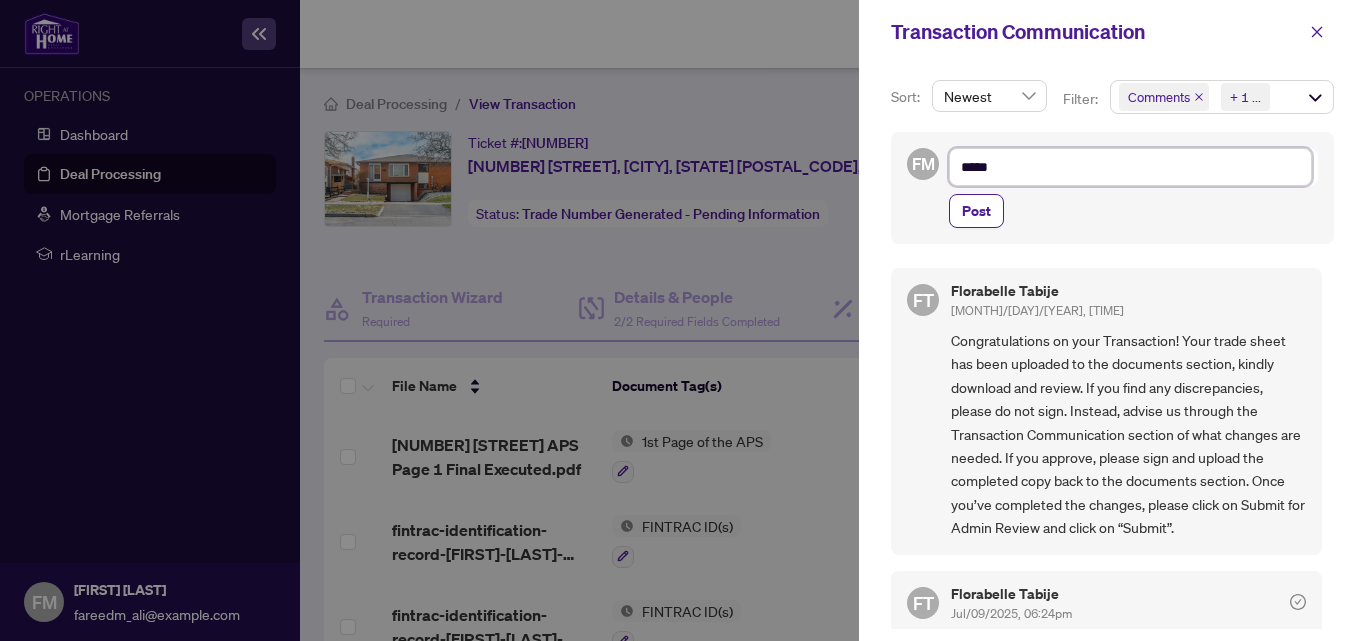 type on "******" 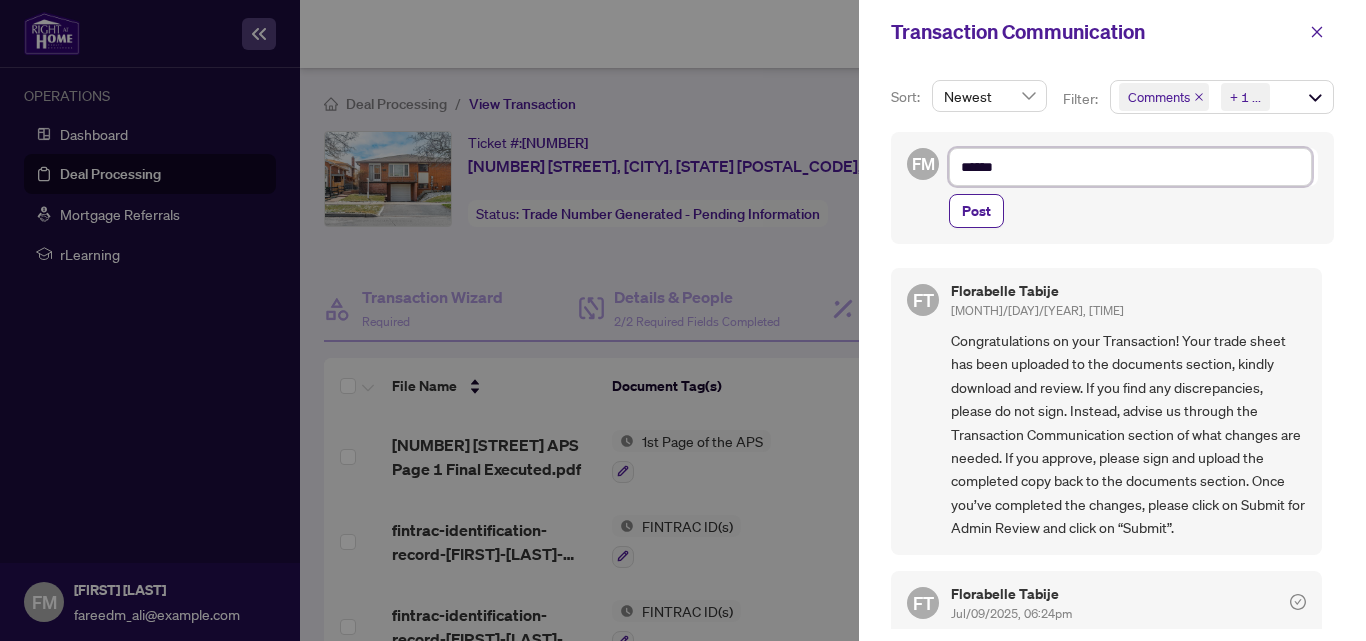 type on "*******" 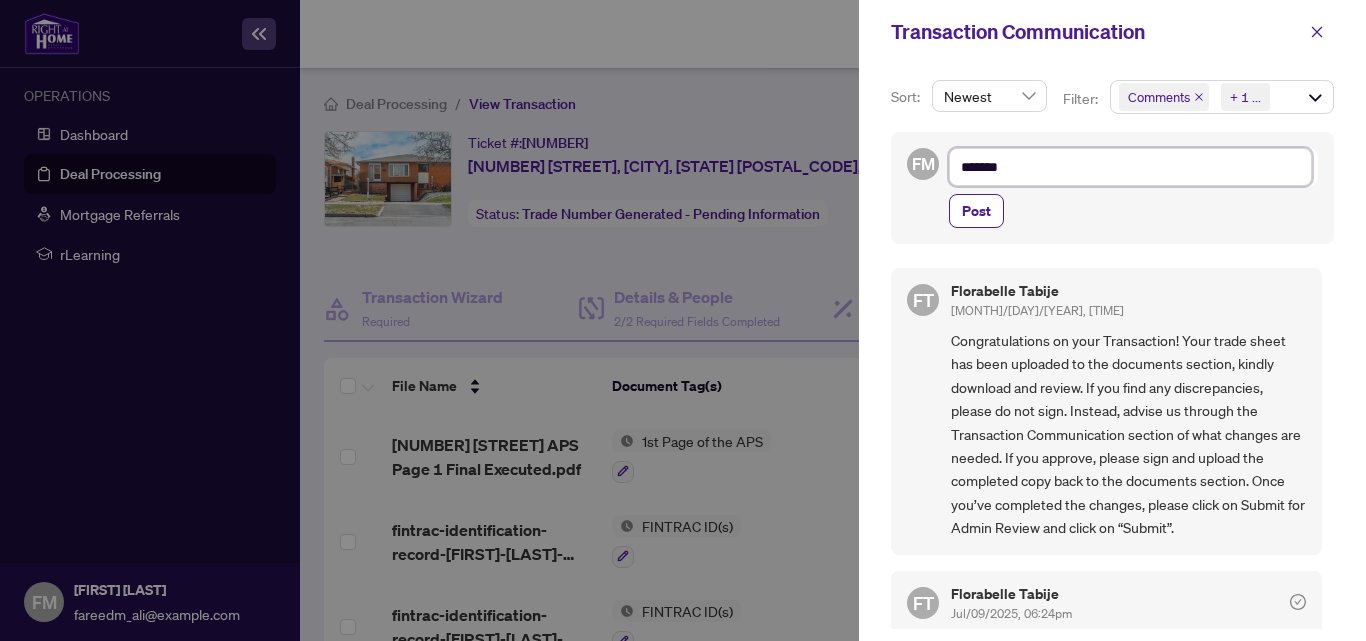 type on "********" 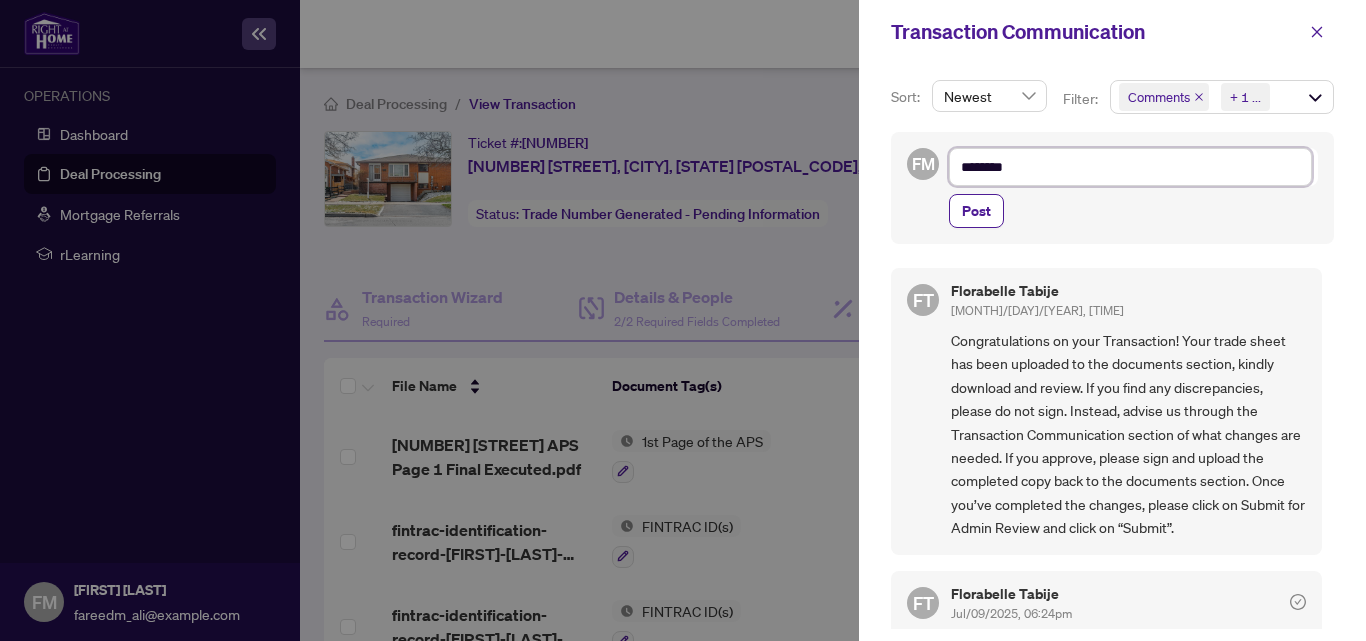 type on "*********" 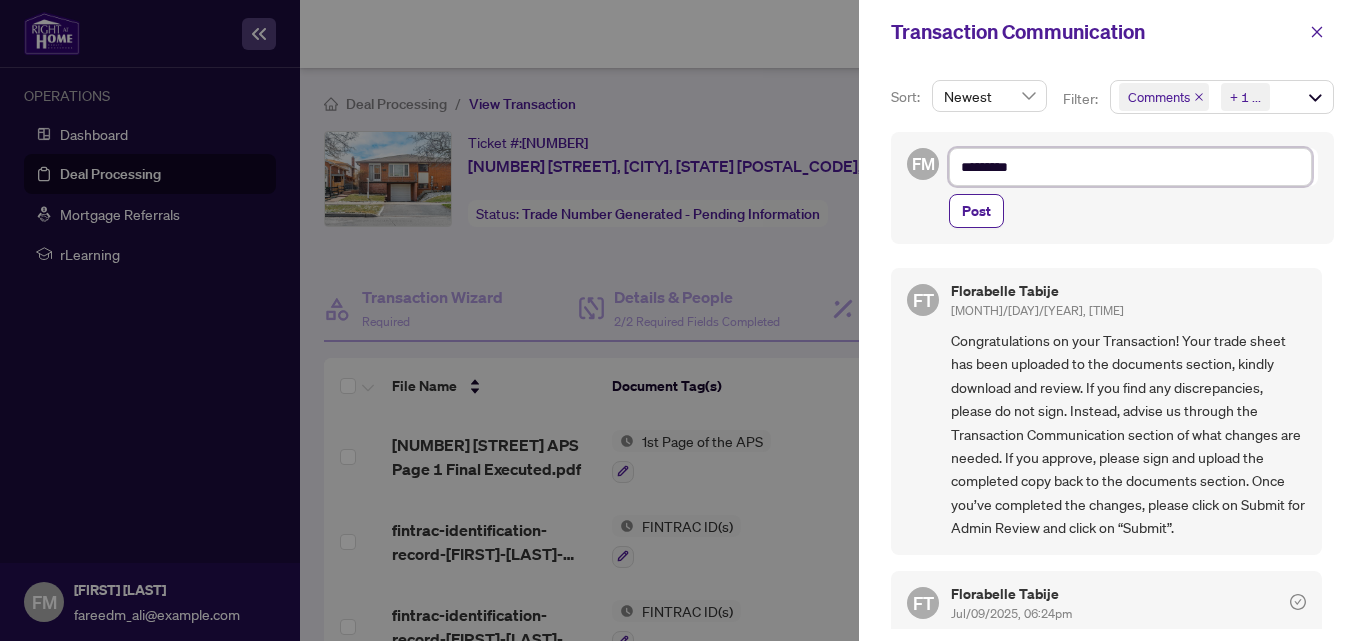 type on "*********" 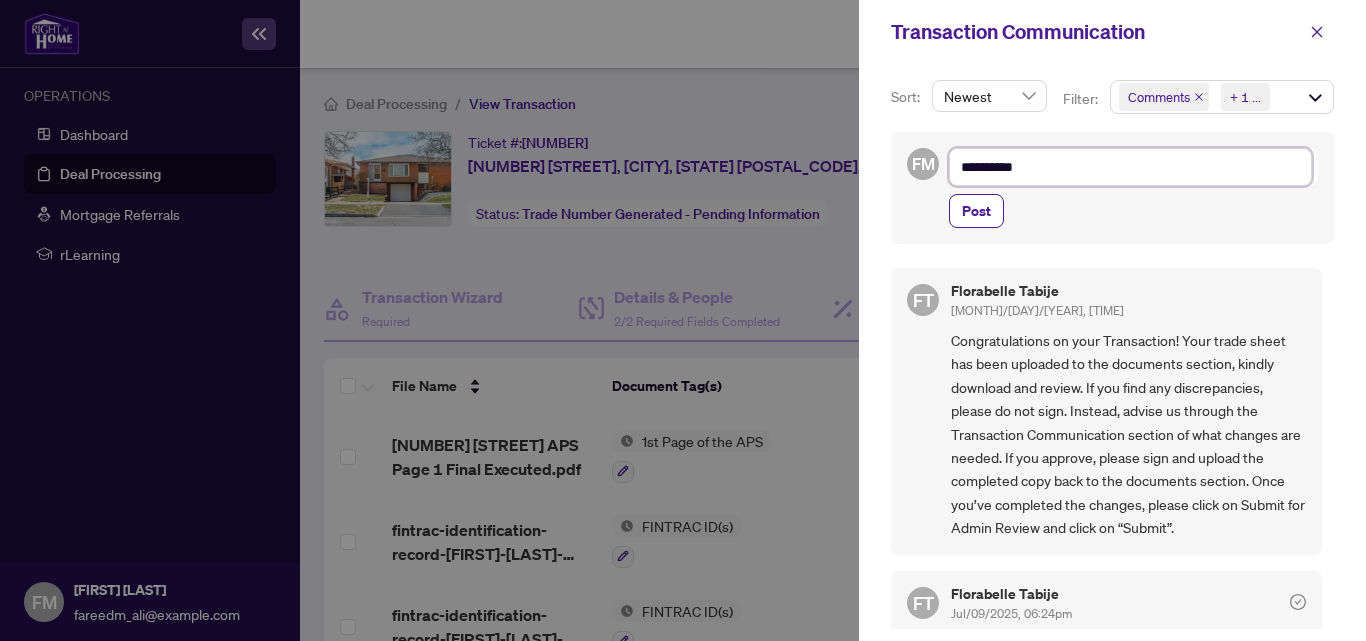 type on "**********" 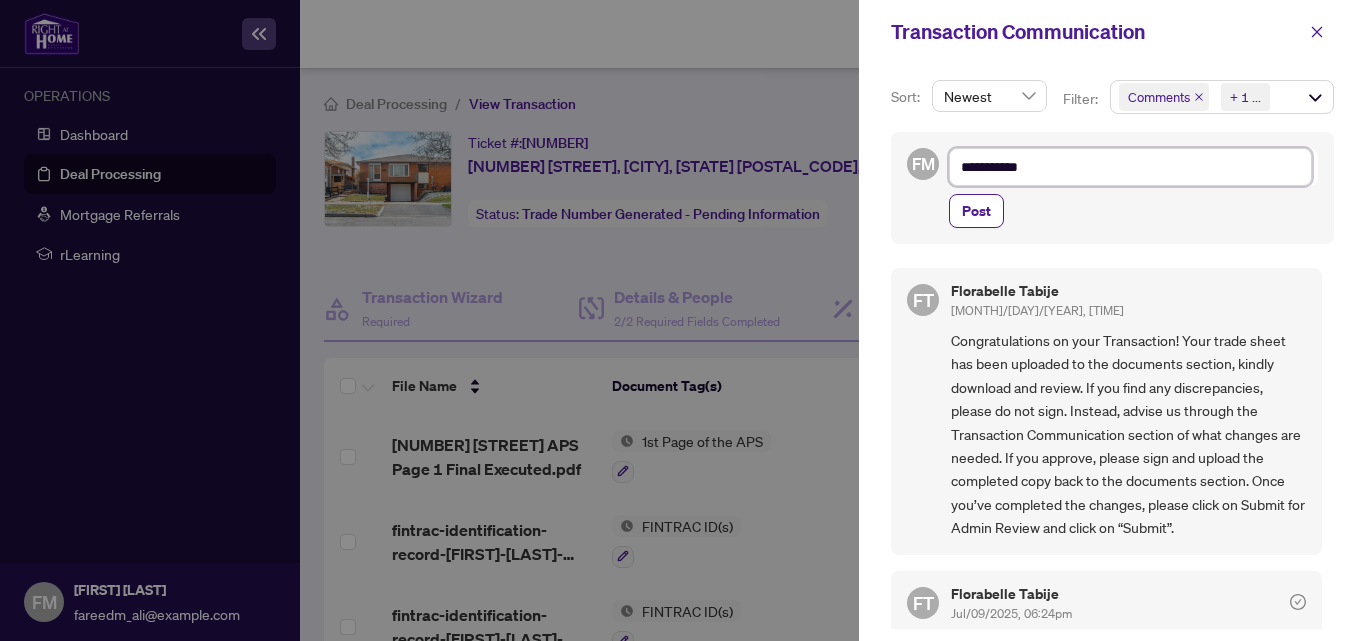 type on "**********" 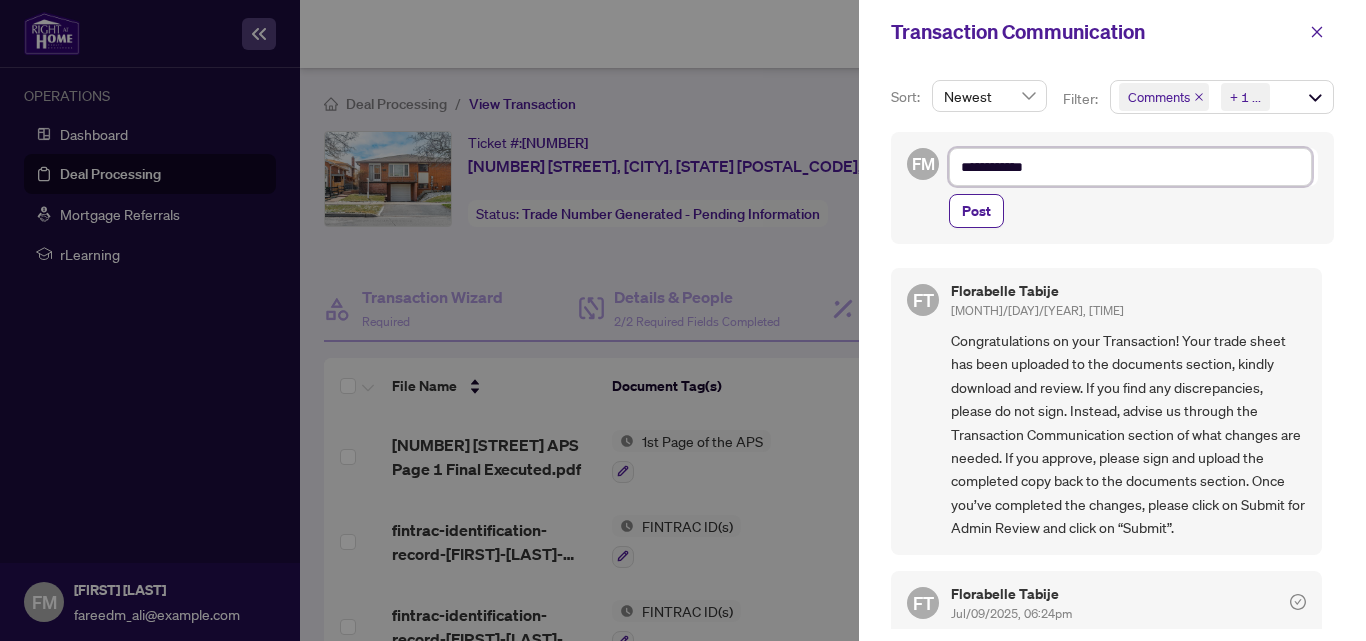 type on "**********" 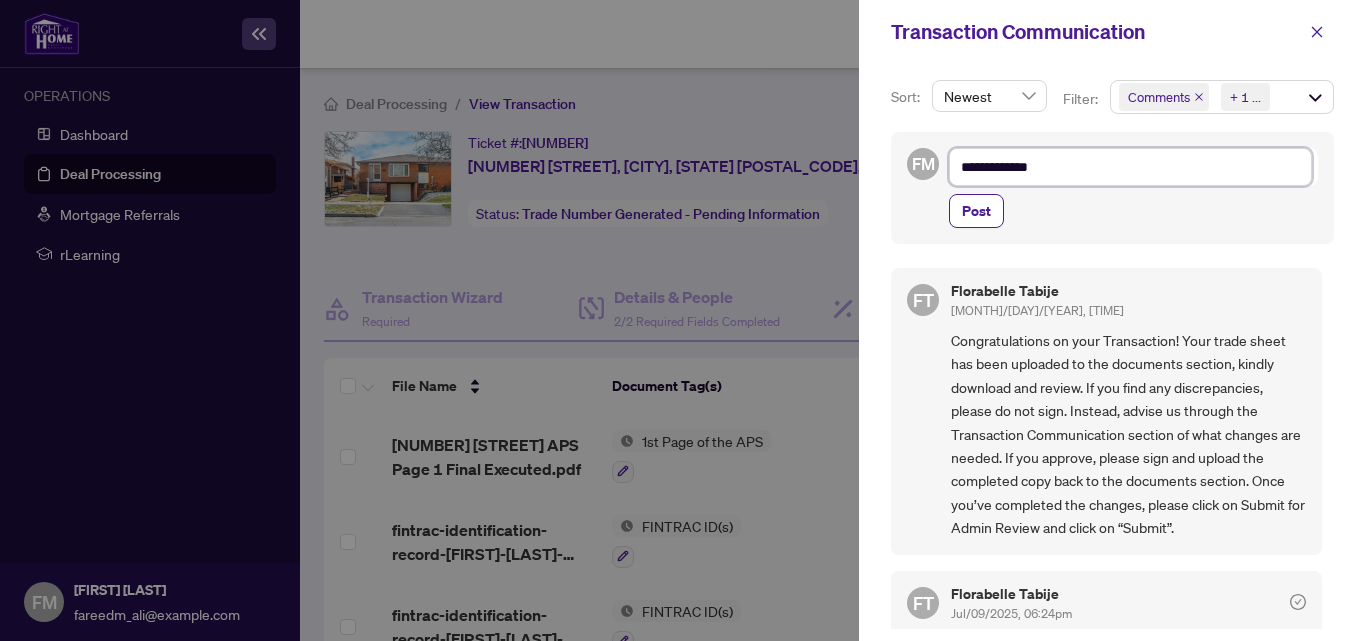 type on "**********" 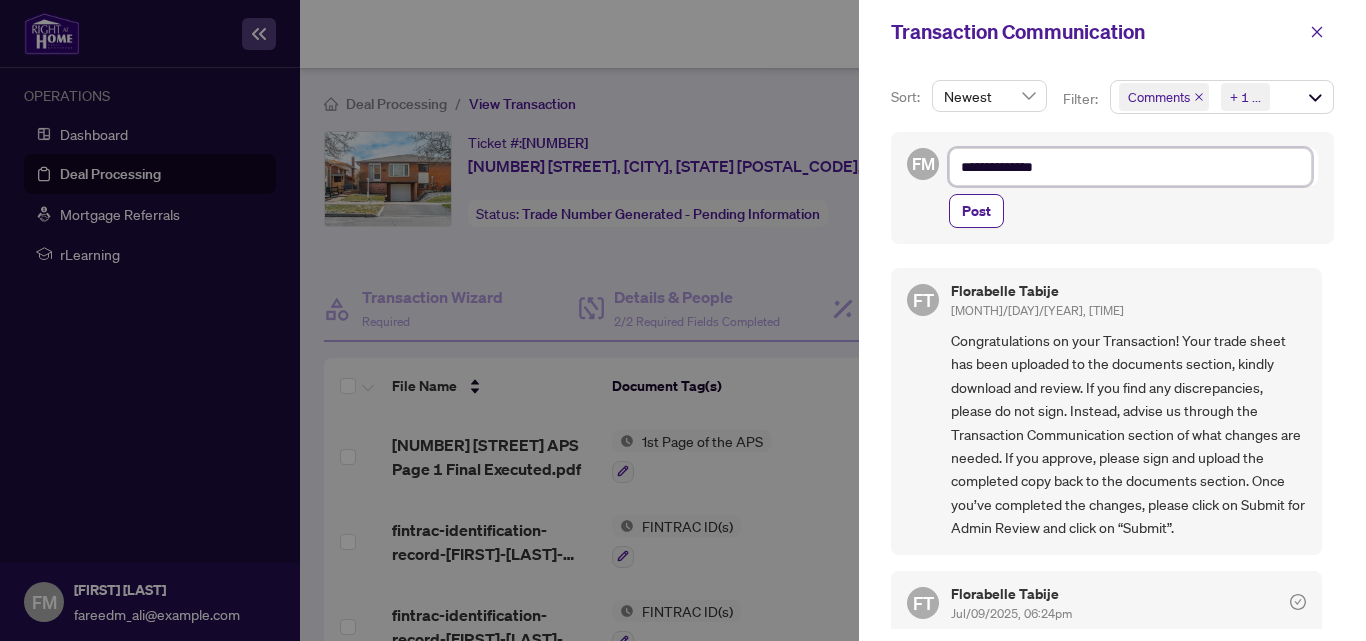 type on "**********" 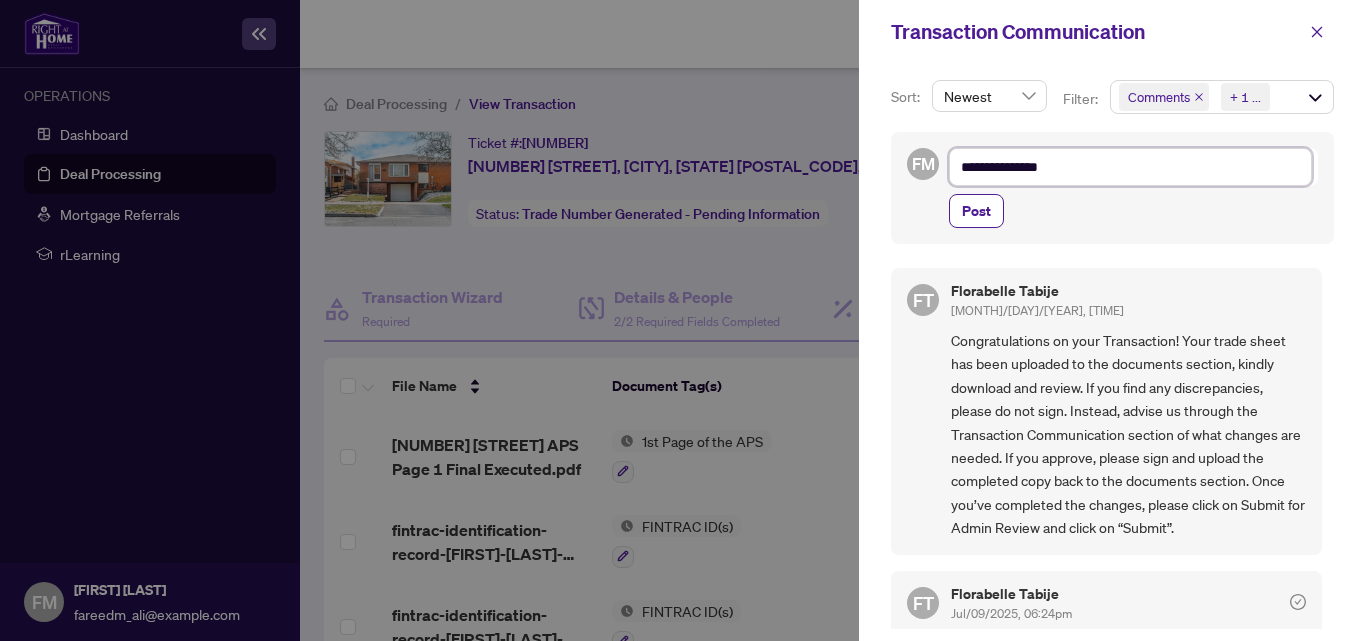 type on "**********" 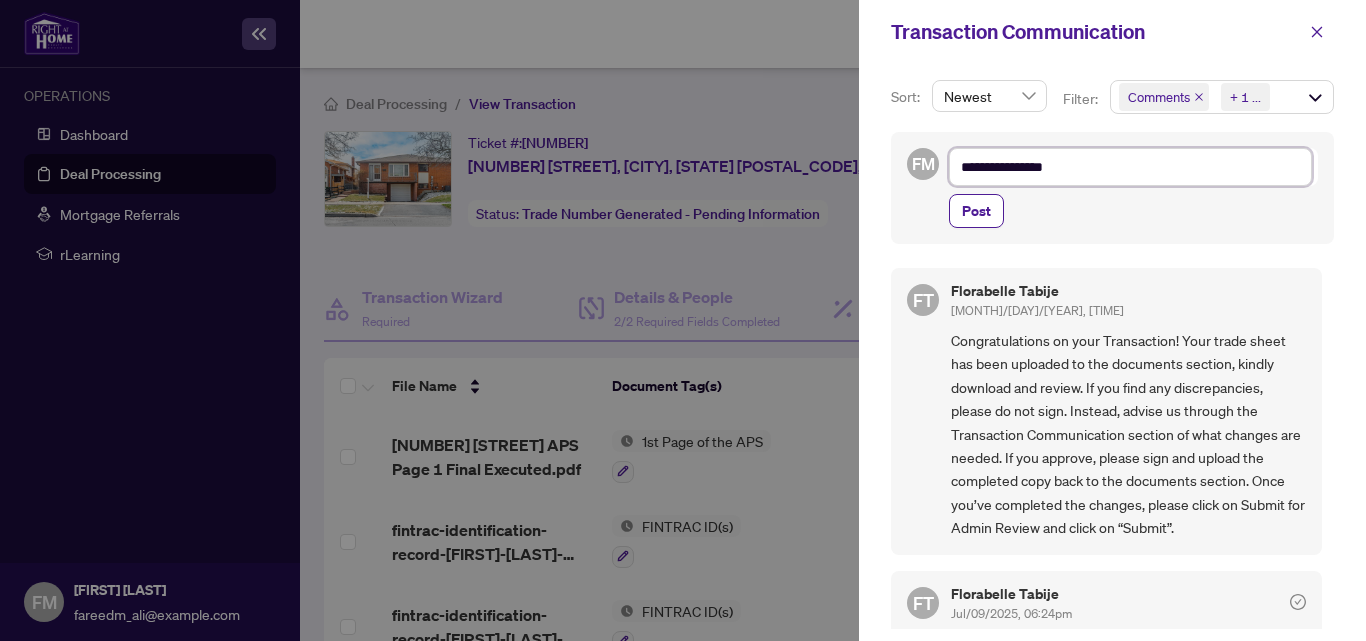 type on "**********" 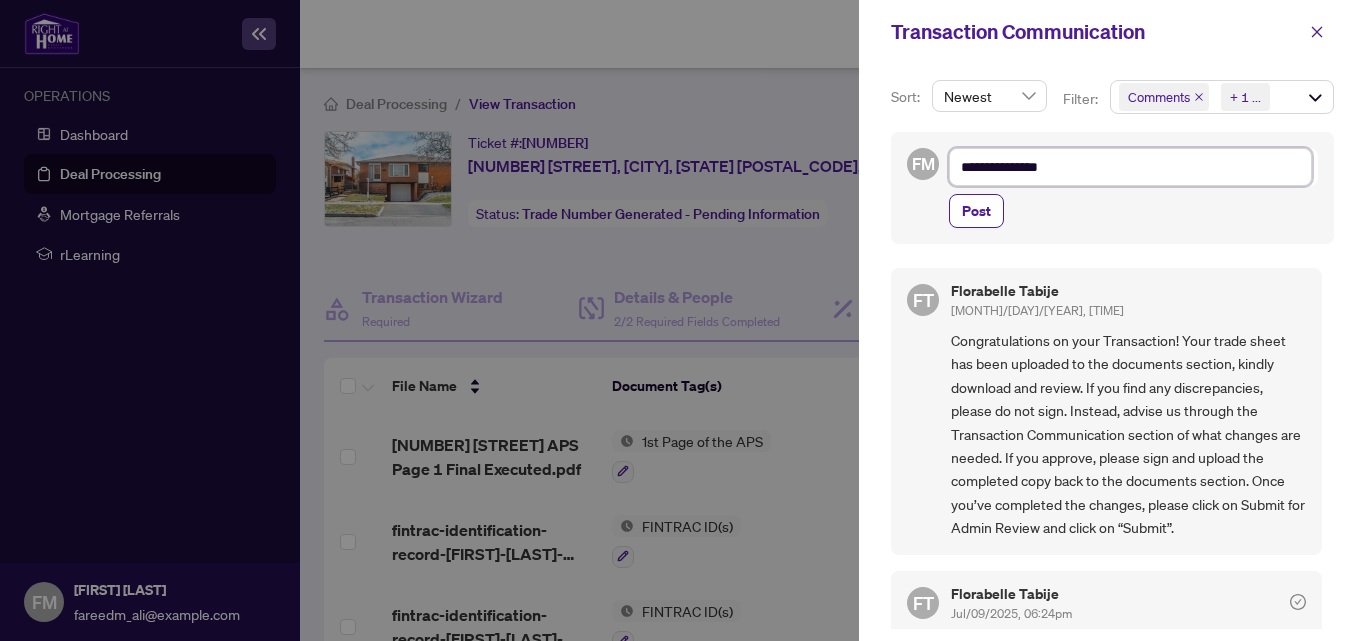 type on "**********" 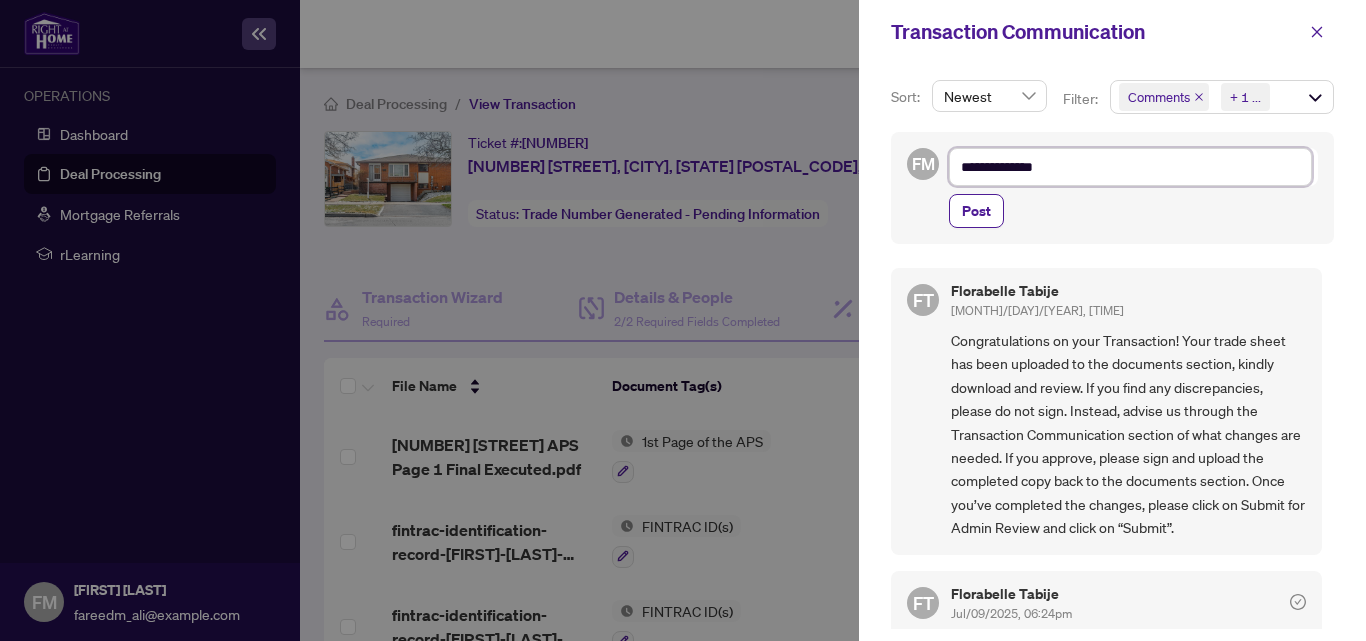 type on "**********" 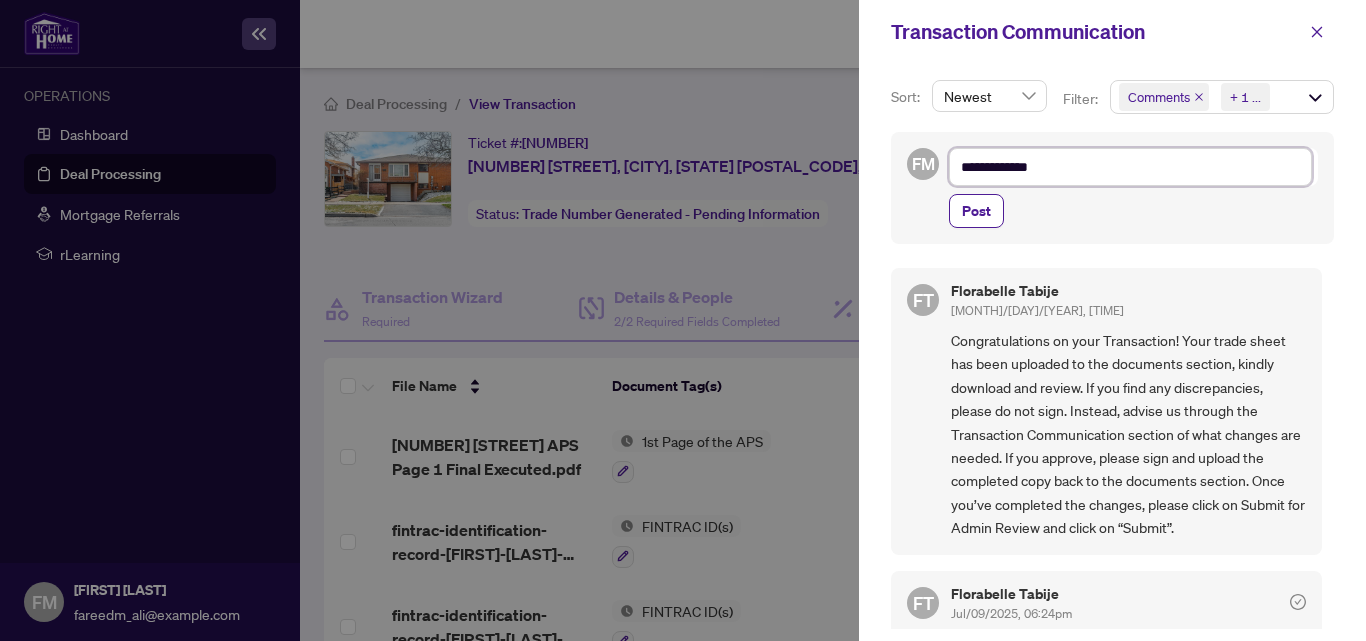 type on "**********" 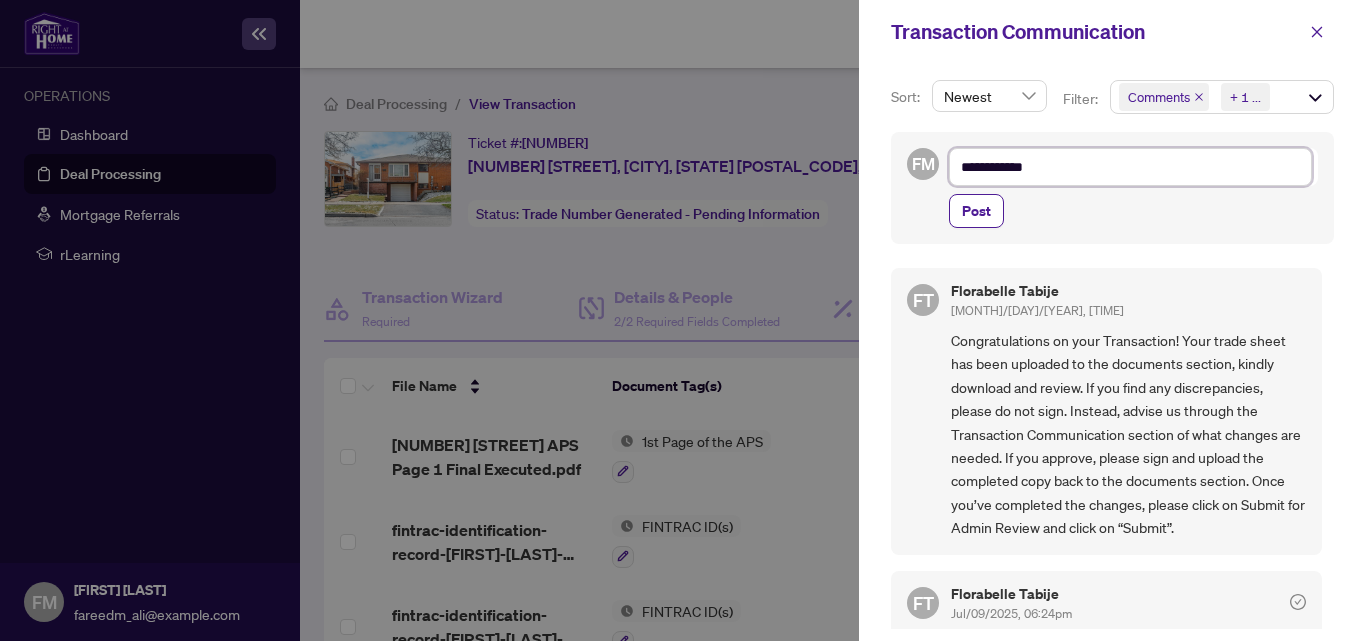 type on "**********" 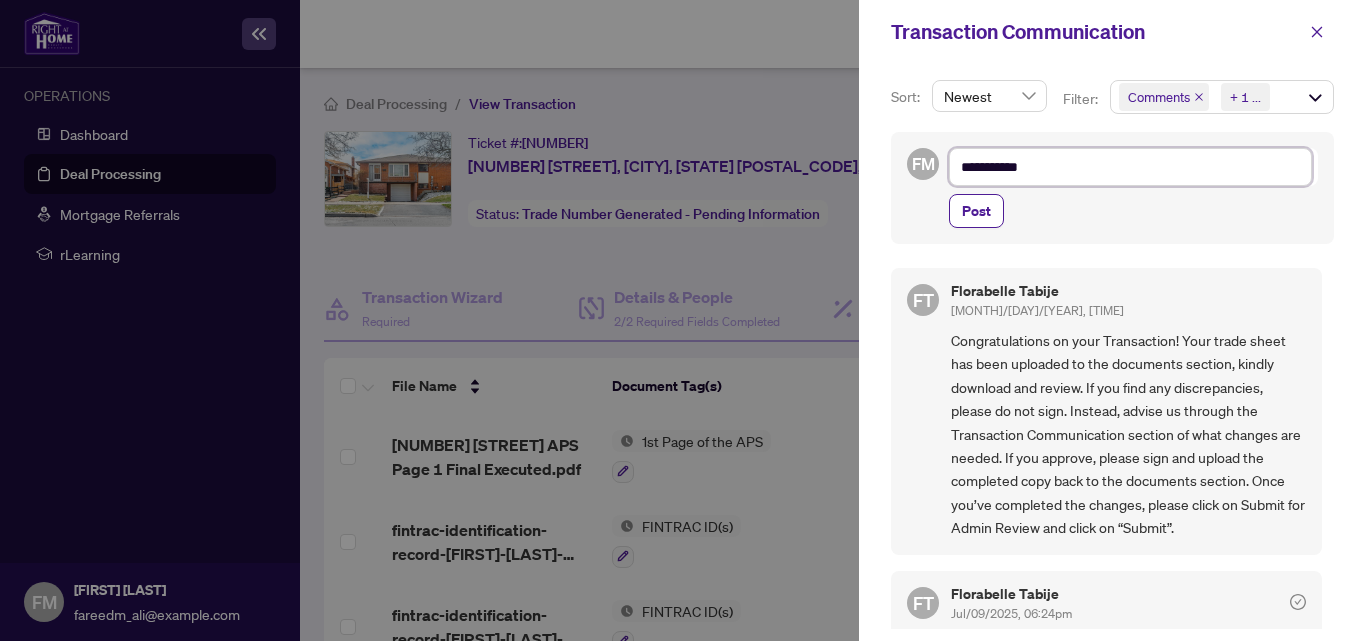 type on "*********" 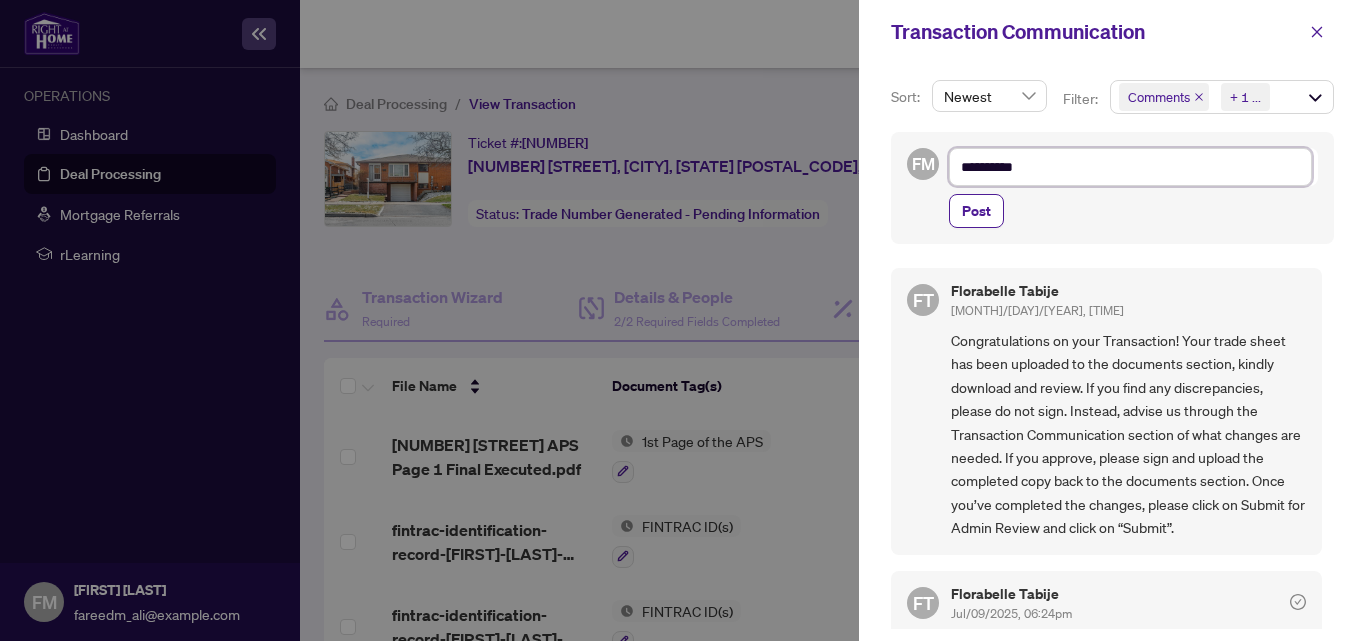 type on "**********" 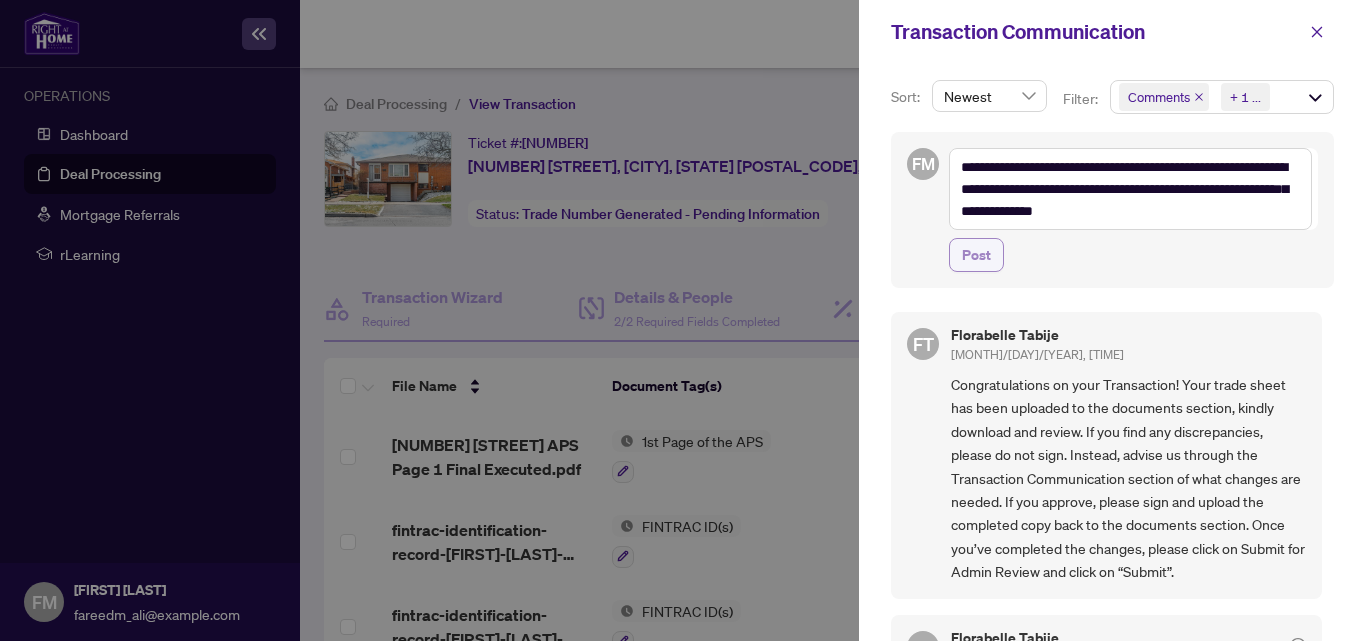click on "Post" at bounding box center (976, 255) 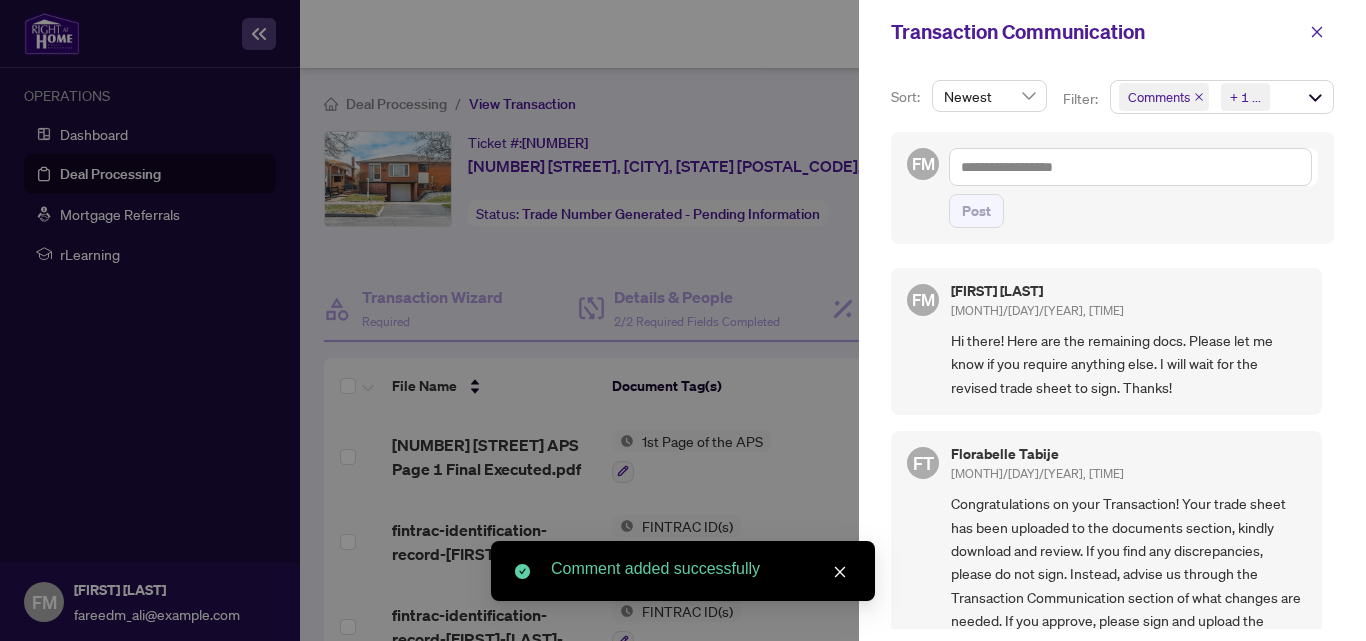click at bounding box center [683, 320] 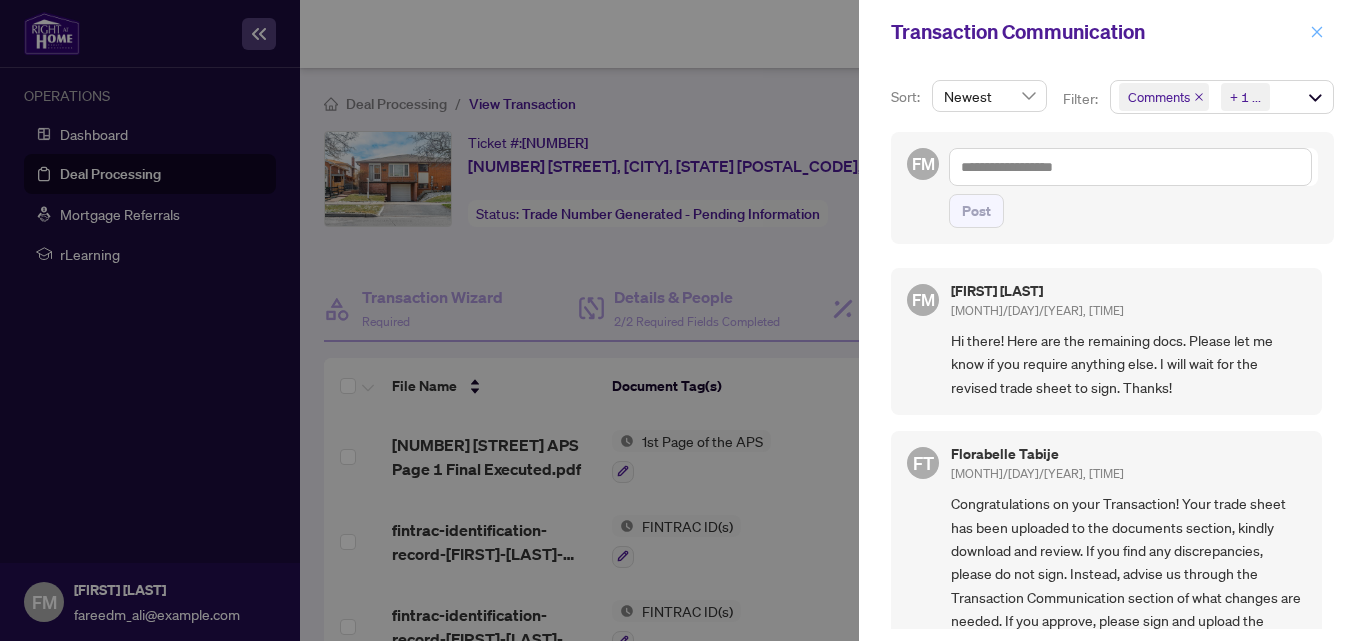 click 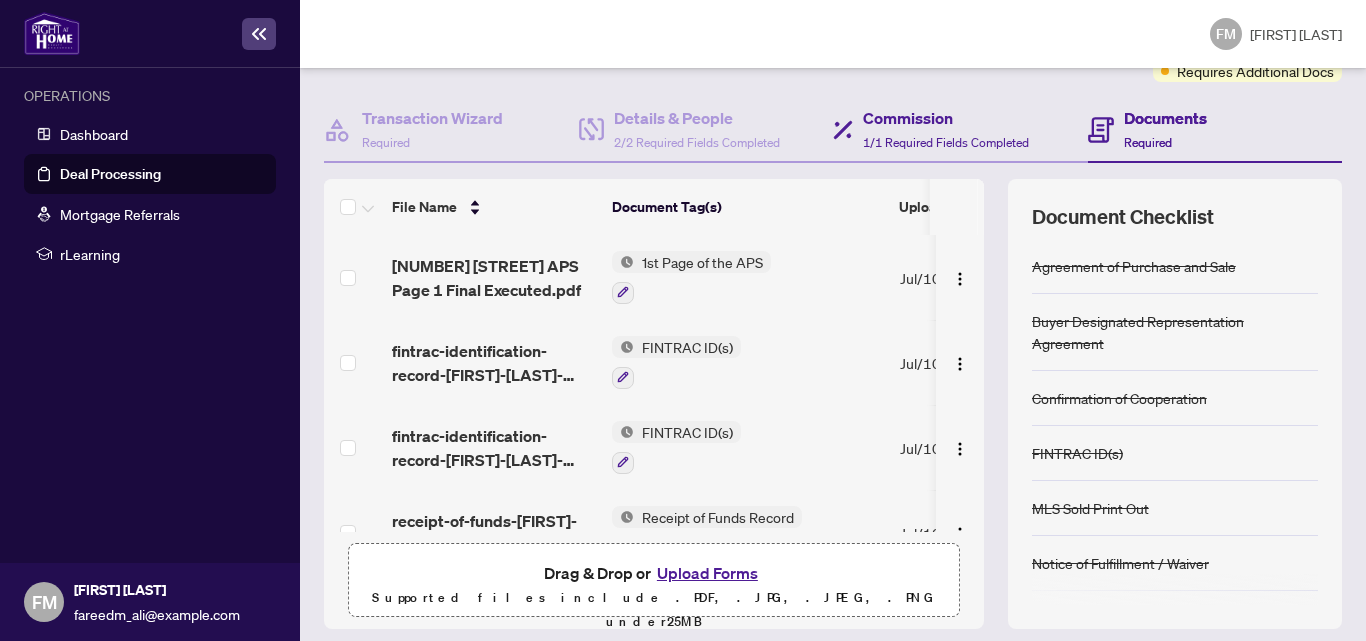 scroll, scrollTop: 93, scrollLeft: 0, axis: vertical 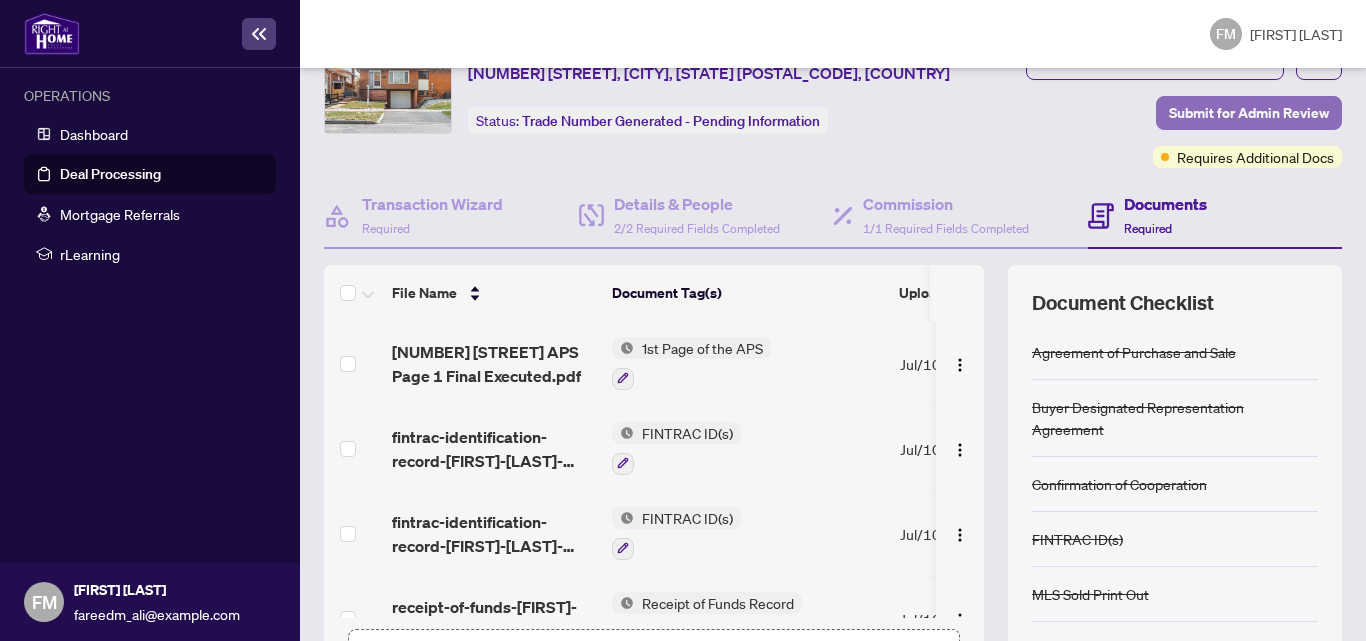 click on "Submit for Admin Review" at bounding box center [1249, 113] 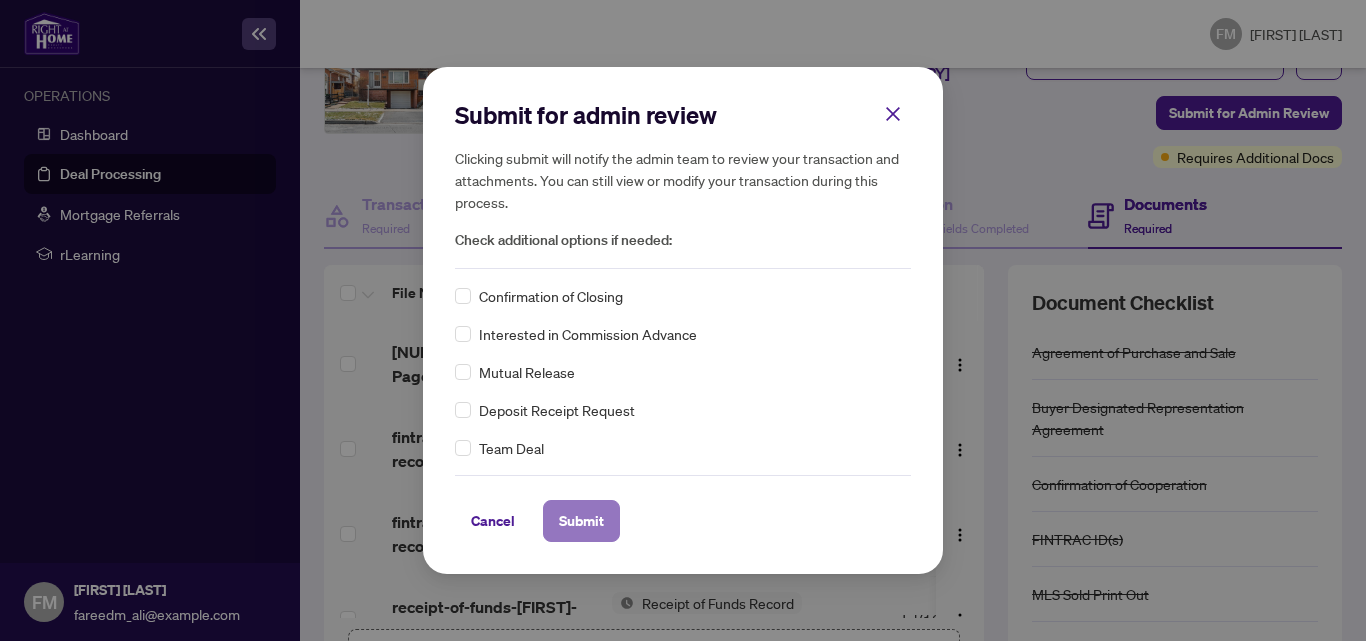 click on "Submit" at bounding box center [581, 521] 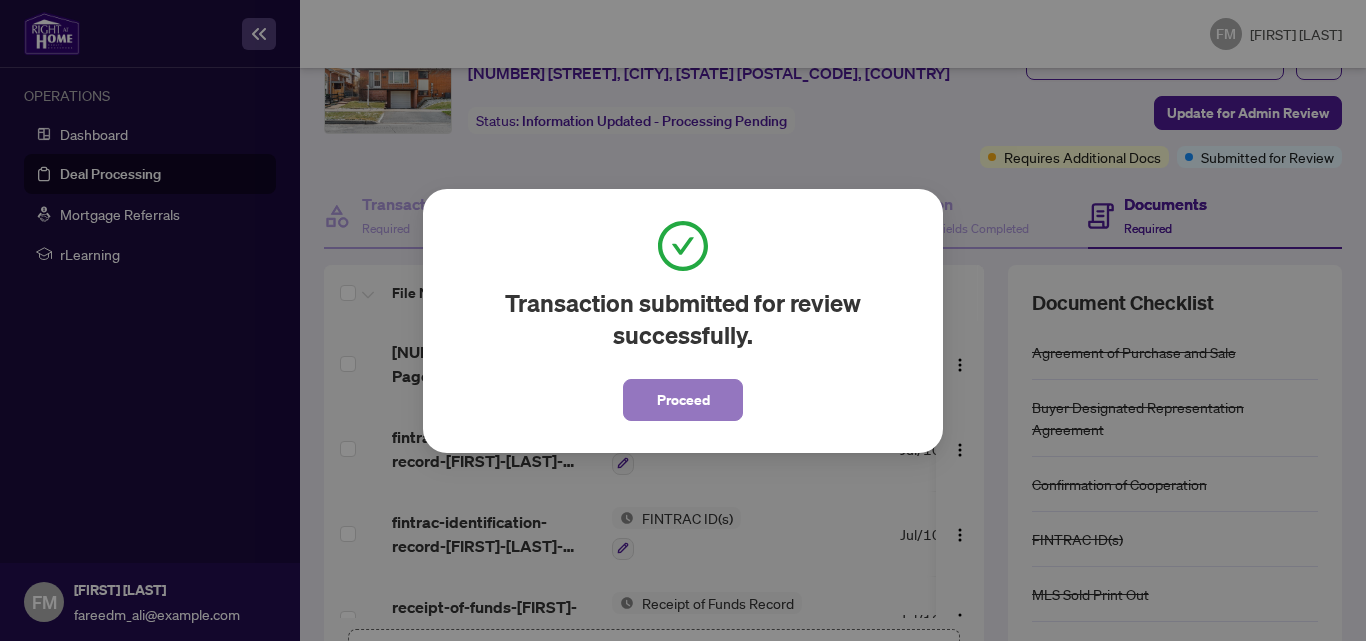 click on "Proceed" at bounding box center [683, 400] 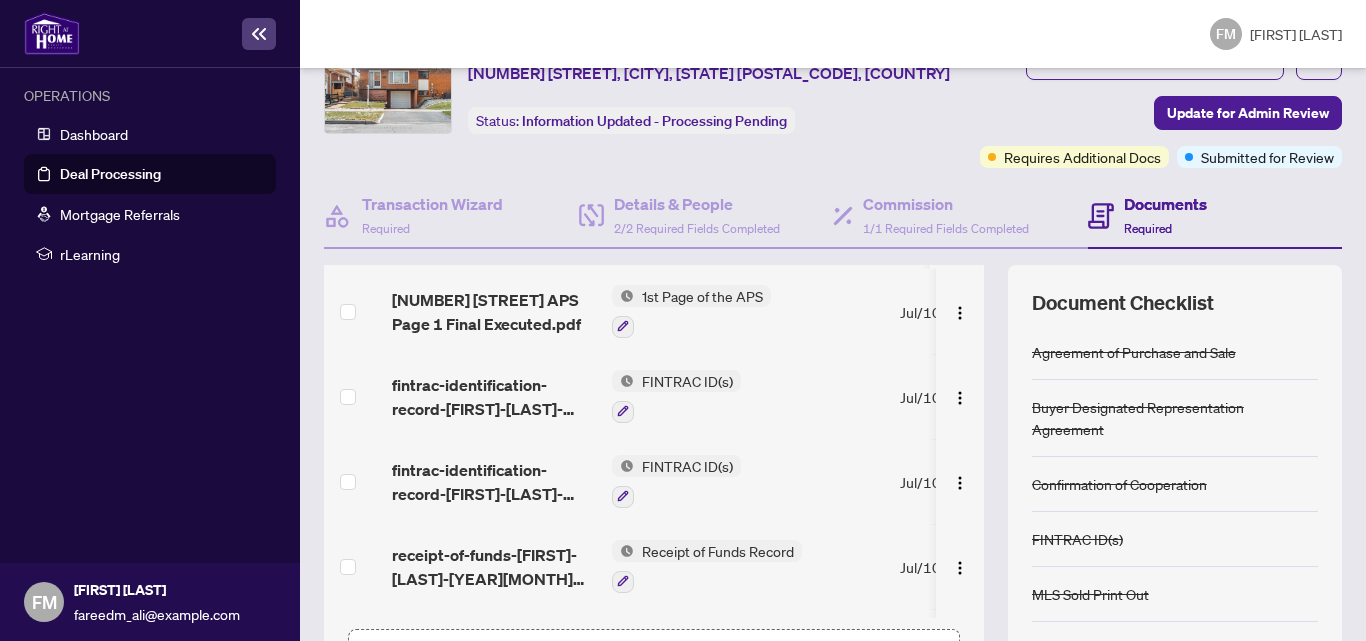 scroll, scrollTop: 0, scrollLeft: 0, axis: both 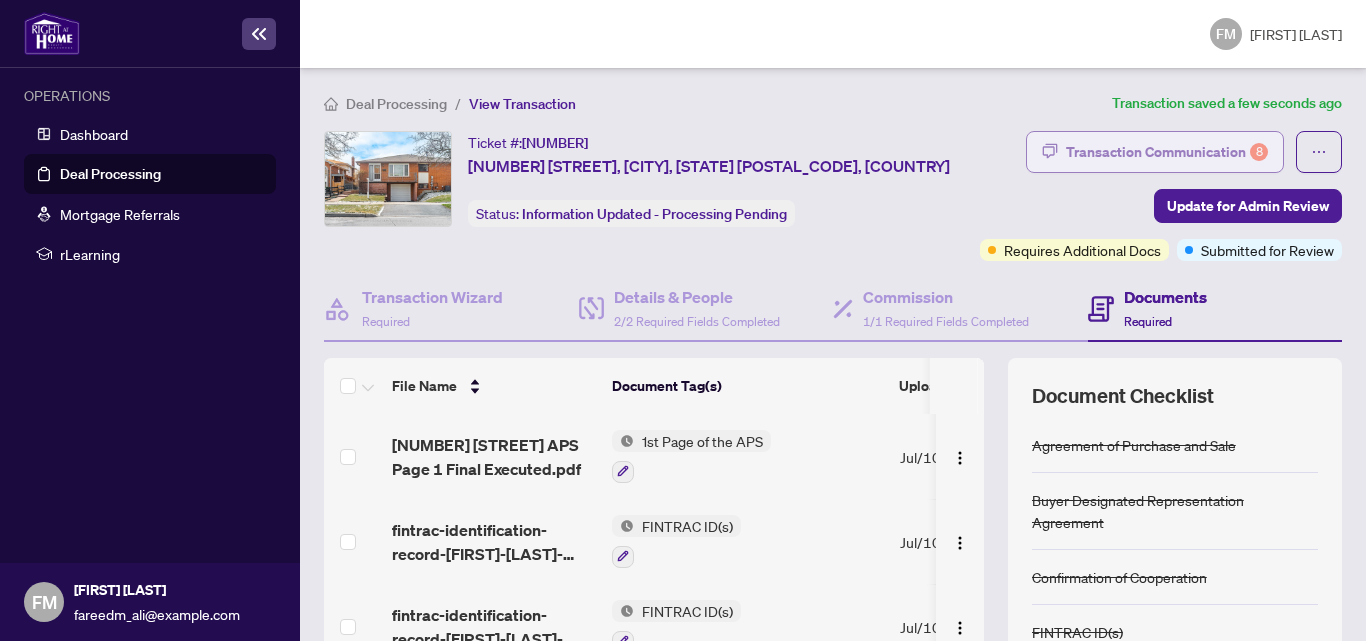 click on "Transaction Communication 8" at bounding box center (1167, 152) 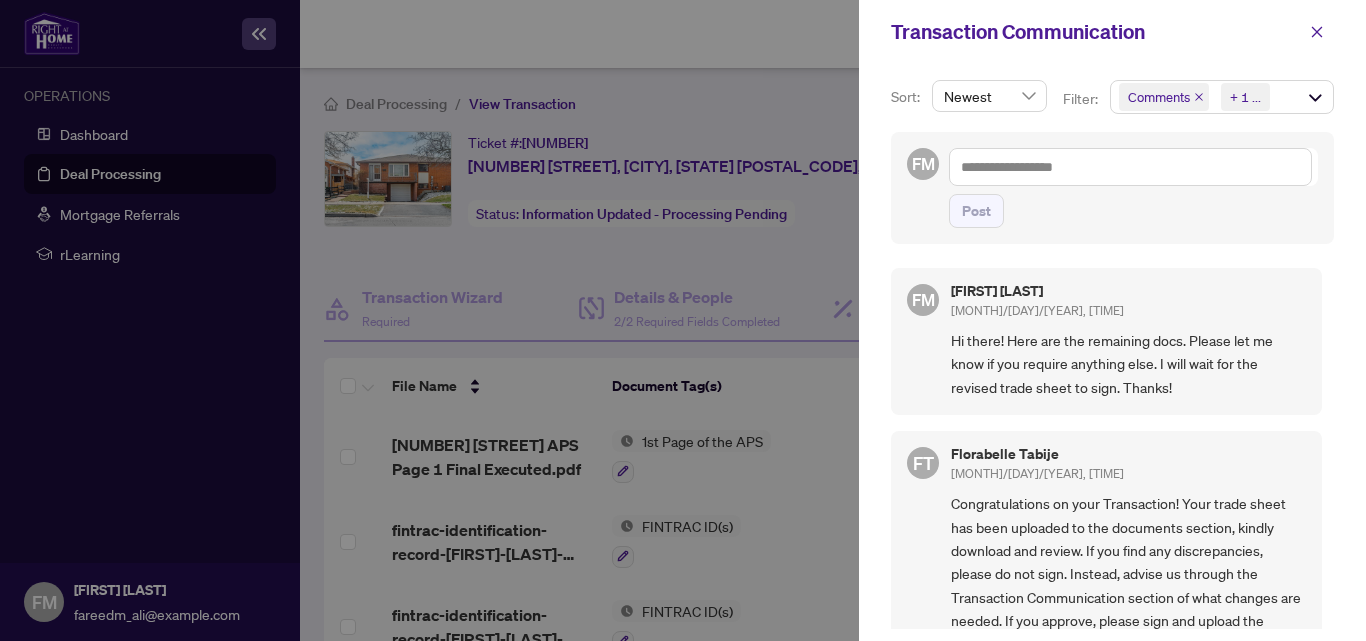 click at bounding box center [683, 320] 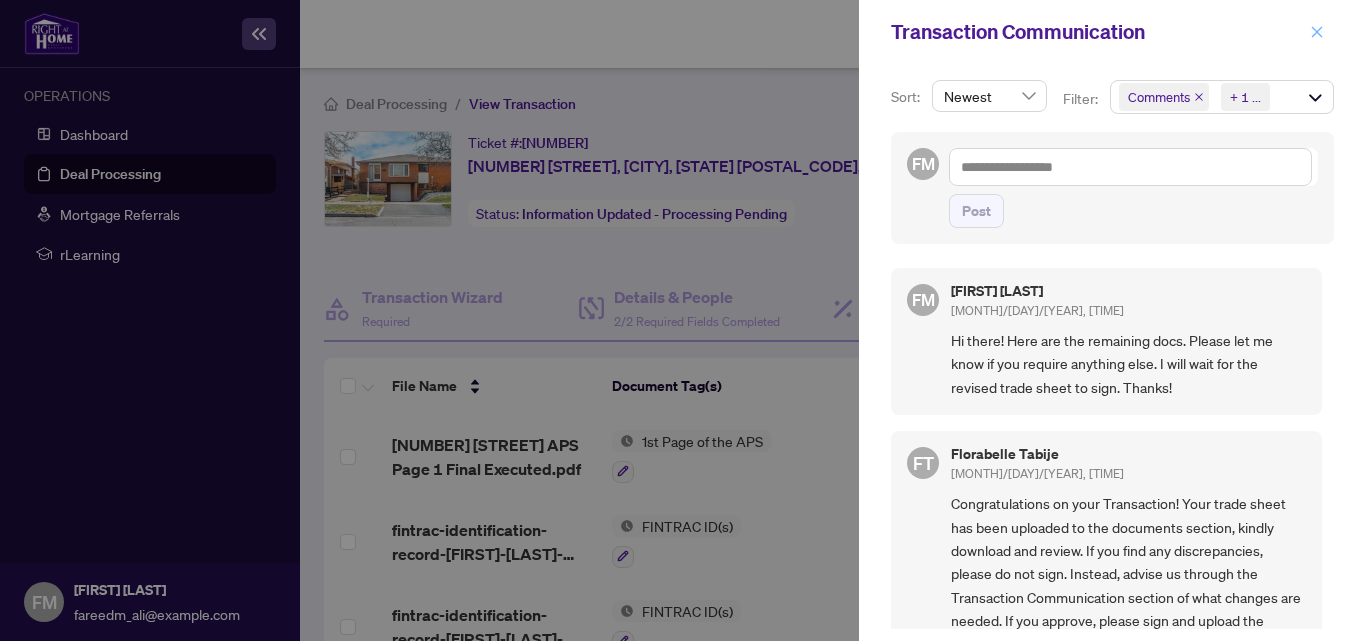 click 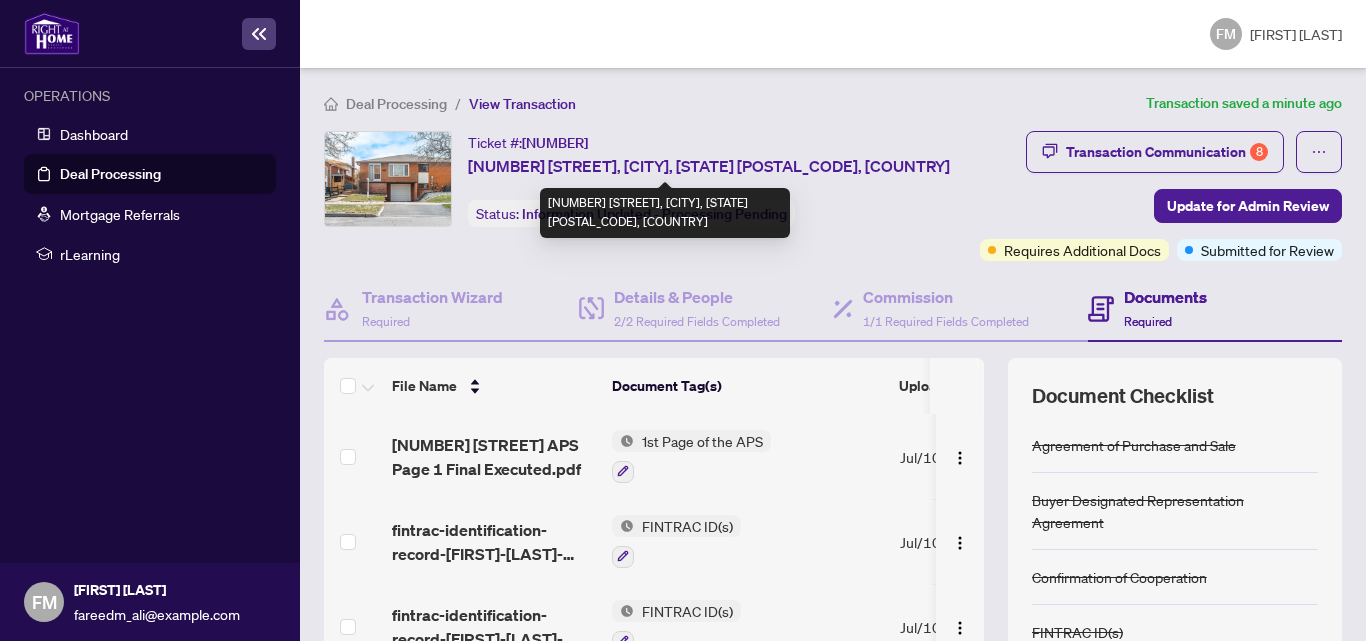 click on "[NUMBER] [STREET], [CITY], [STATE] [POSTAL_CODE], [COUNTRY]" at bounding box center (709, 166) 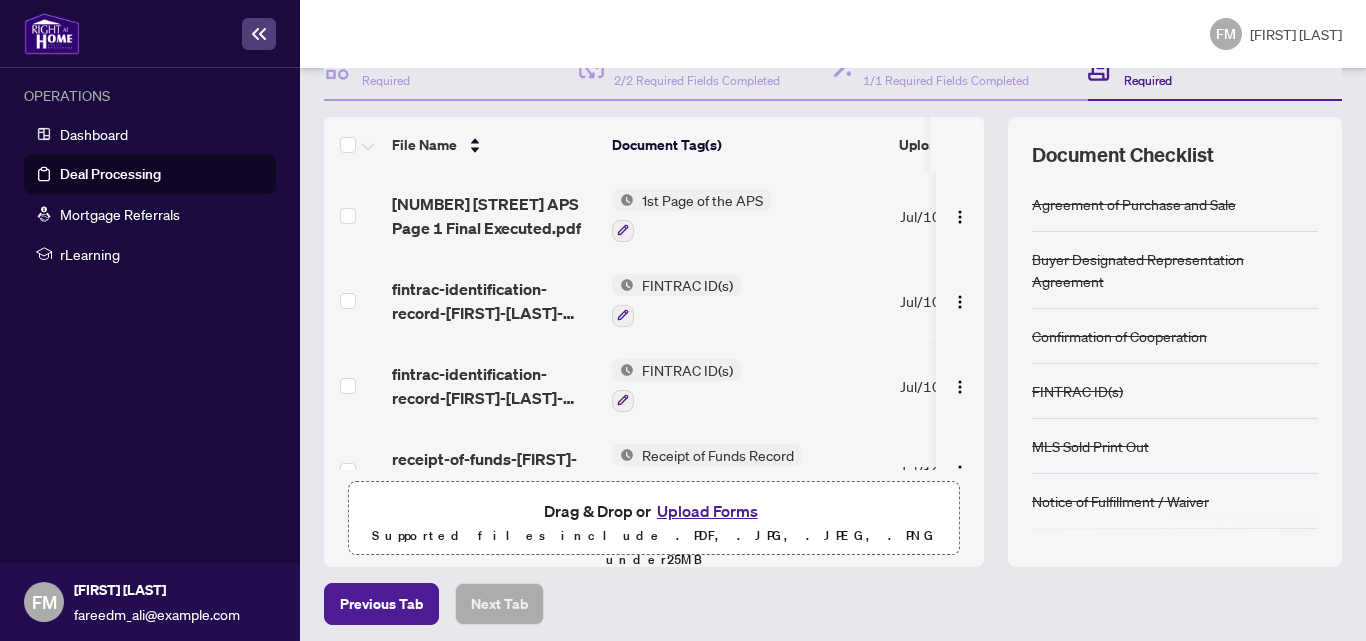 scroll, scrollTop: 248, scrollLeft: 0, axis: vertical 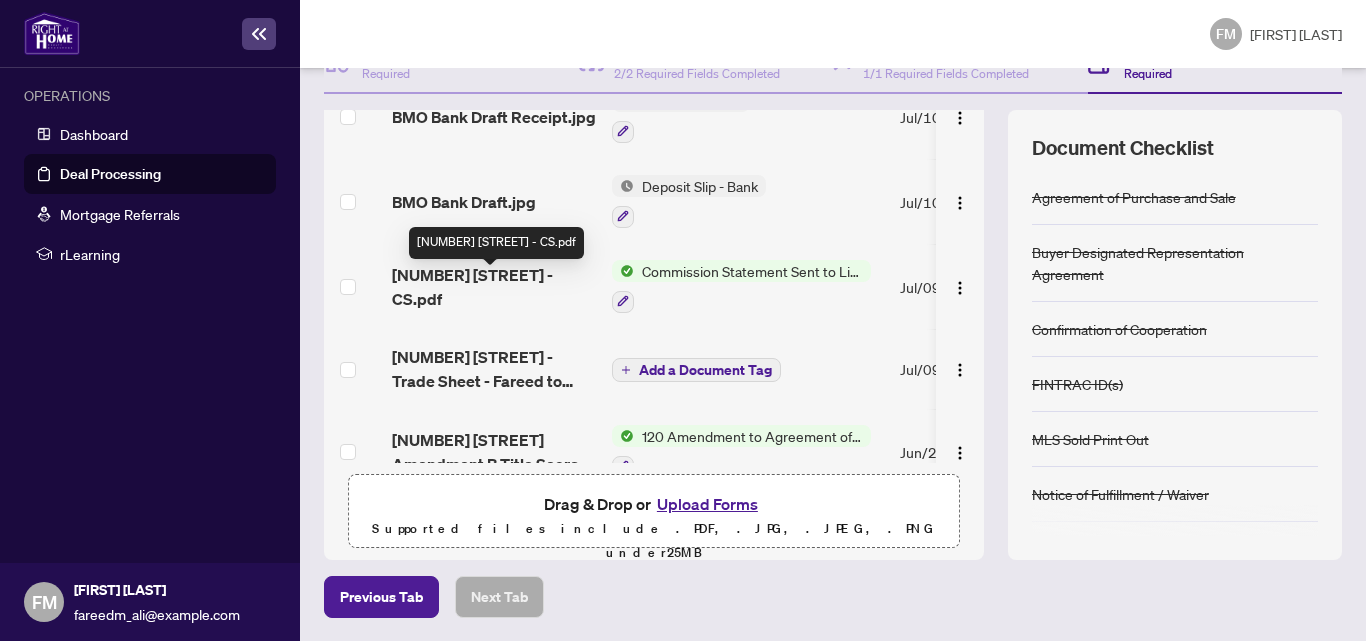 click on "[NUMBER] [STREET] - CS.pdf" at bounding box center (494, 287) 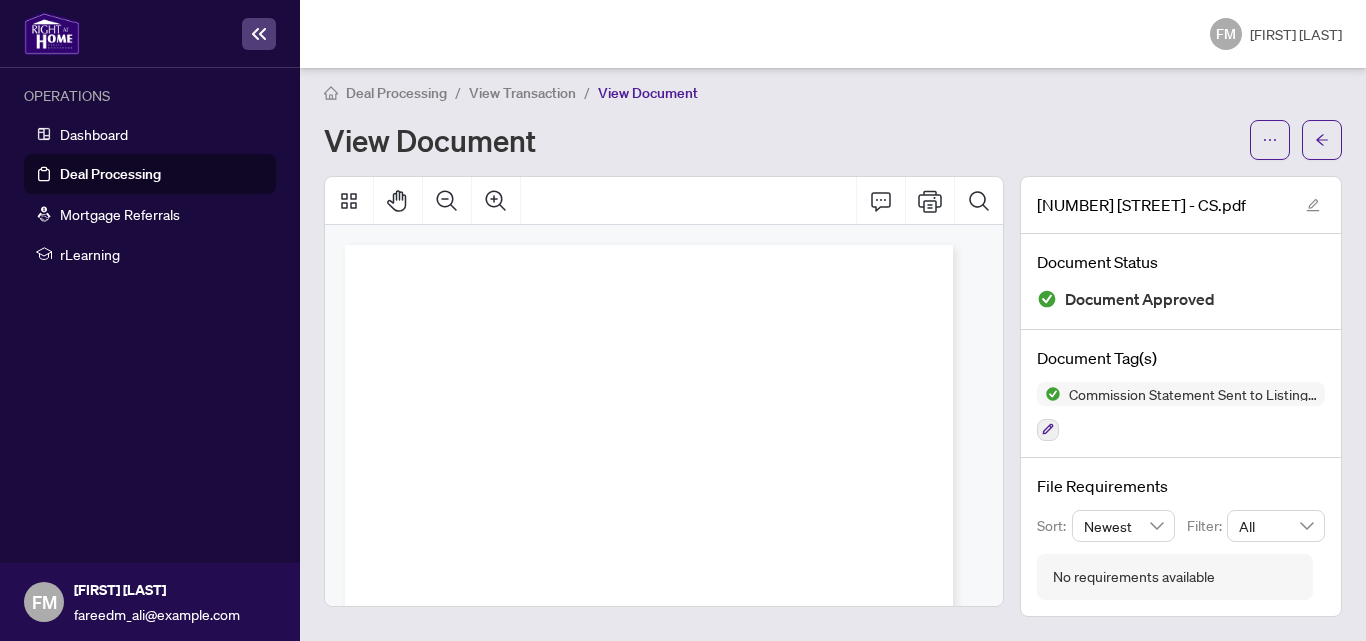 scroll, scrollTop: 9, scrollLeft: 0, axis: vertical 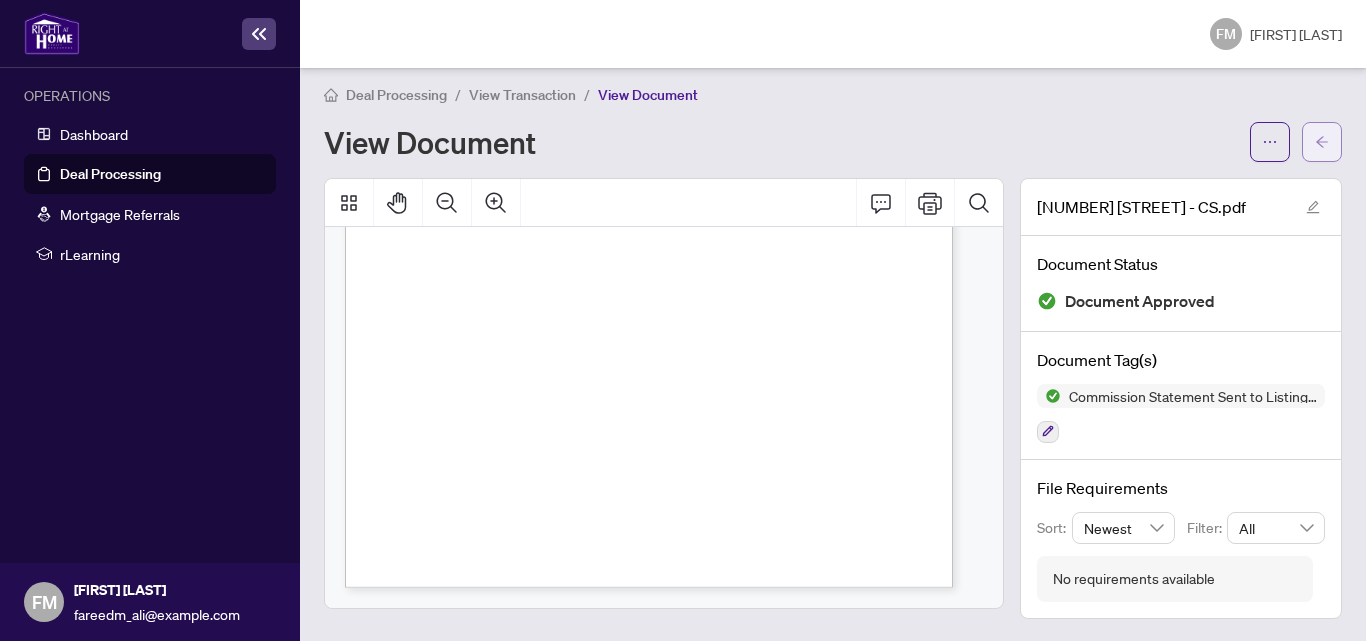 click 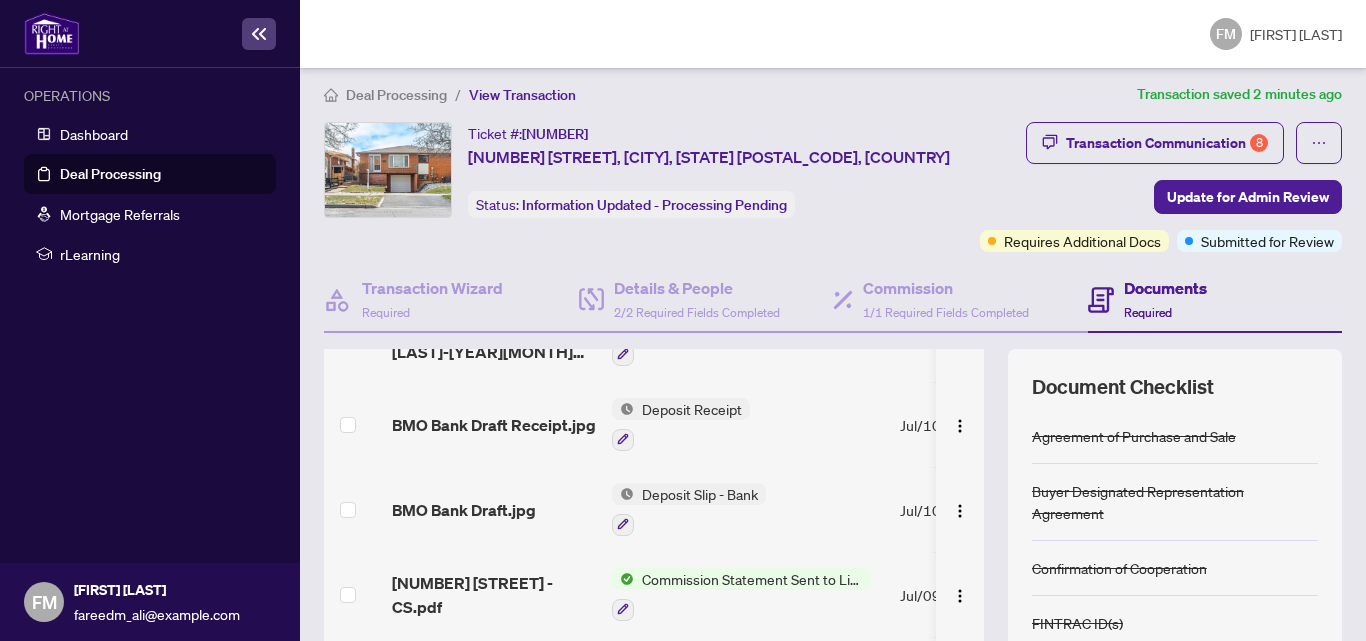 scroll, scrollTop: 370, scrollLeft: 0, axis: vertical 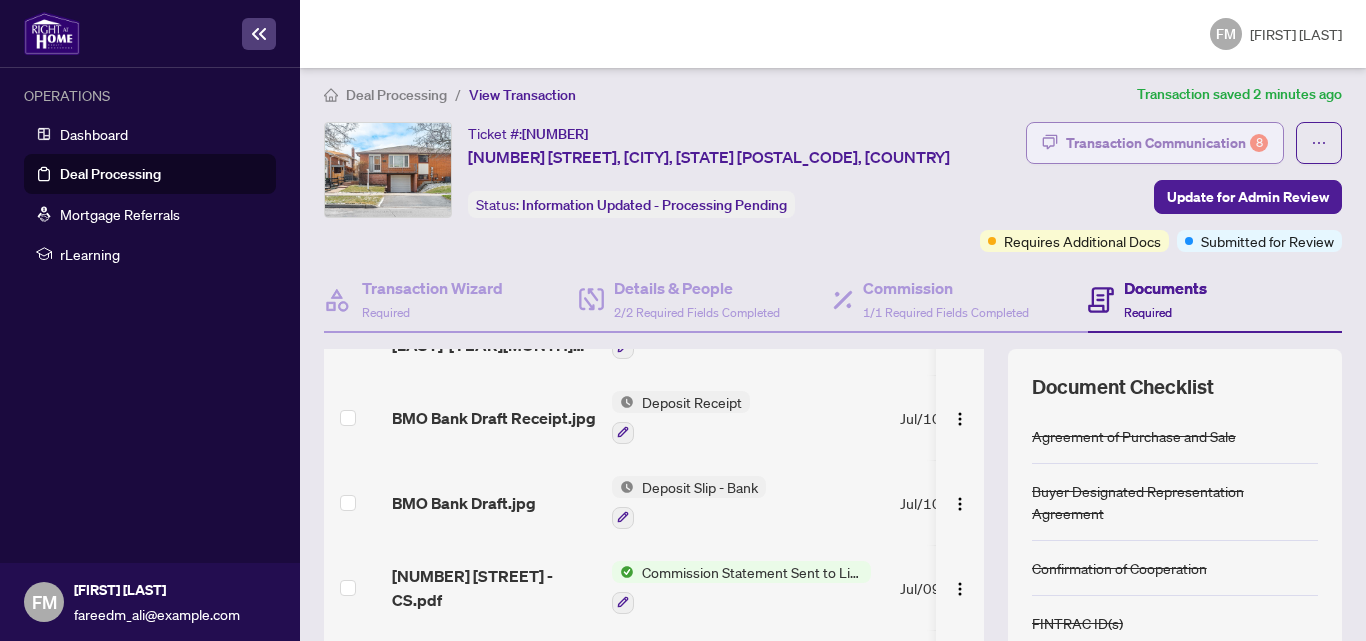 click on "Transaction Communication 8" at bounding box center (1167, 143) 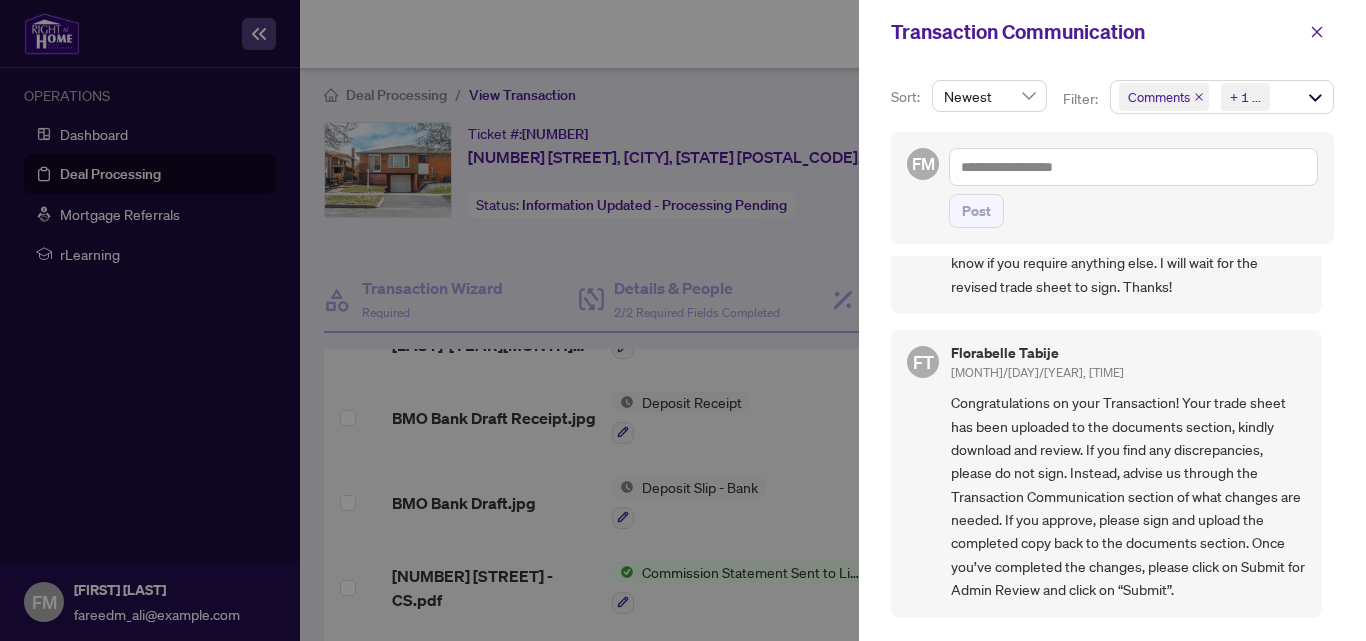 scroll, scrollTop: 0, scrollLeft: 0, axis: both 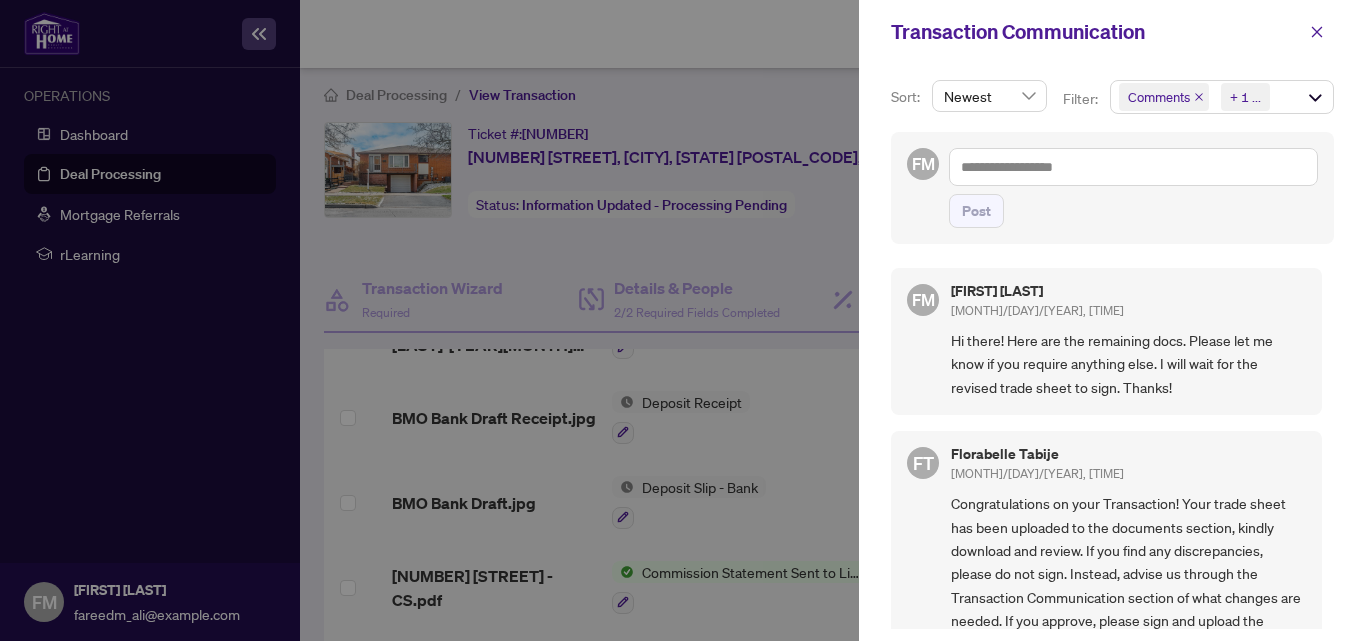 click at bounding box center (683, 320) 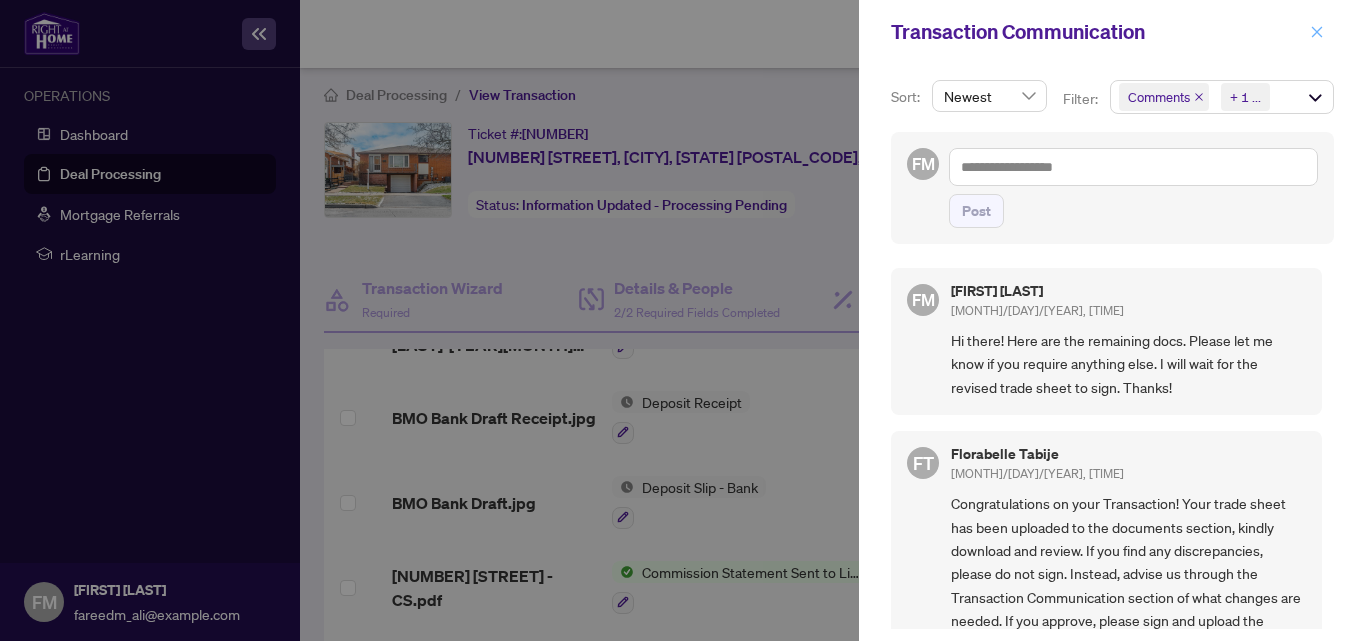 click 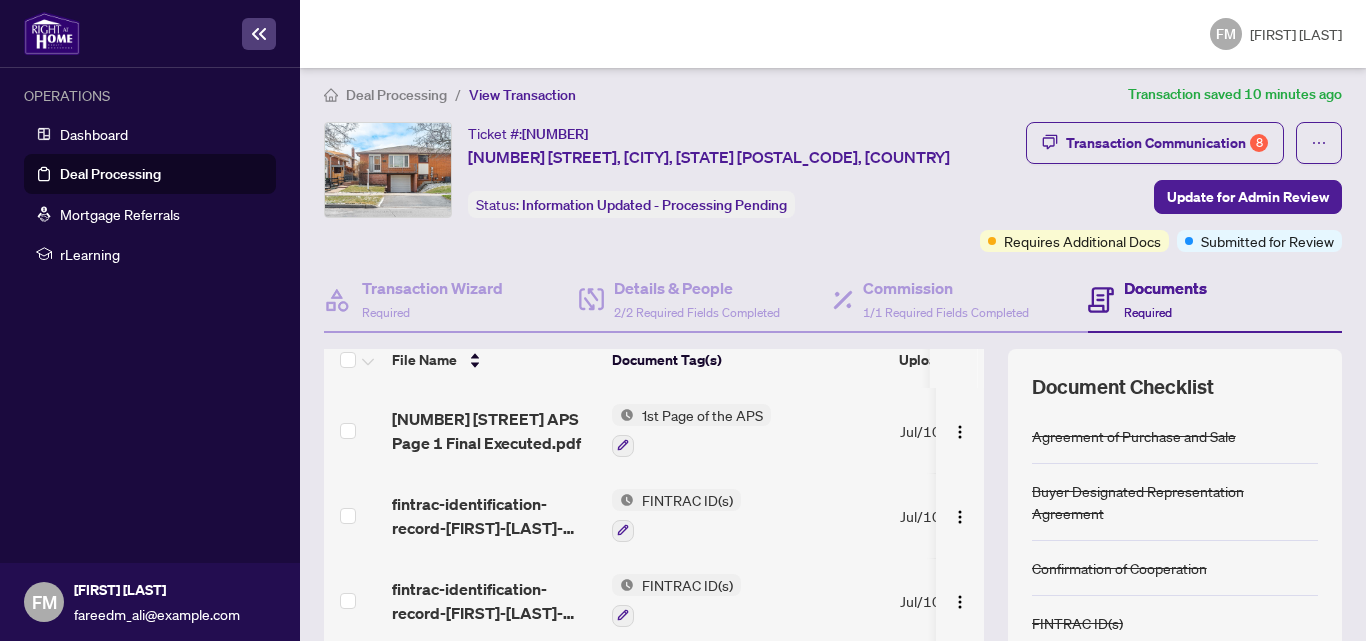 scroll, scrollTop: 0, scrollLeft: 0, axis: both 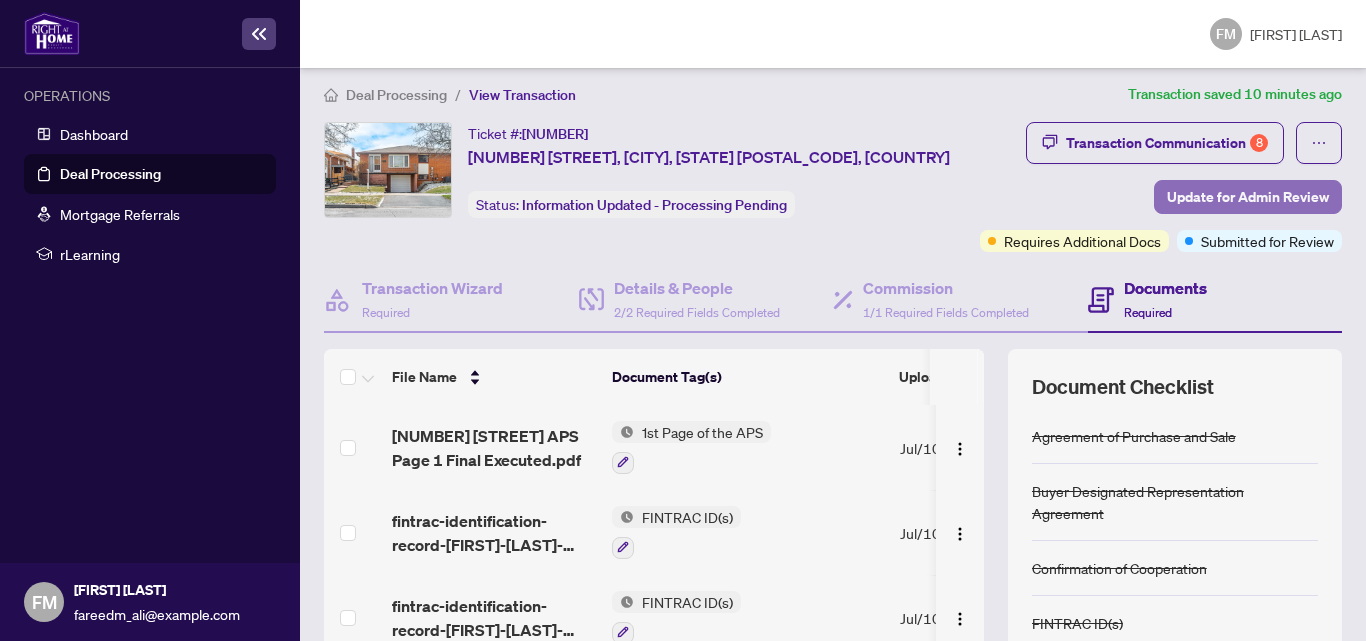 click on "Update for Admin Review" at bounding box center [1248, 197] 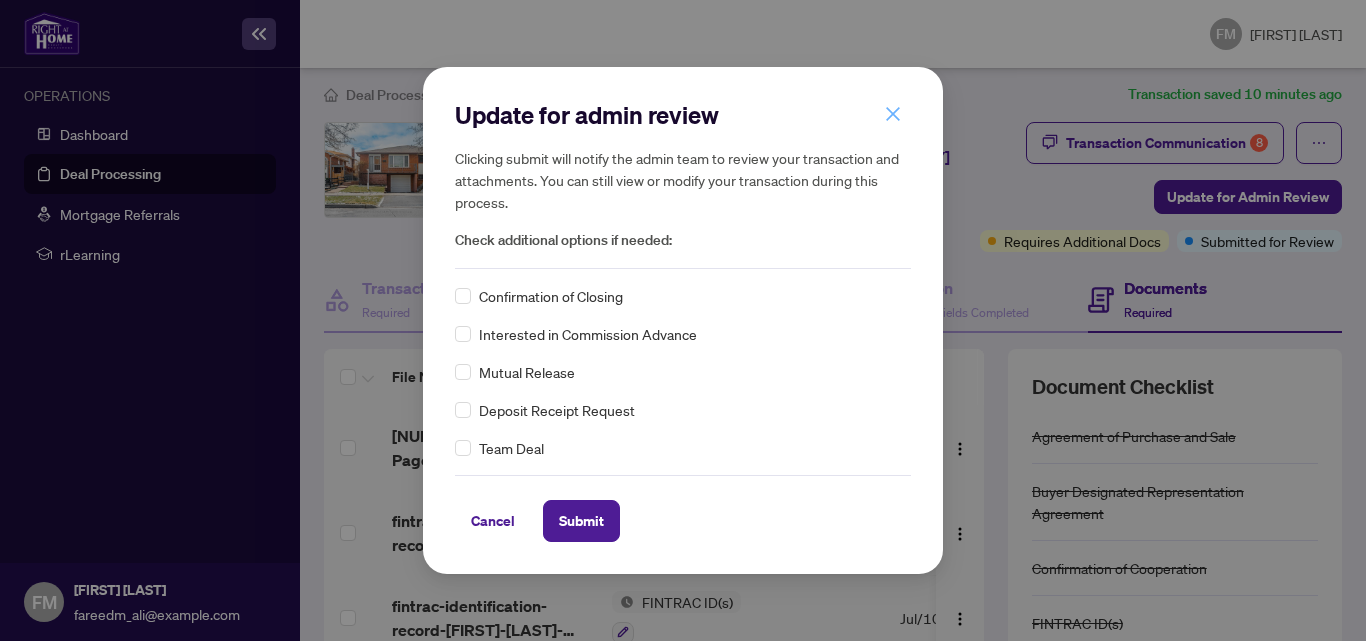 click 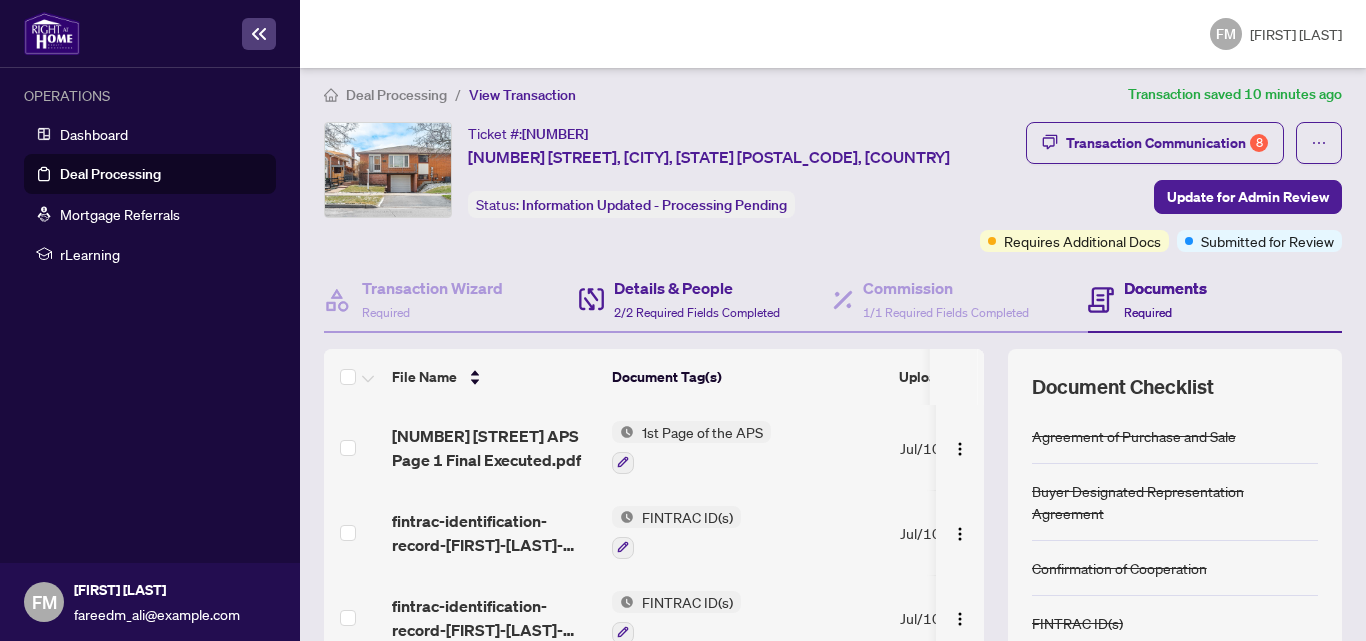 scroll, scrollTop: 248, scrollLeft: 0, axis: vertical 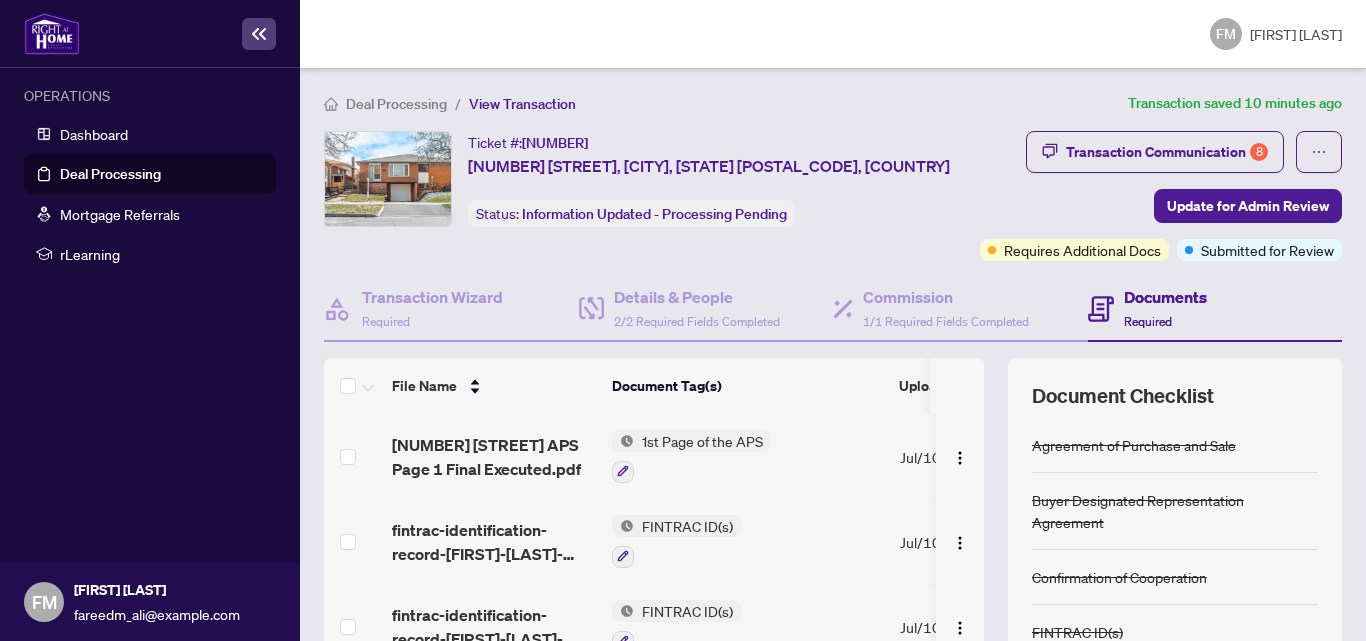 click on "Deal Processing" at bounding box center (110, 174) 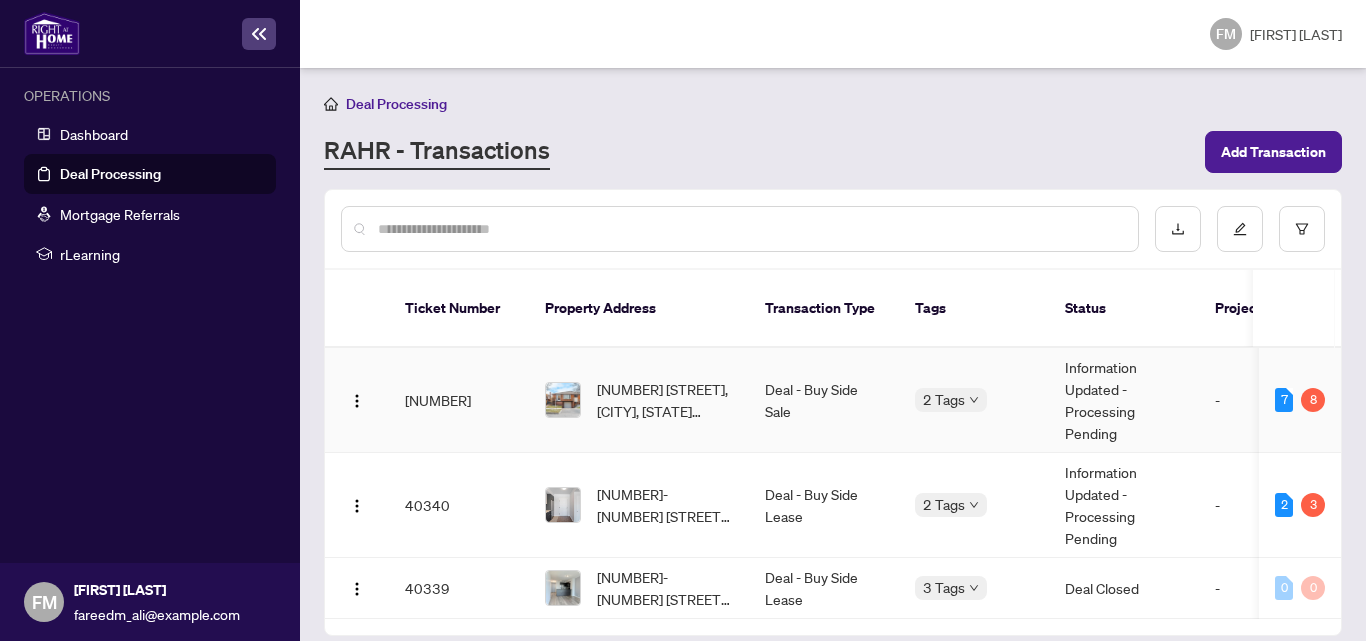 scroll, scrollTop: 0, scrollLeft: 0, axis: both 